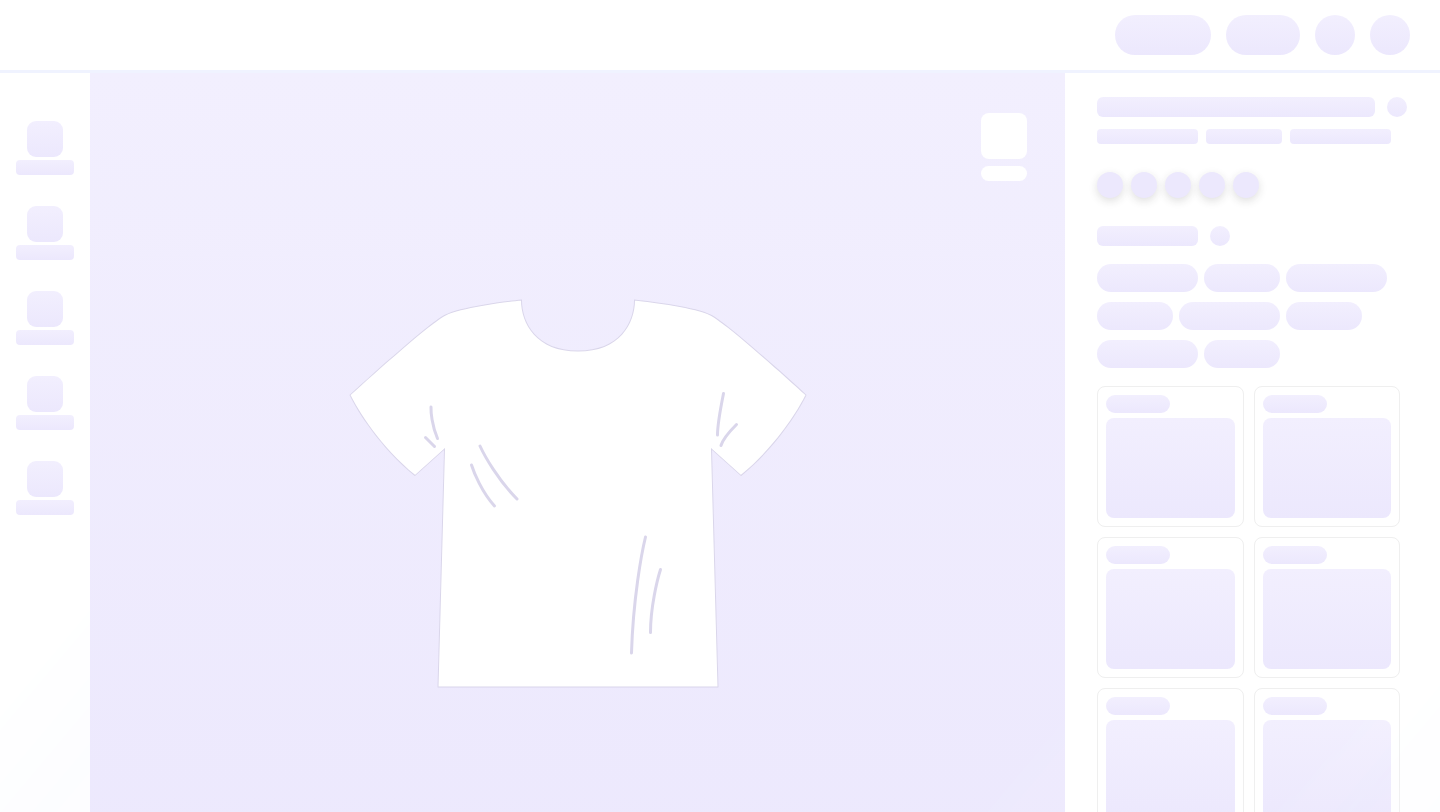 scroll, scrollTop: 0, scrollLeft: 0, axis: both 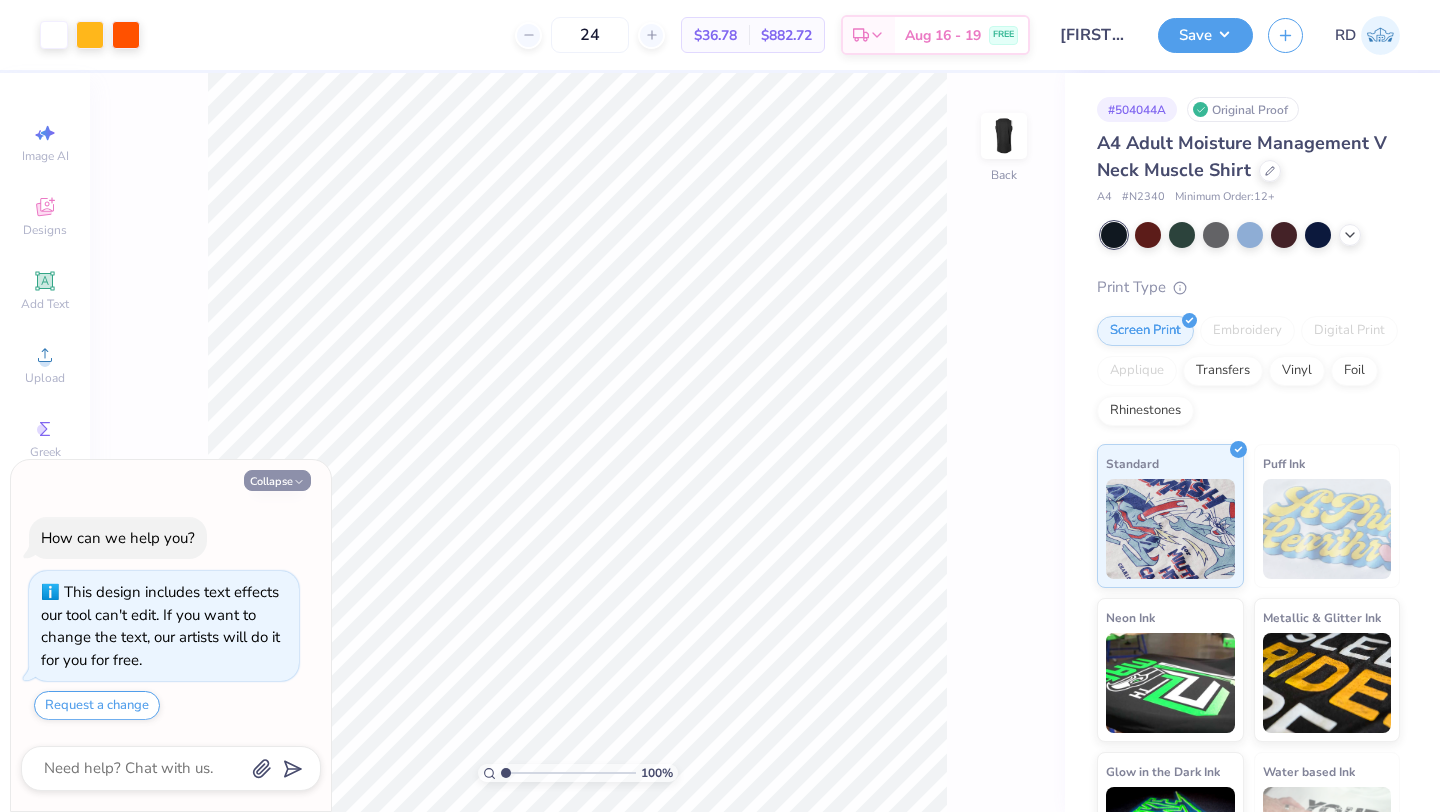 click on "Collapse" at bounding box center [277, 480] 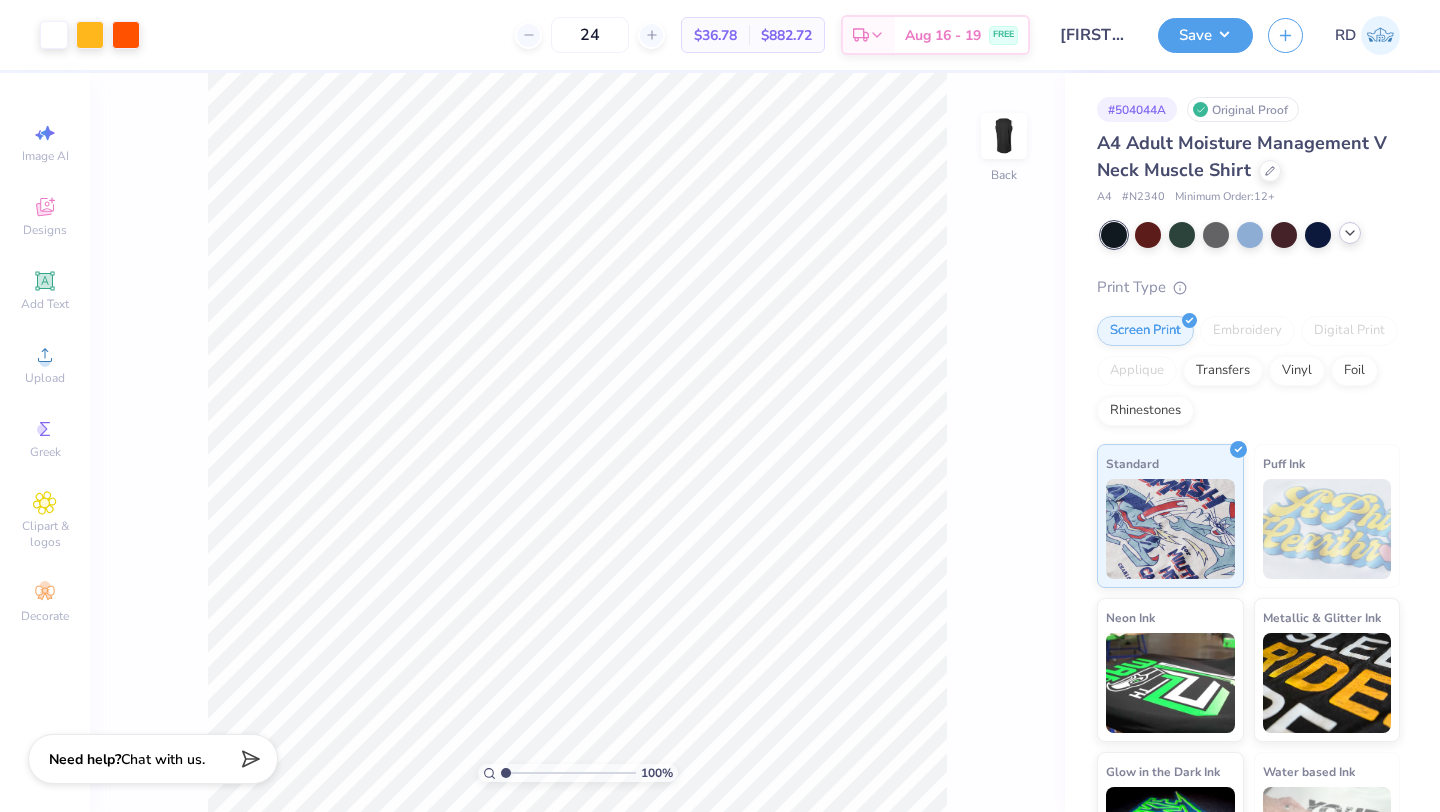 click 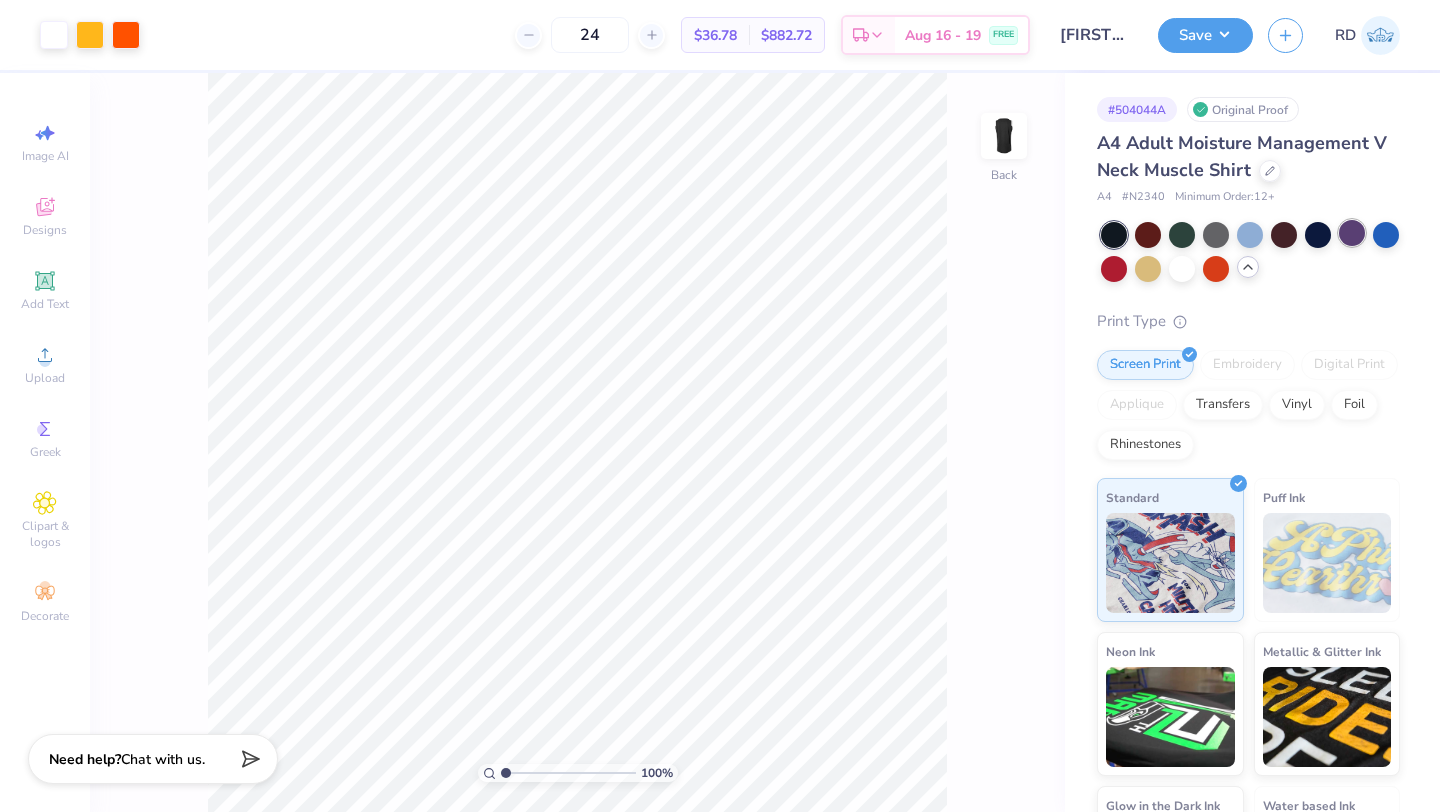 click at bounding box center (1352, 233) 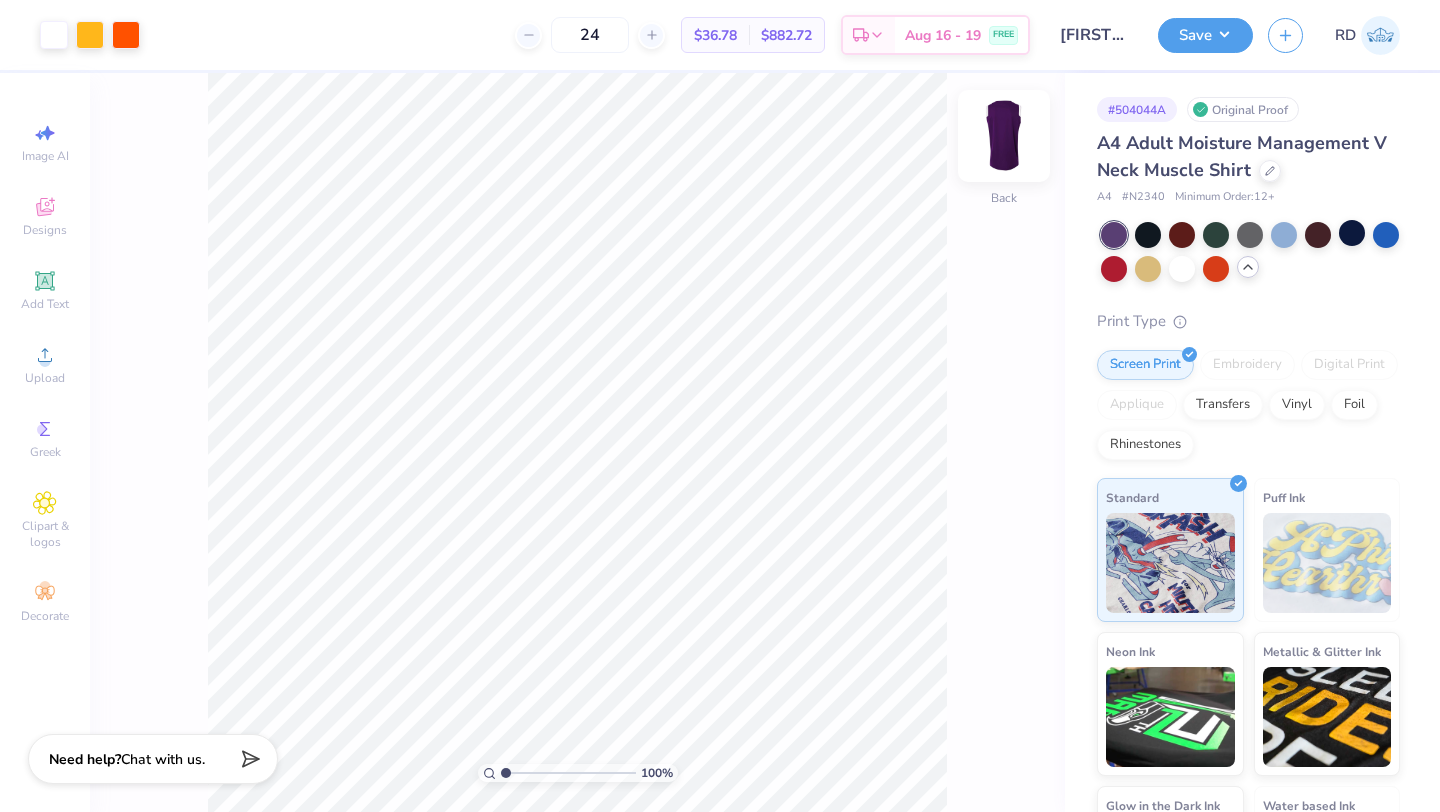 click at bounding box center [1004, 136] 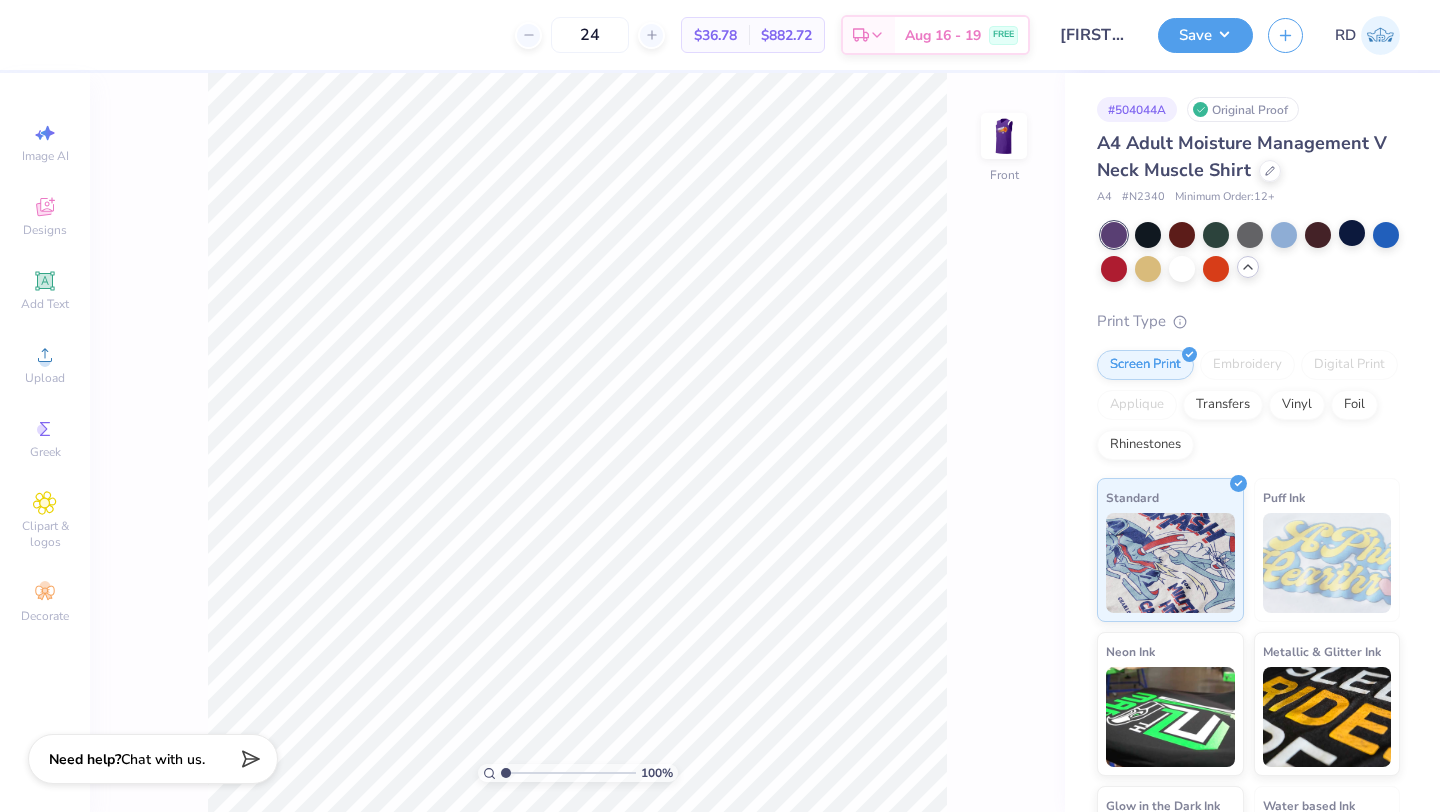 click at bounding box center [1004, 136] 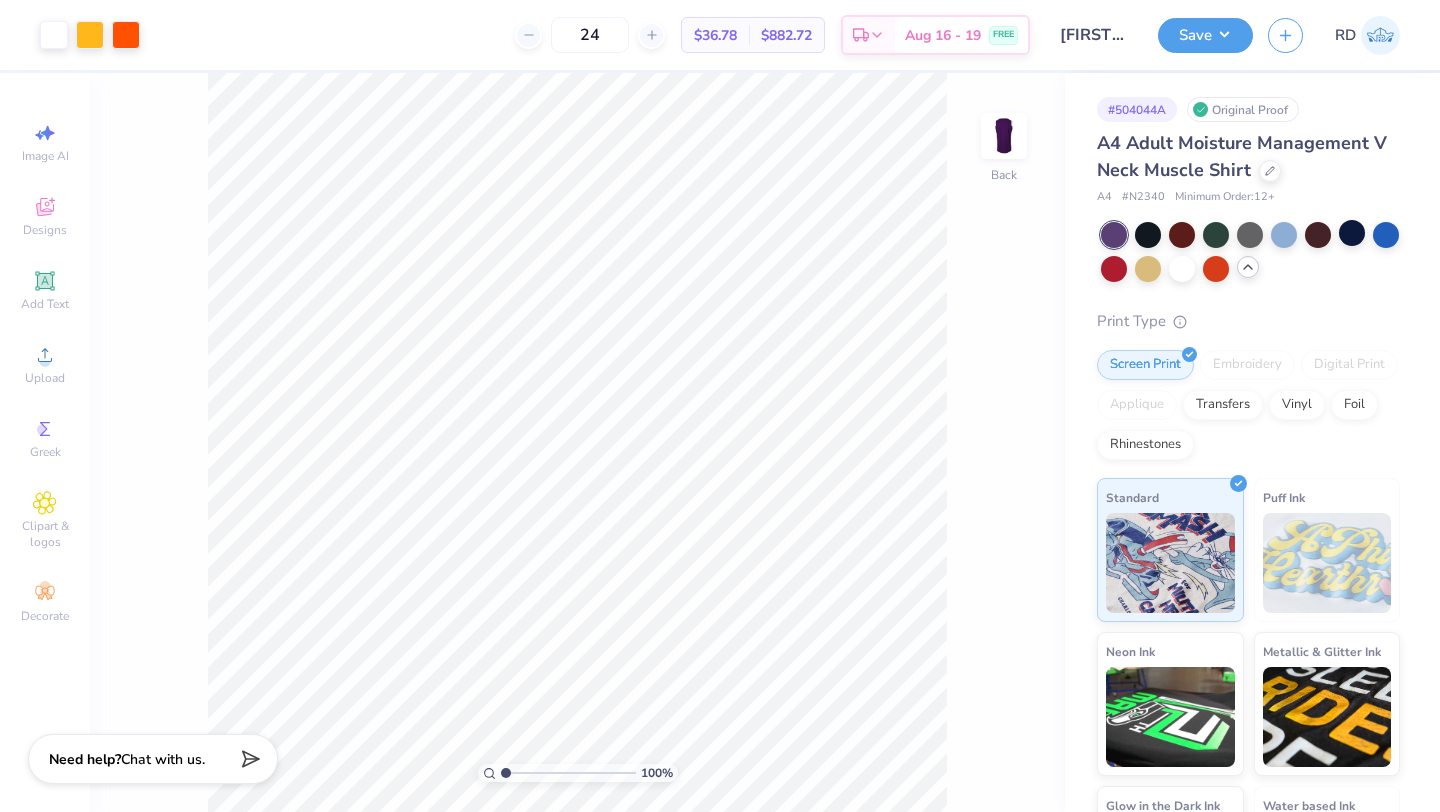 click at bounding box center (1004, 136) 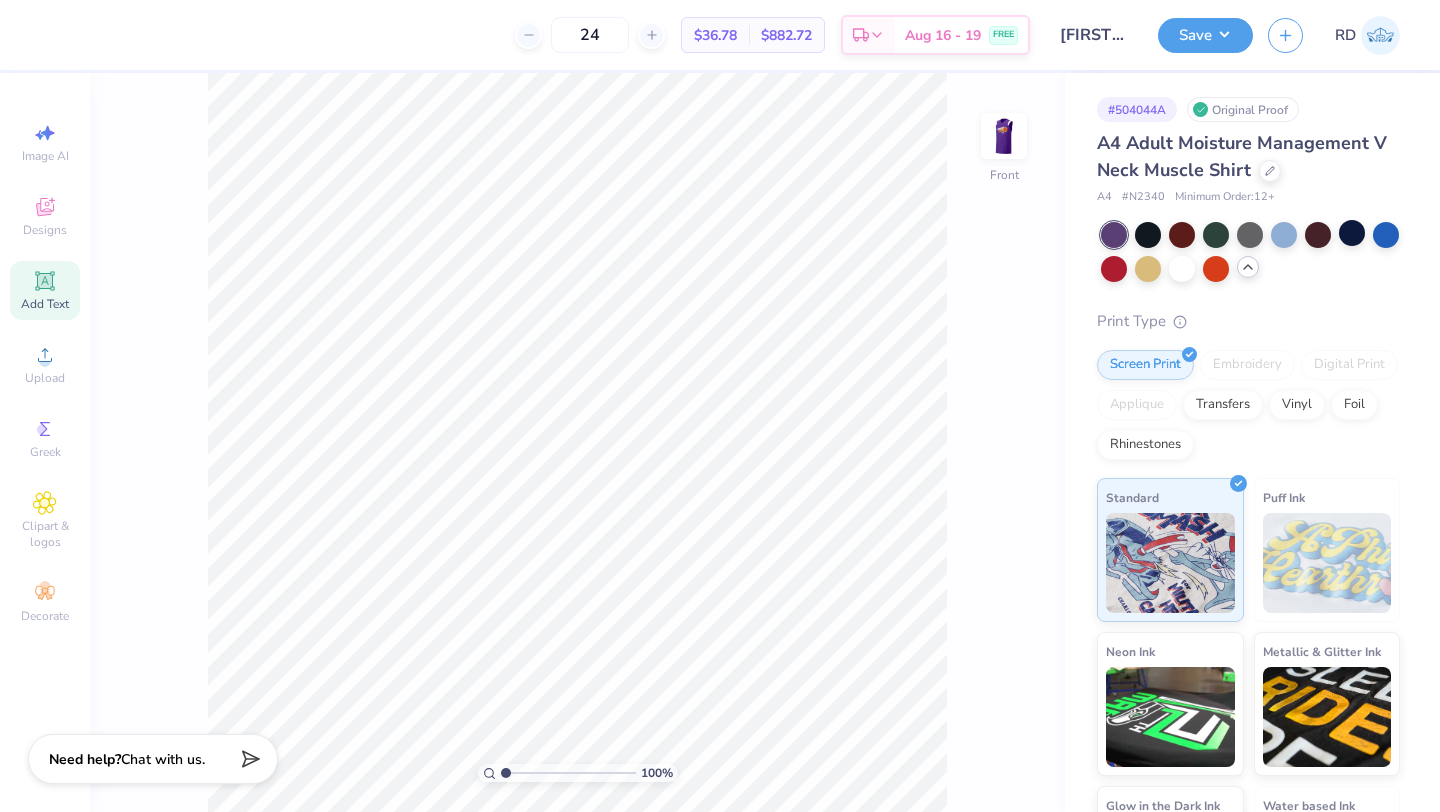 click on "Add Text" at bounding box center [45, 290] 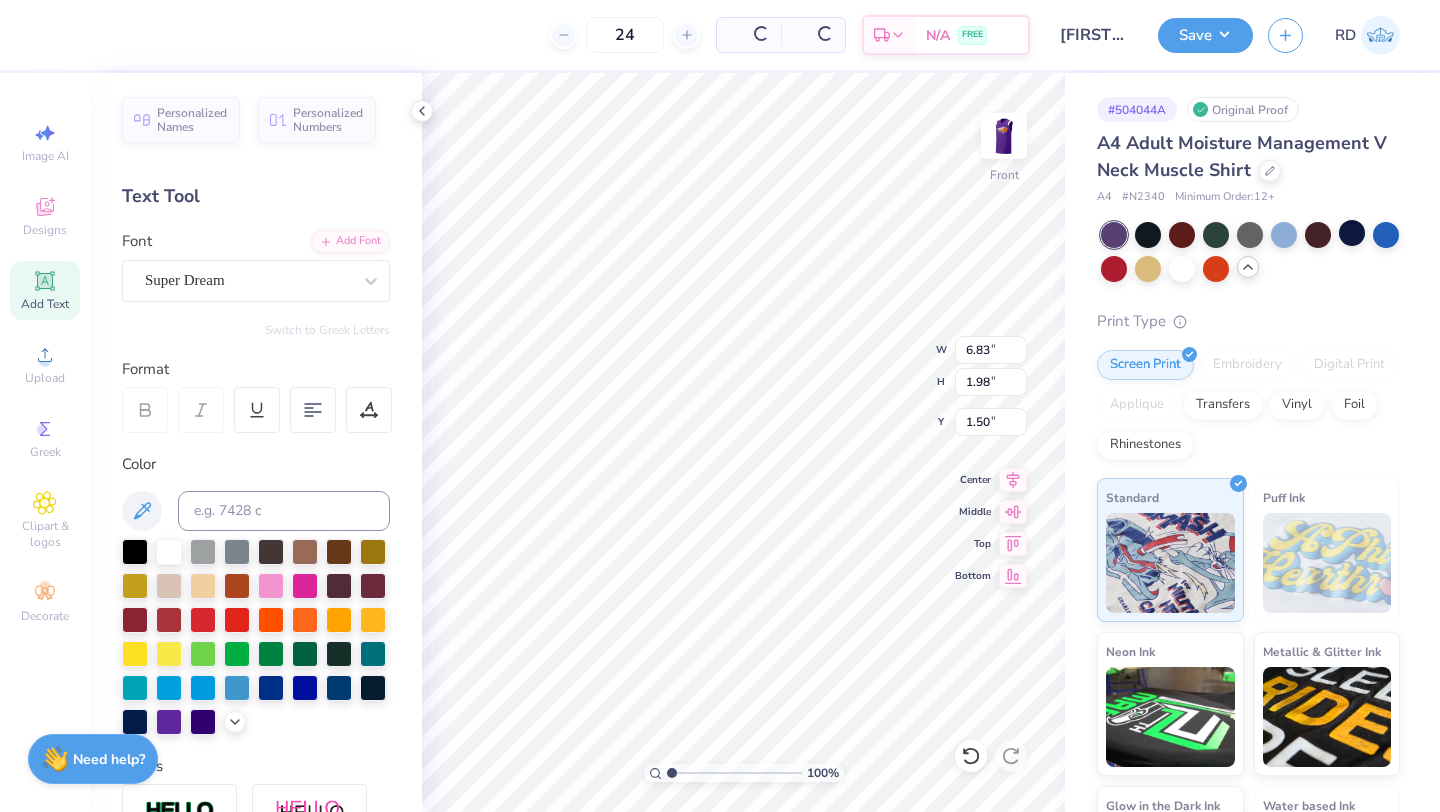 type on "1.85" 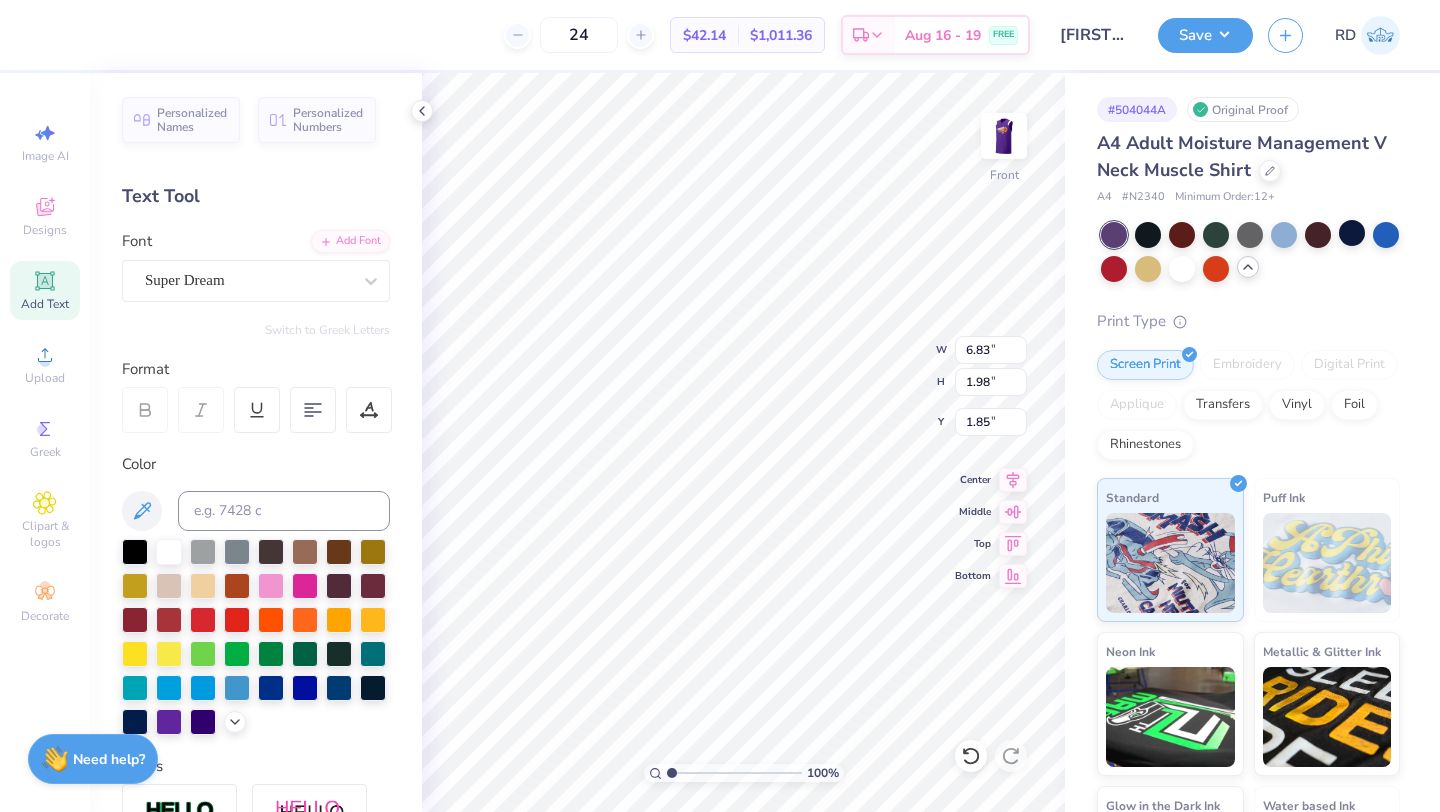 scroll, scrollTop: 16, scrollLeft: 9, axis: both 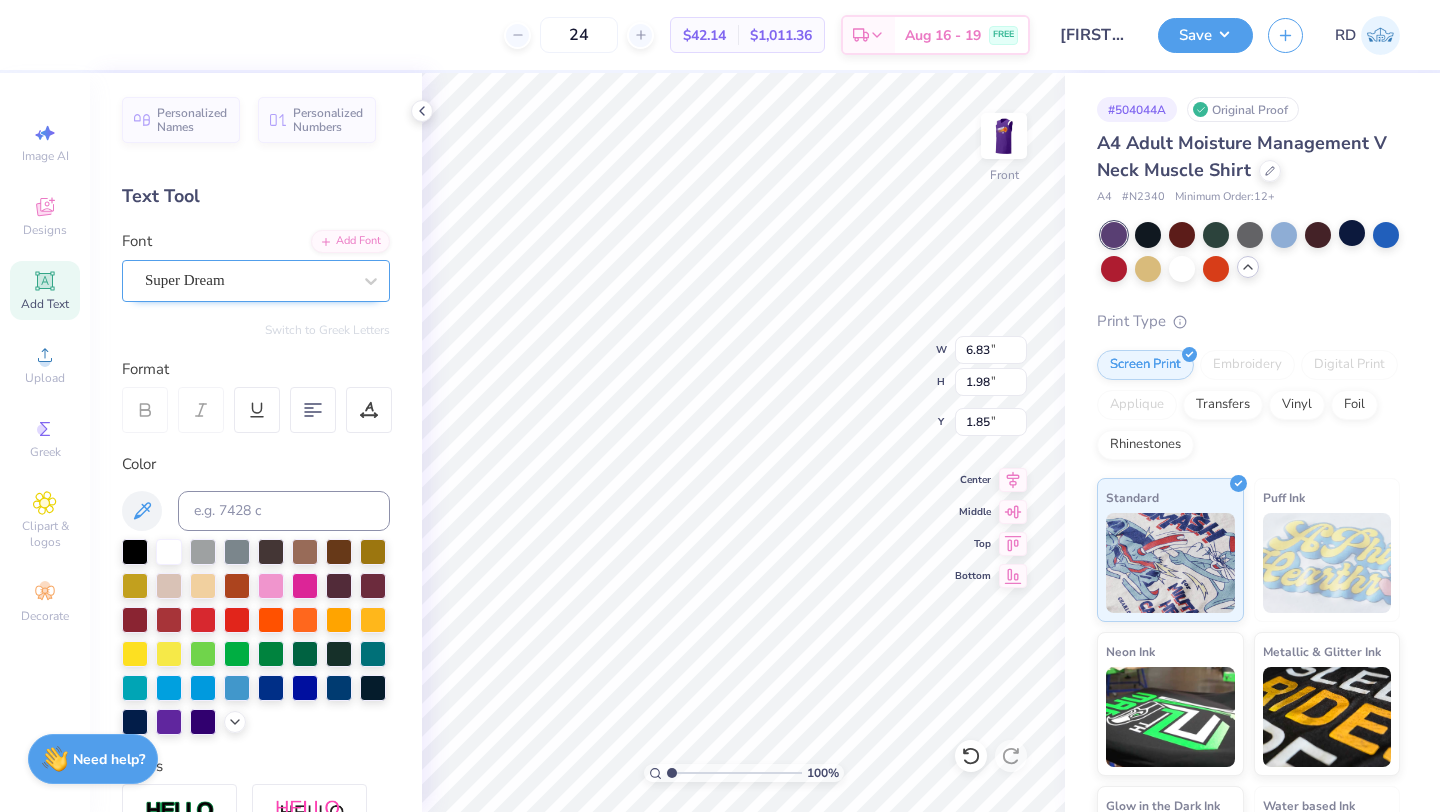 type on "Sigma Phi Epsilon" 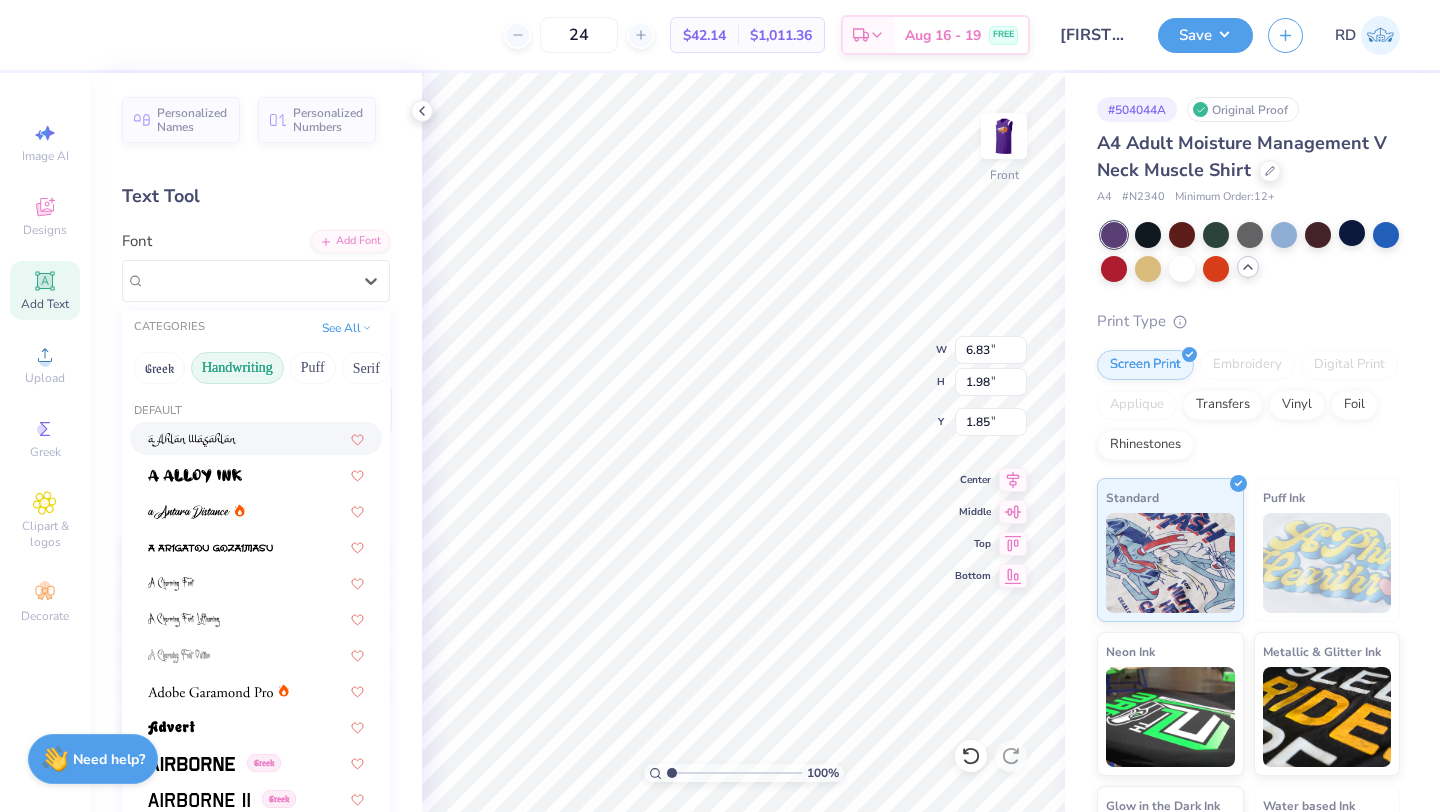 click on "Handwriting" at bounding box center [237, 368] 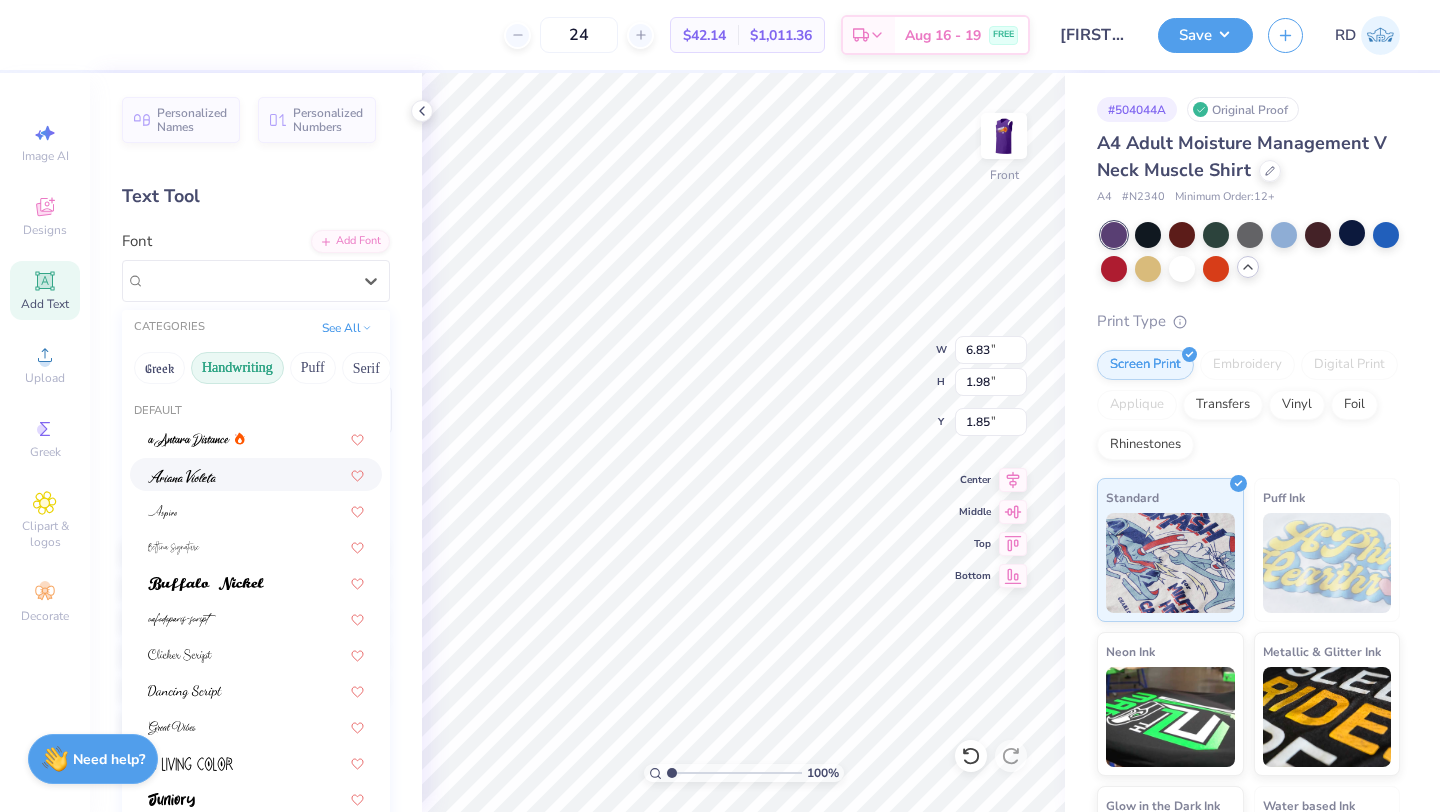 click at bounding box center (256, 474) 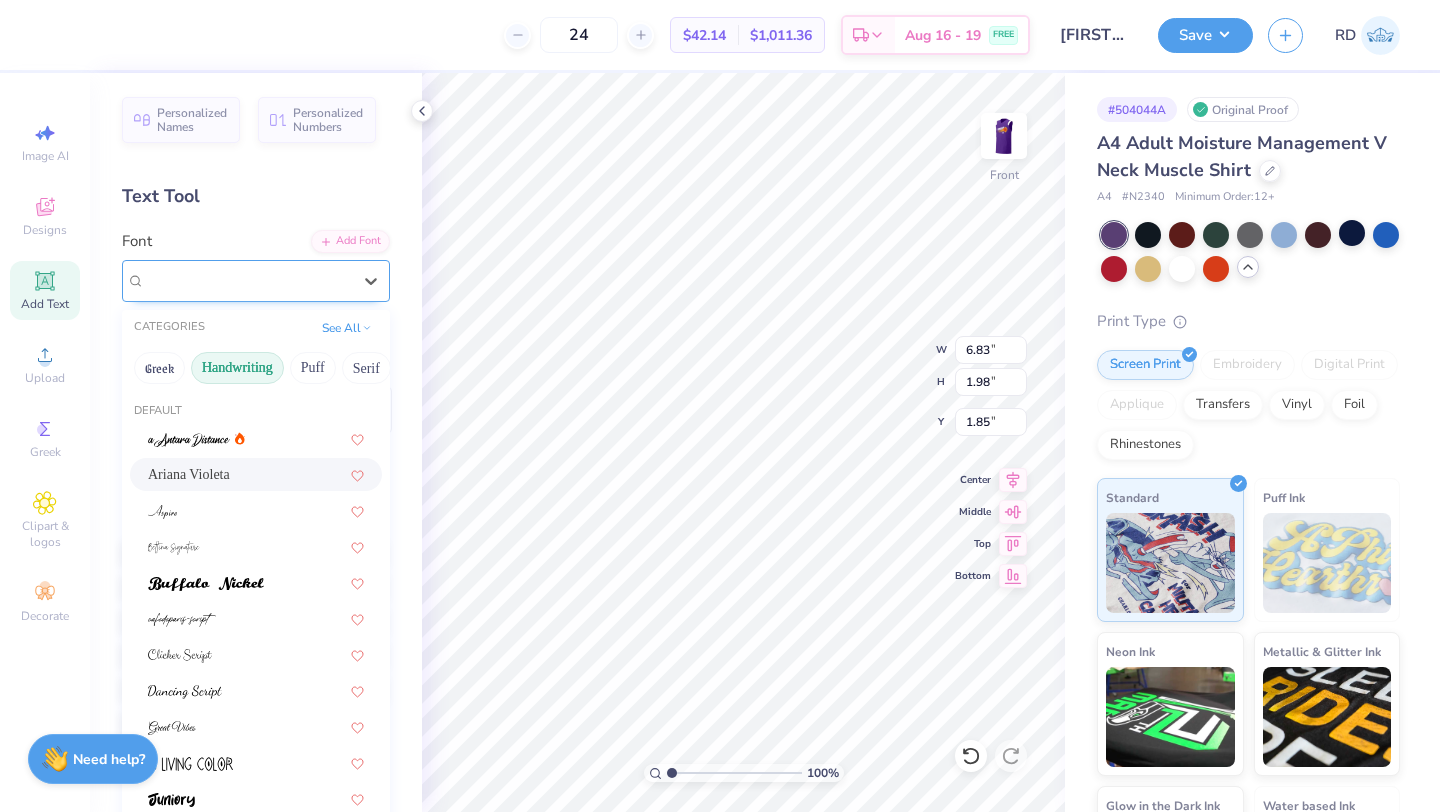 click on "Ariana Violeta" at bounding box center [248, 280] 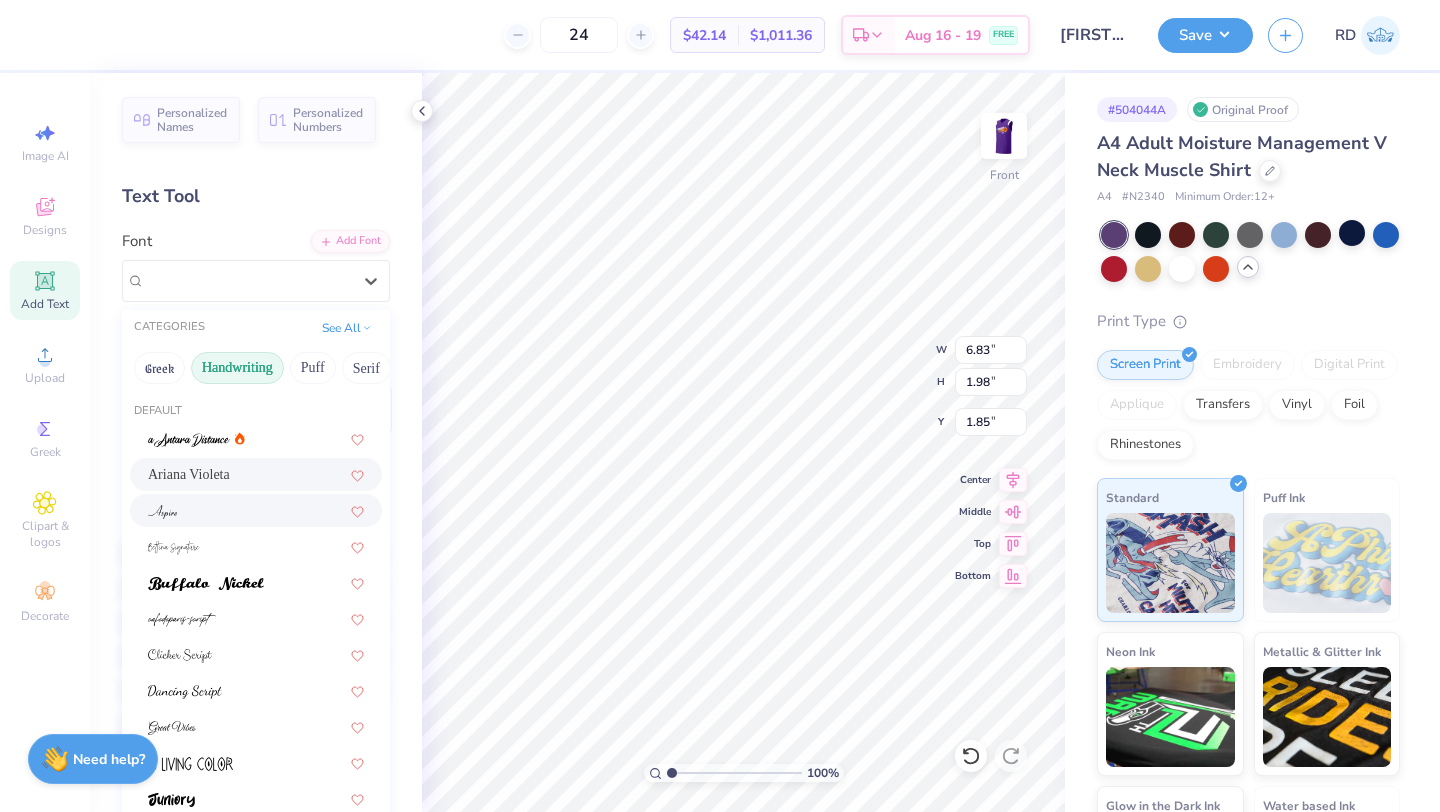 click at bounding box center [256, 510] 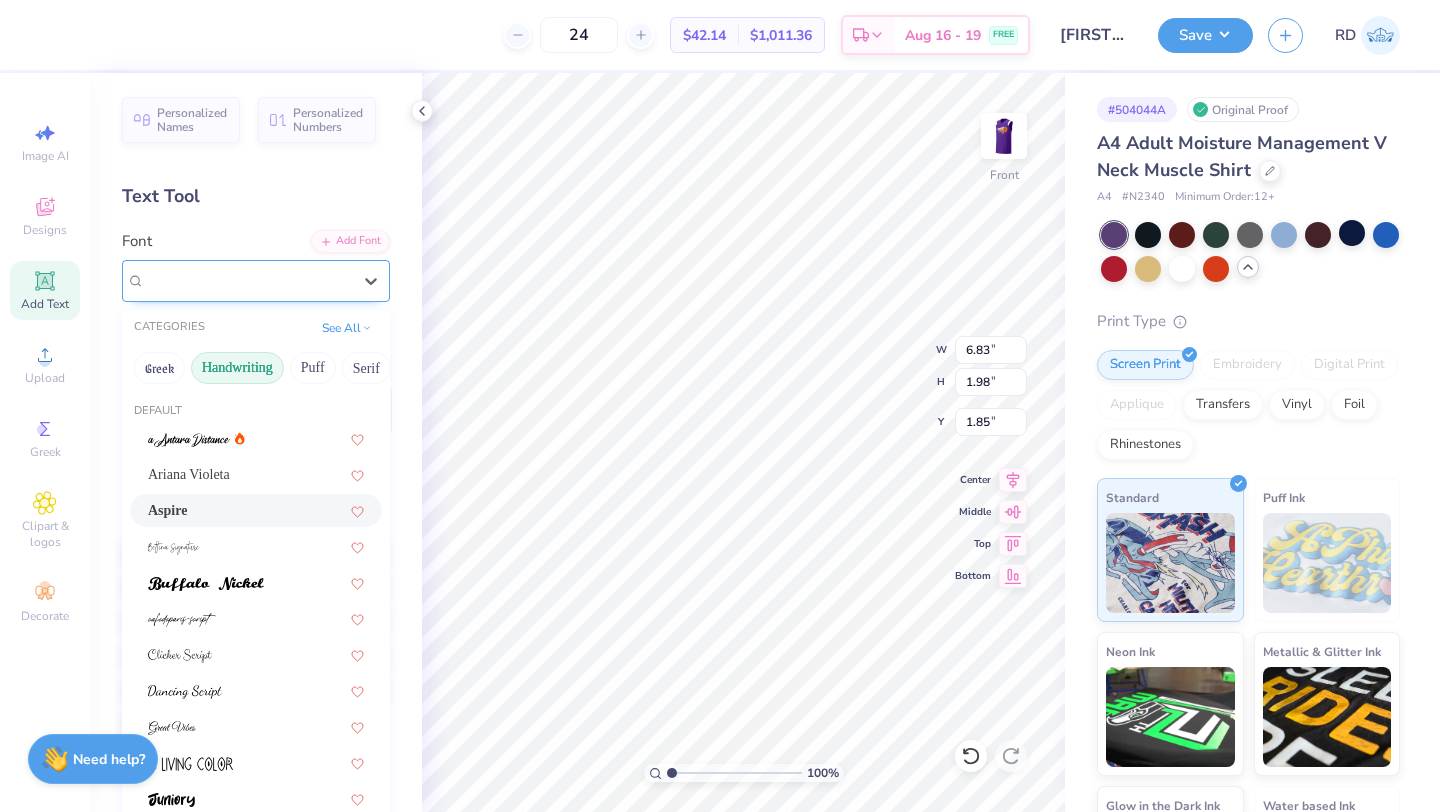 click on "Aspire" at bounding box center (248, 280) 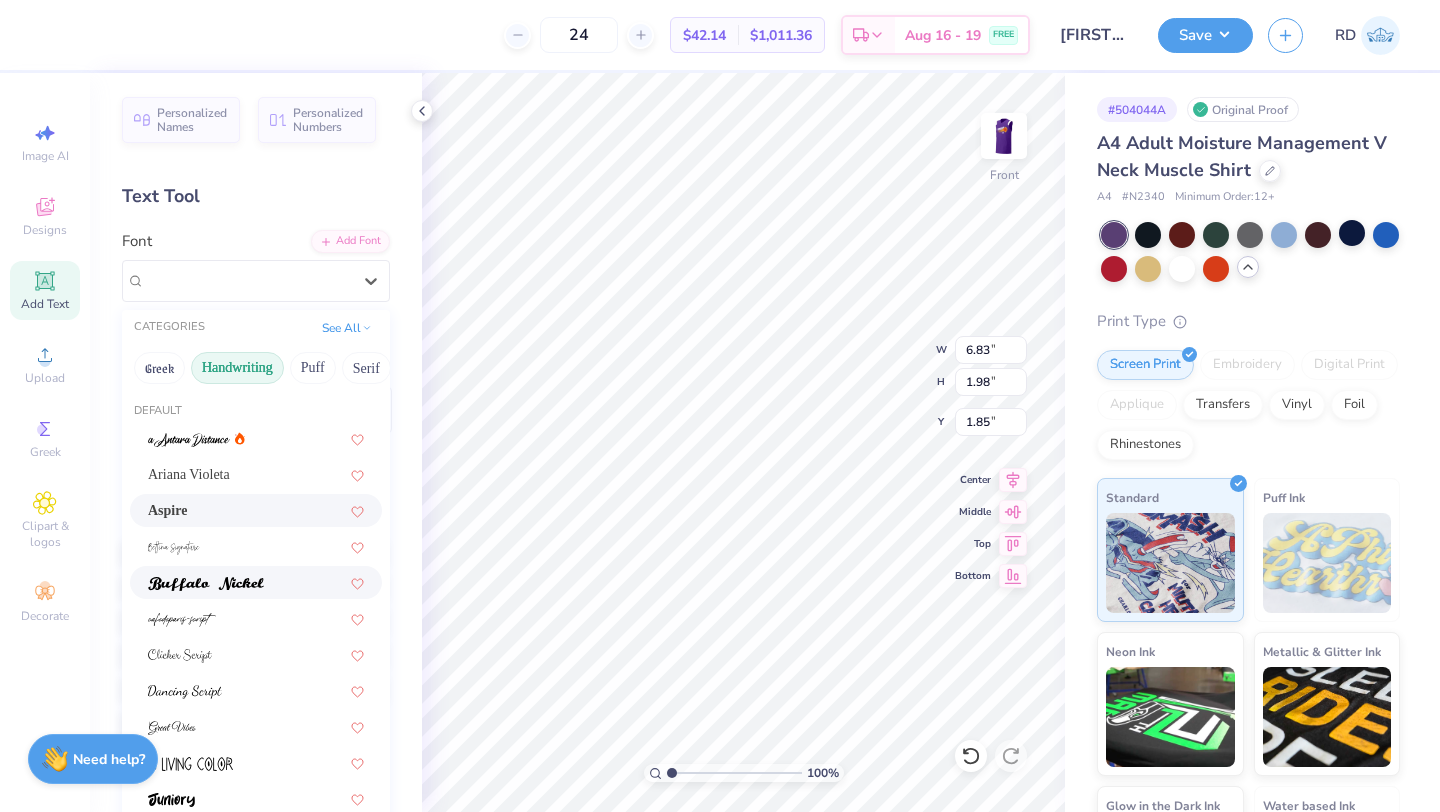 click at bounding box center (256, 582) 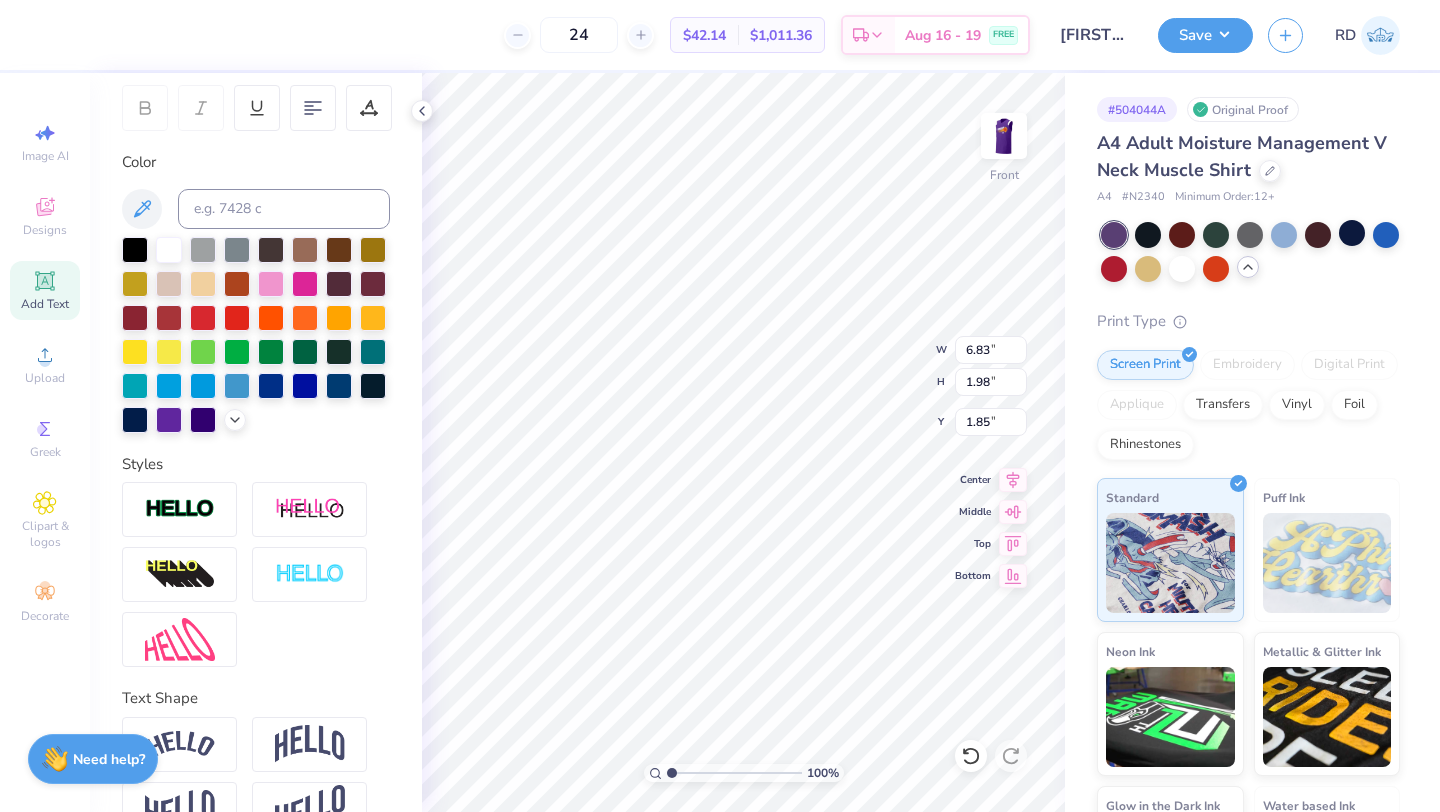 scroll, scrollTop: 347, scrollLeft: 0, axis: vertical 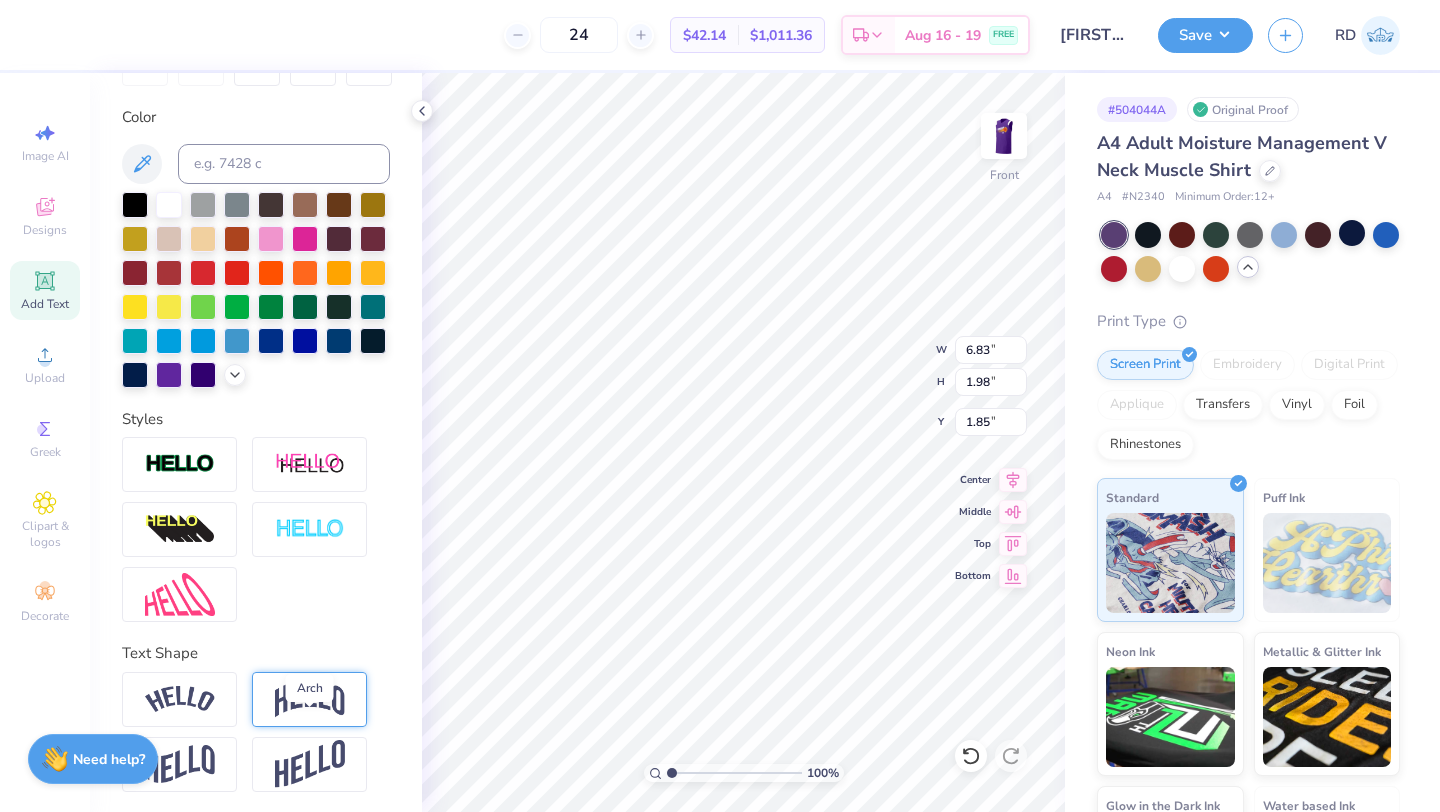 click at bounding box center [310, 699] 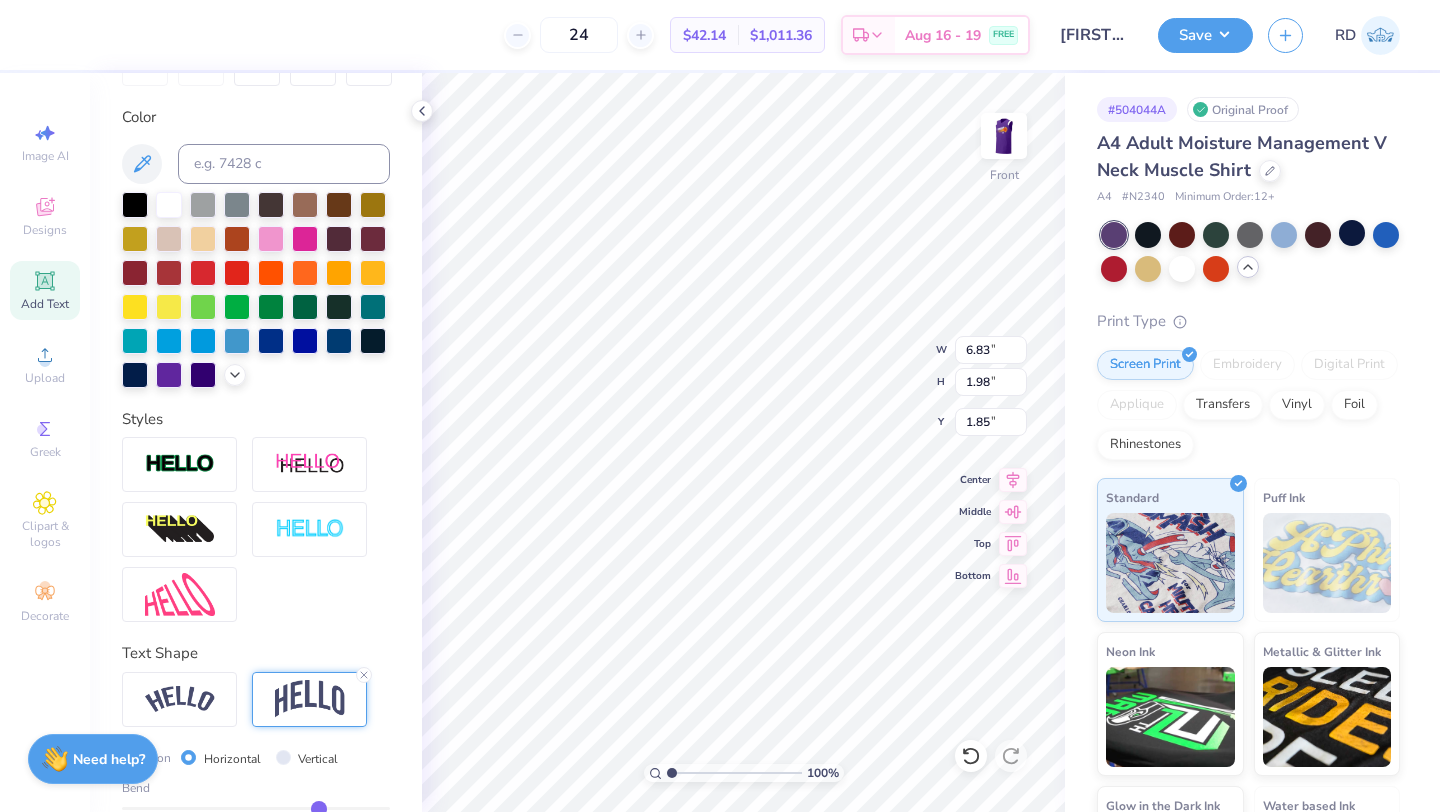 scroll, scrollTop: 16, scrollLeft: 5, axis: both 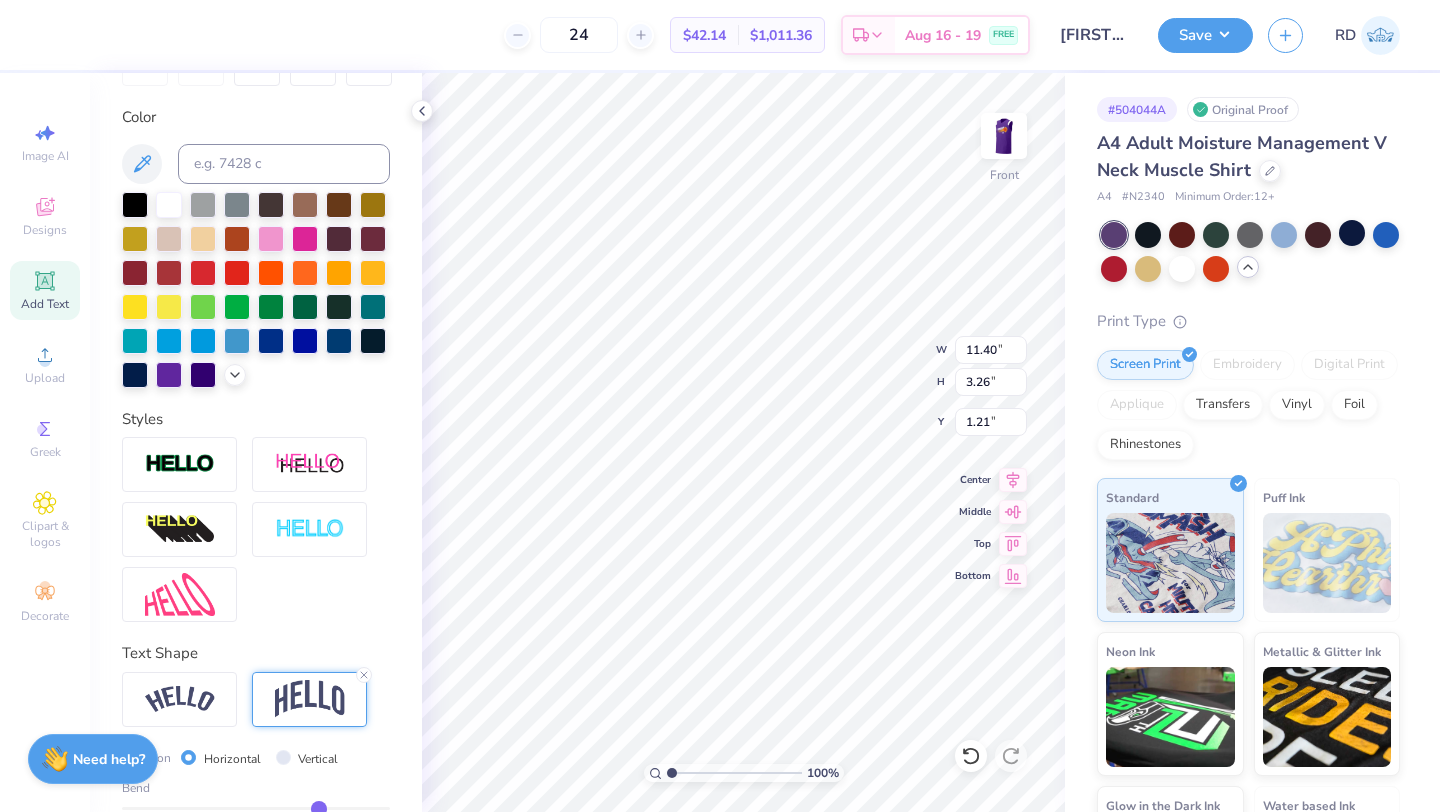 type on "2.32" 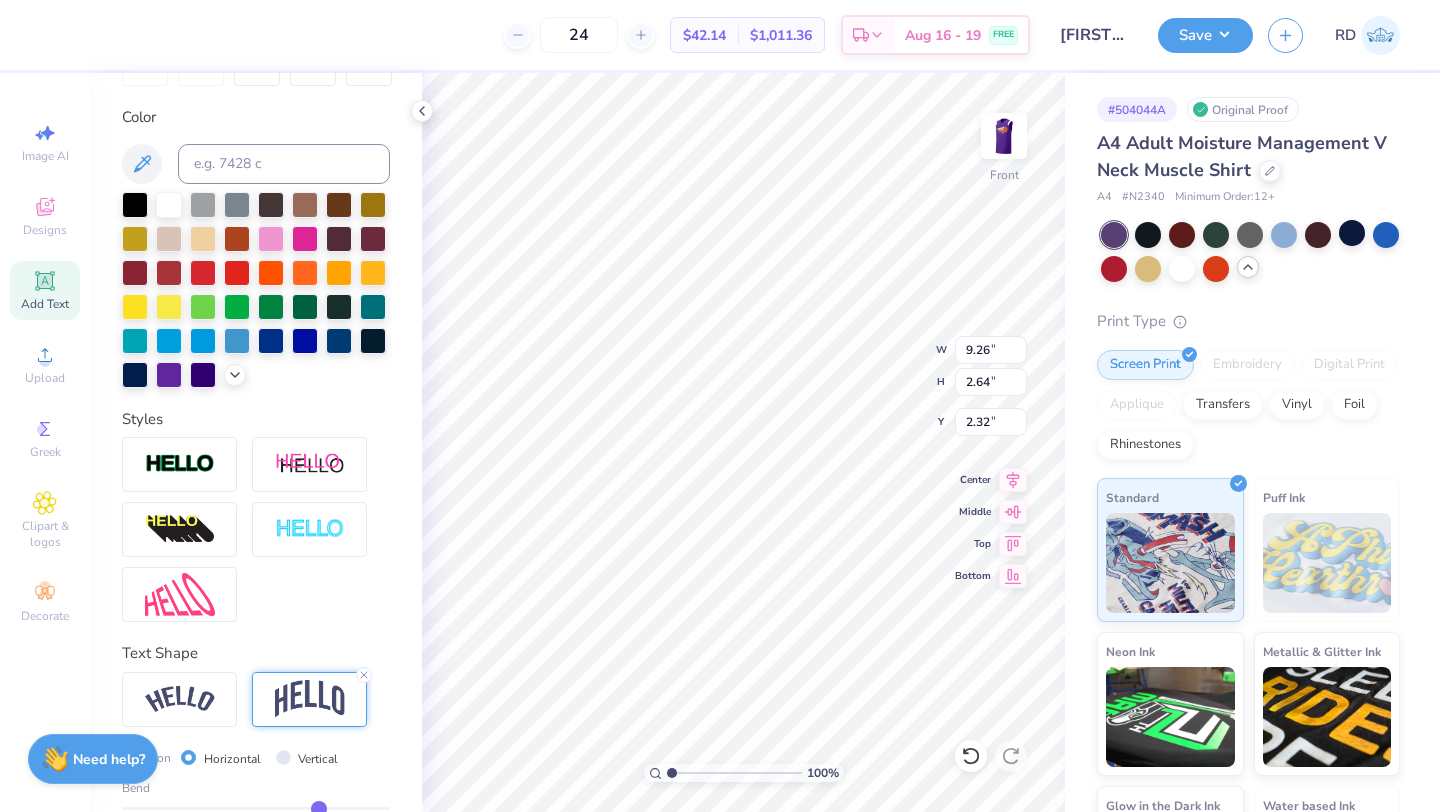 type on "9.26" 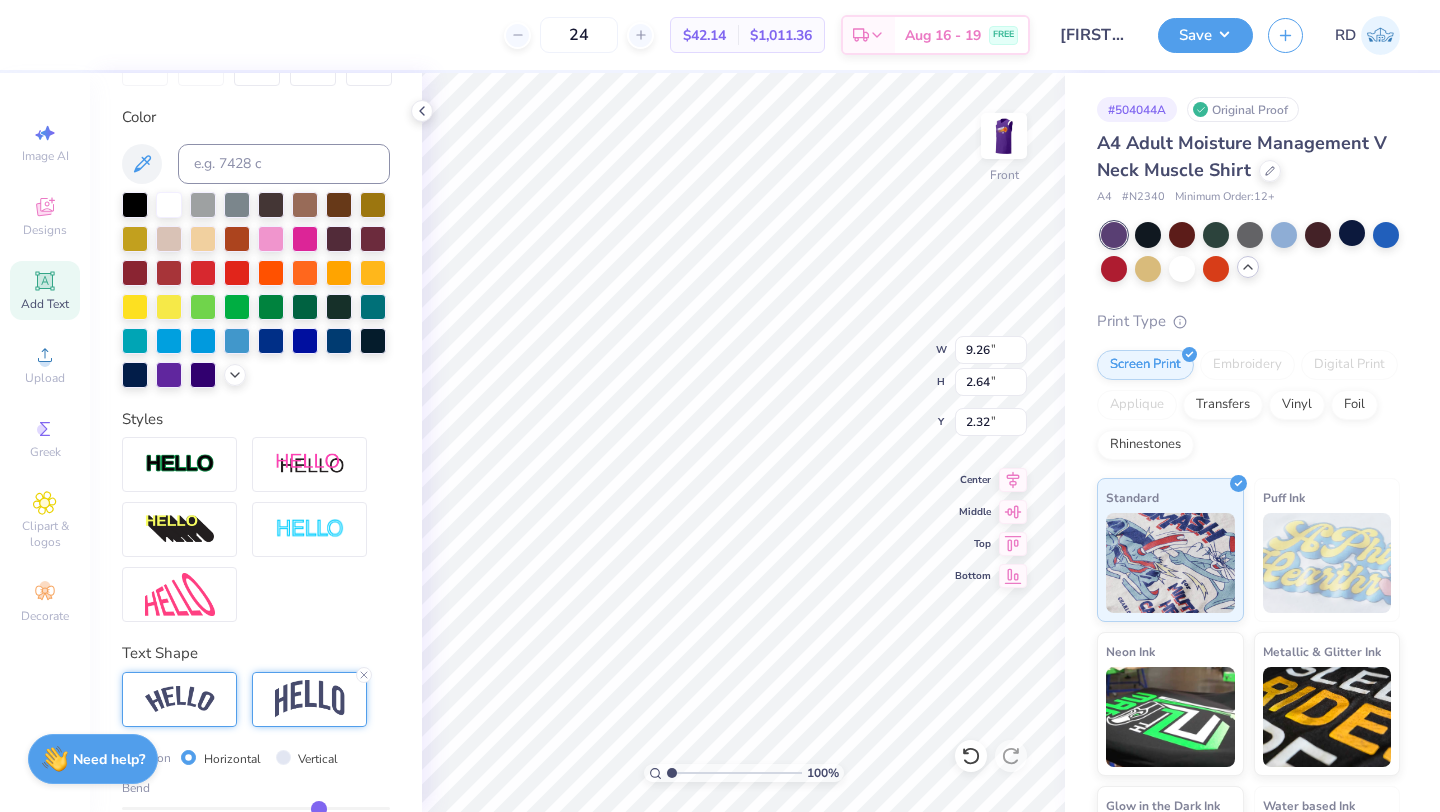 click at bounding box center (180, 699) 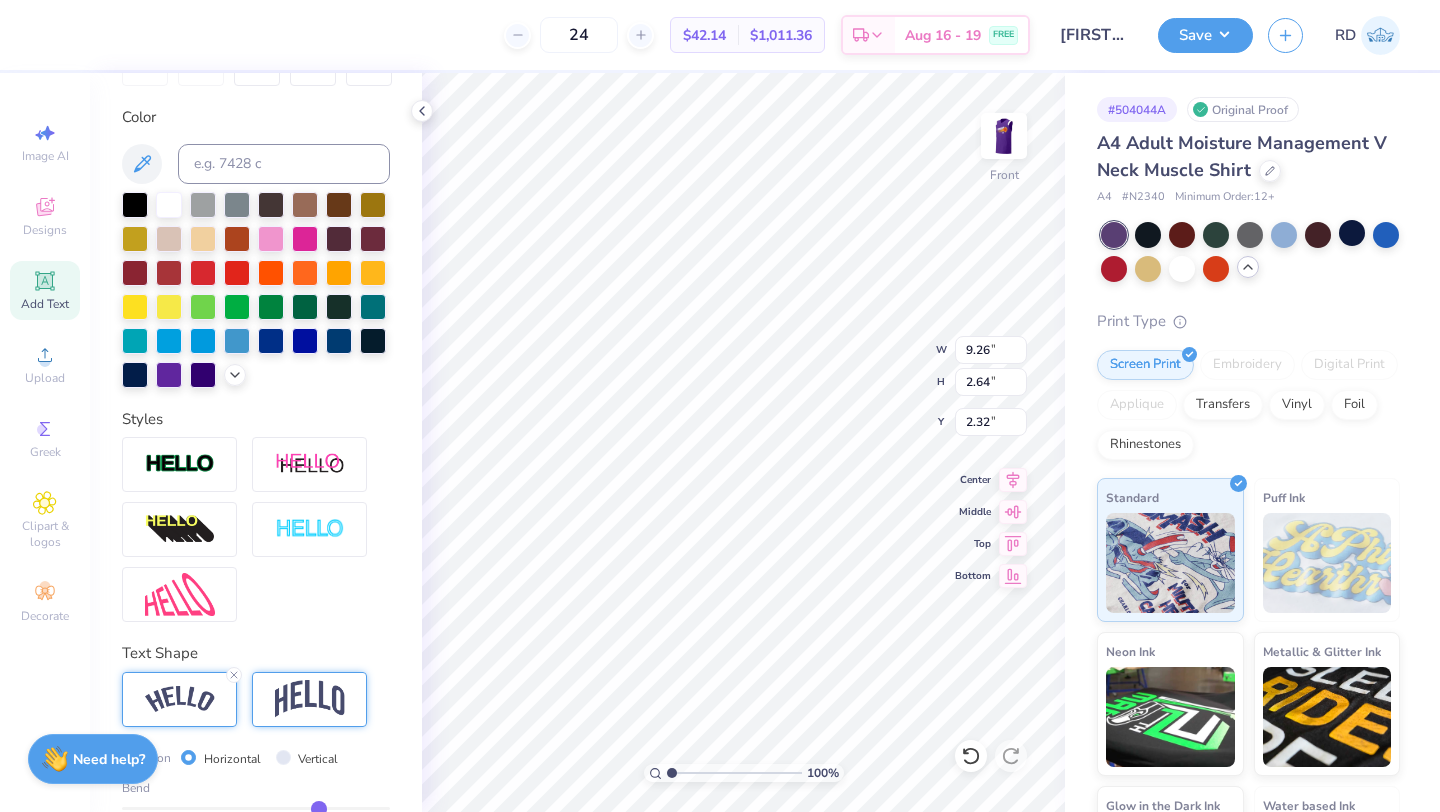 type on "9.97" 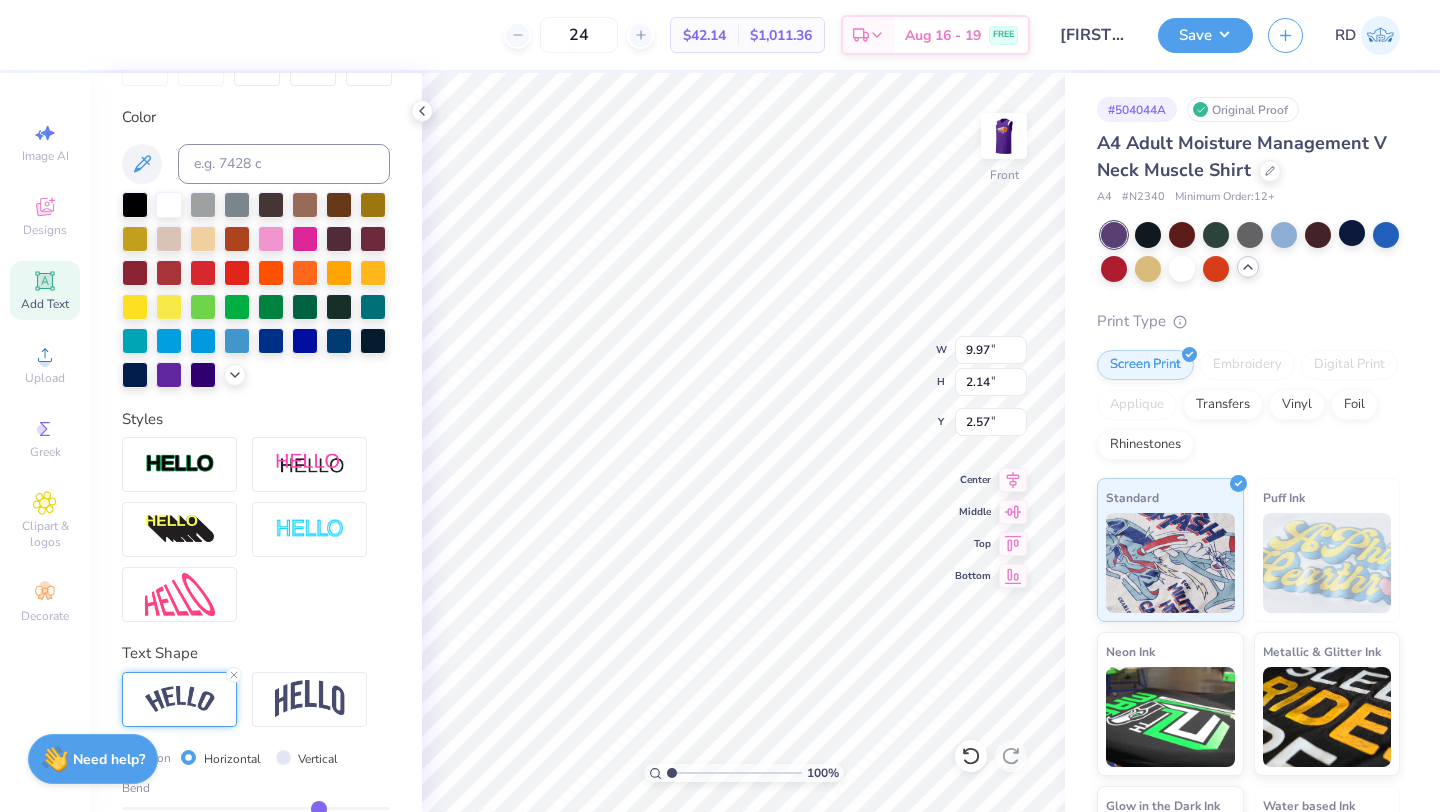 type on "2.41" 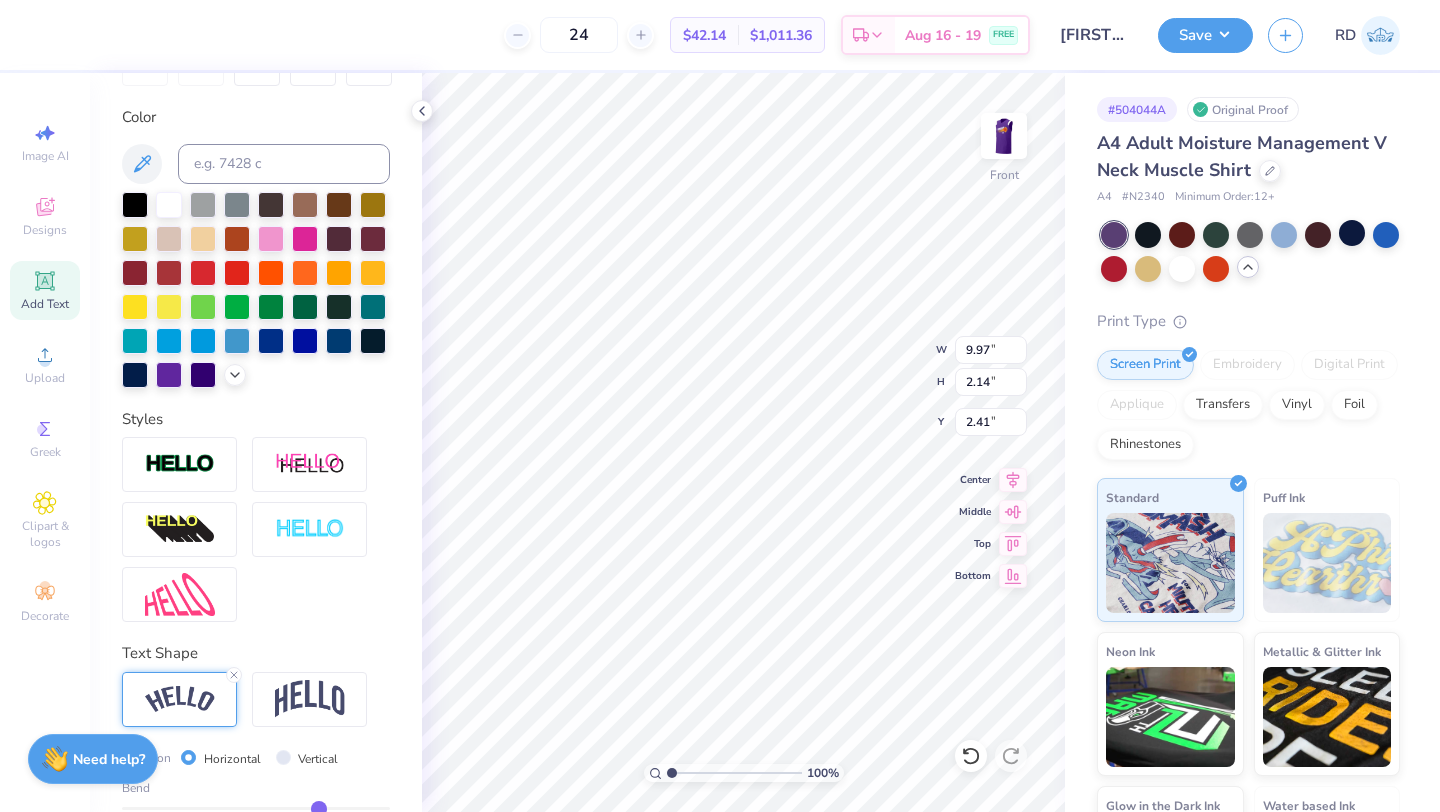 type on "2.57" 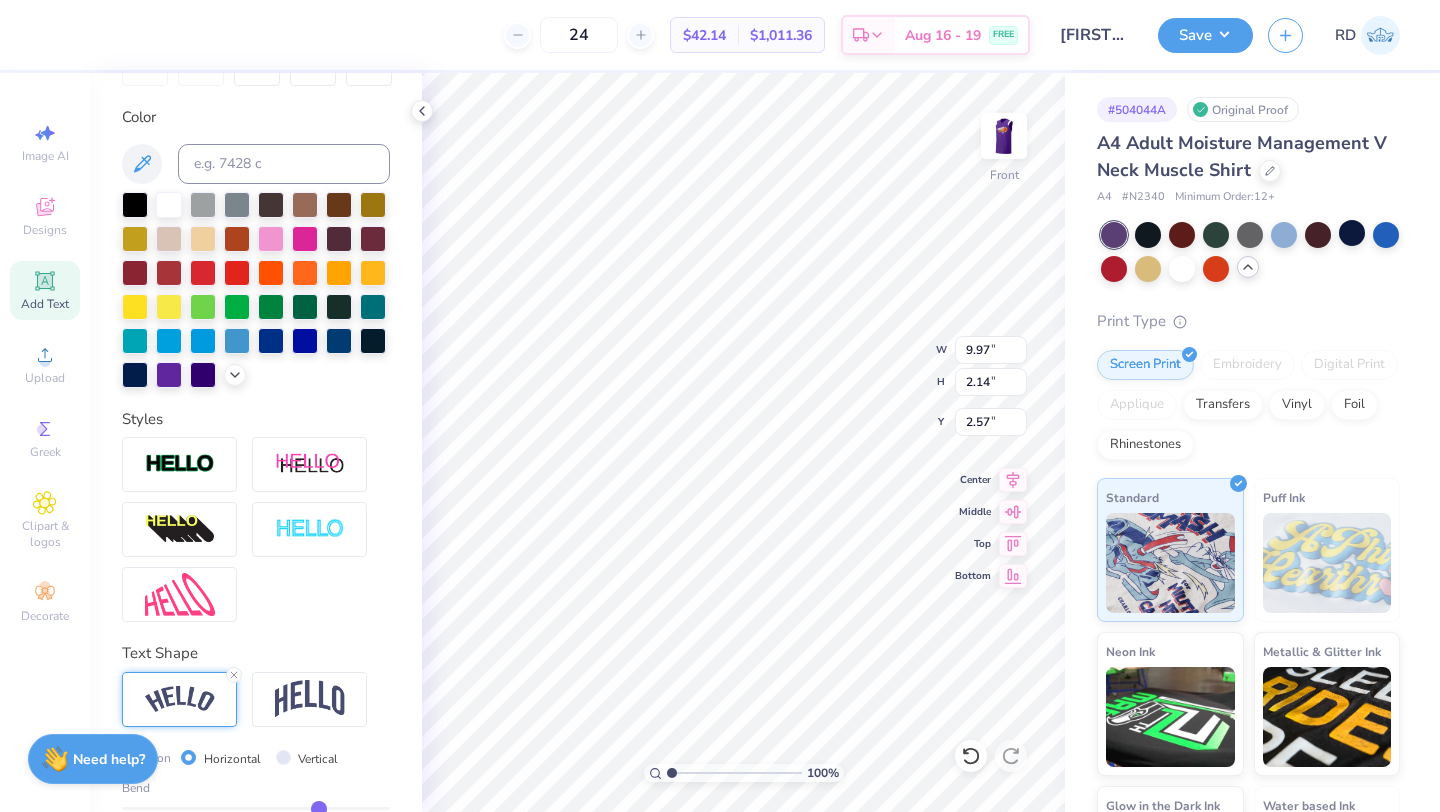type on "2.58" 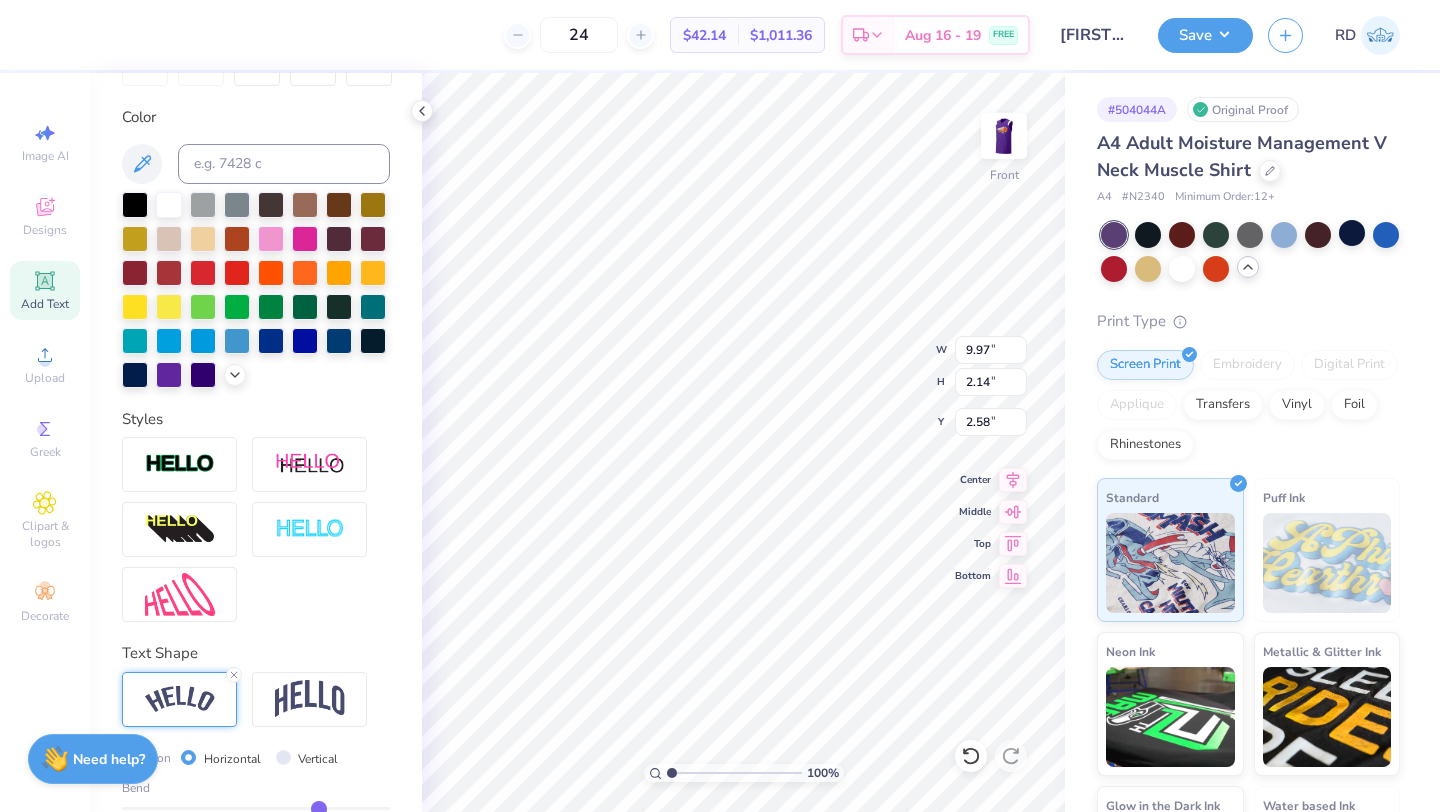scroll, scrollTop: 16, scrollLeft: 2, axis: both 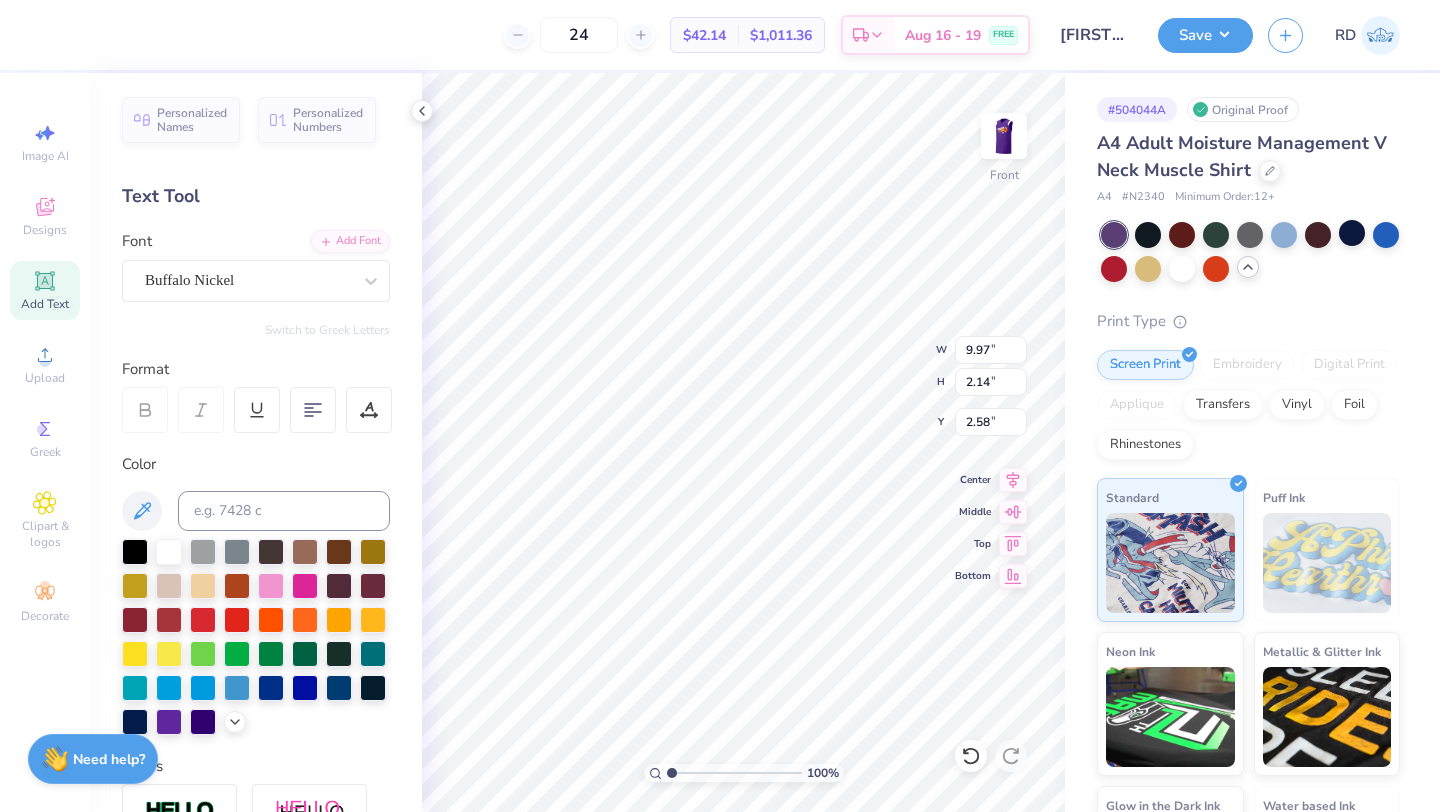 type on "10.18" 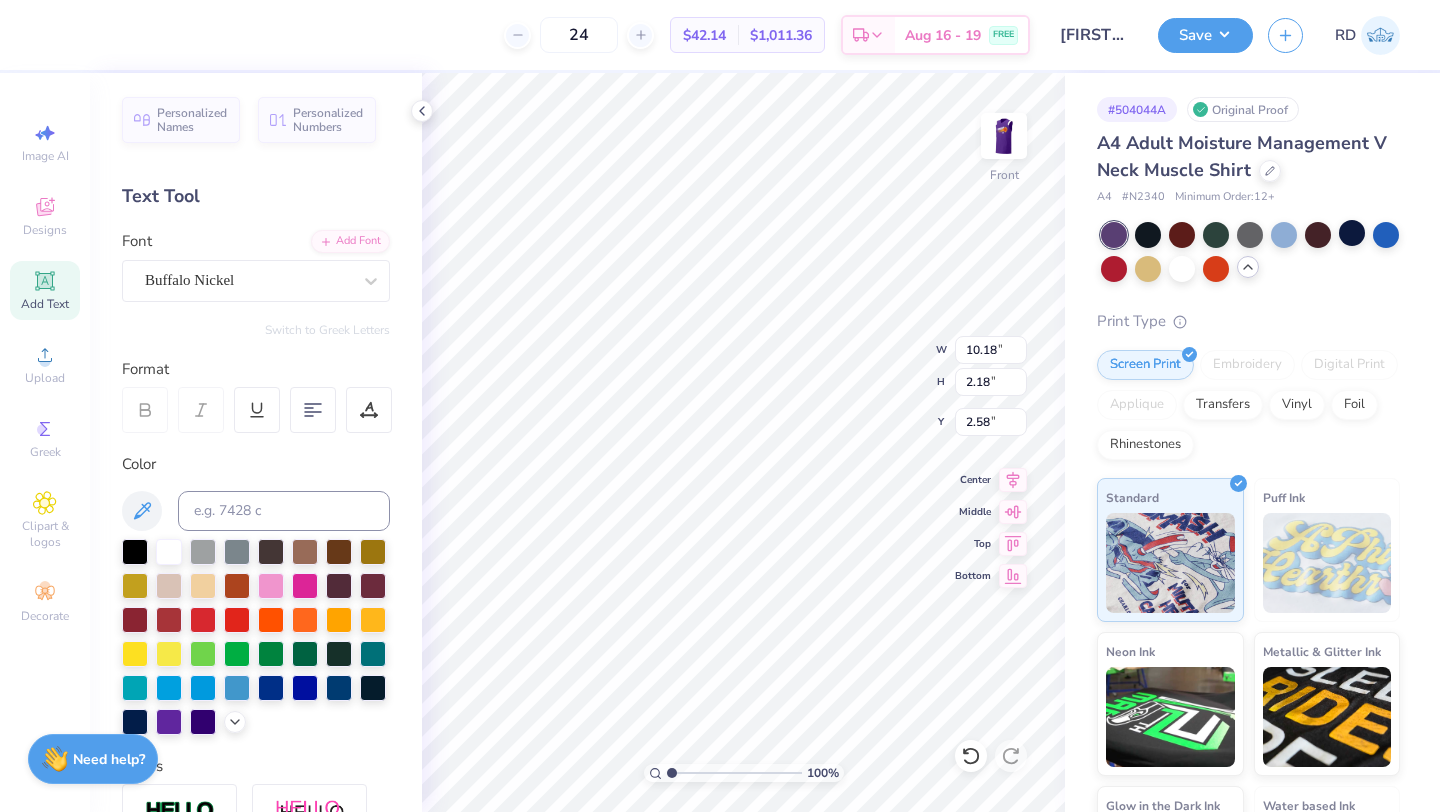 type on "1.77" 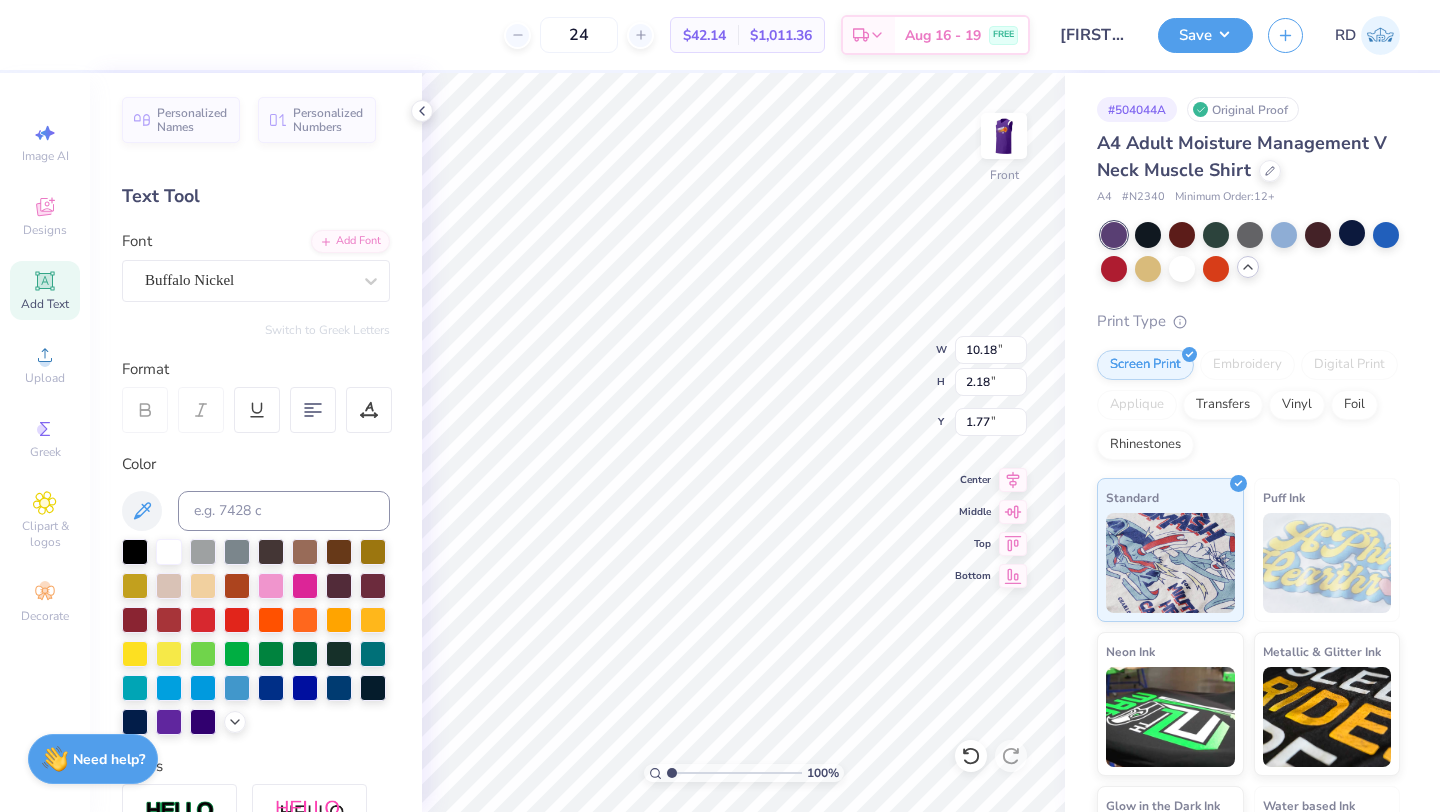 type on "2.49" 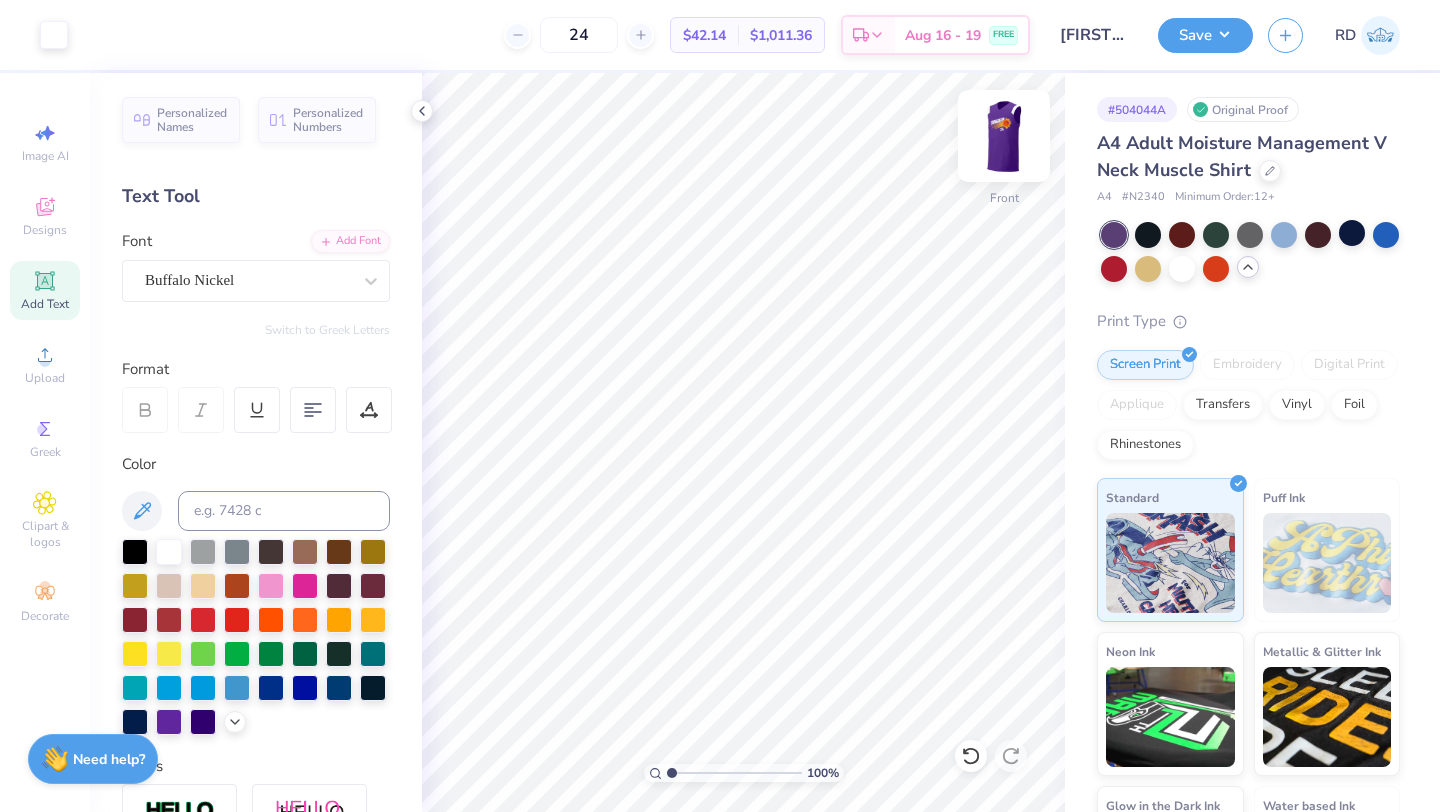click at bounding box center (1004, 136) 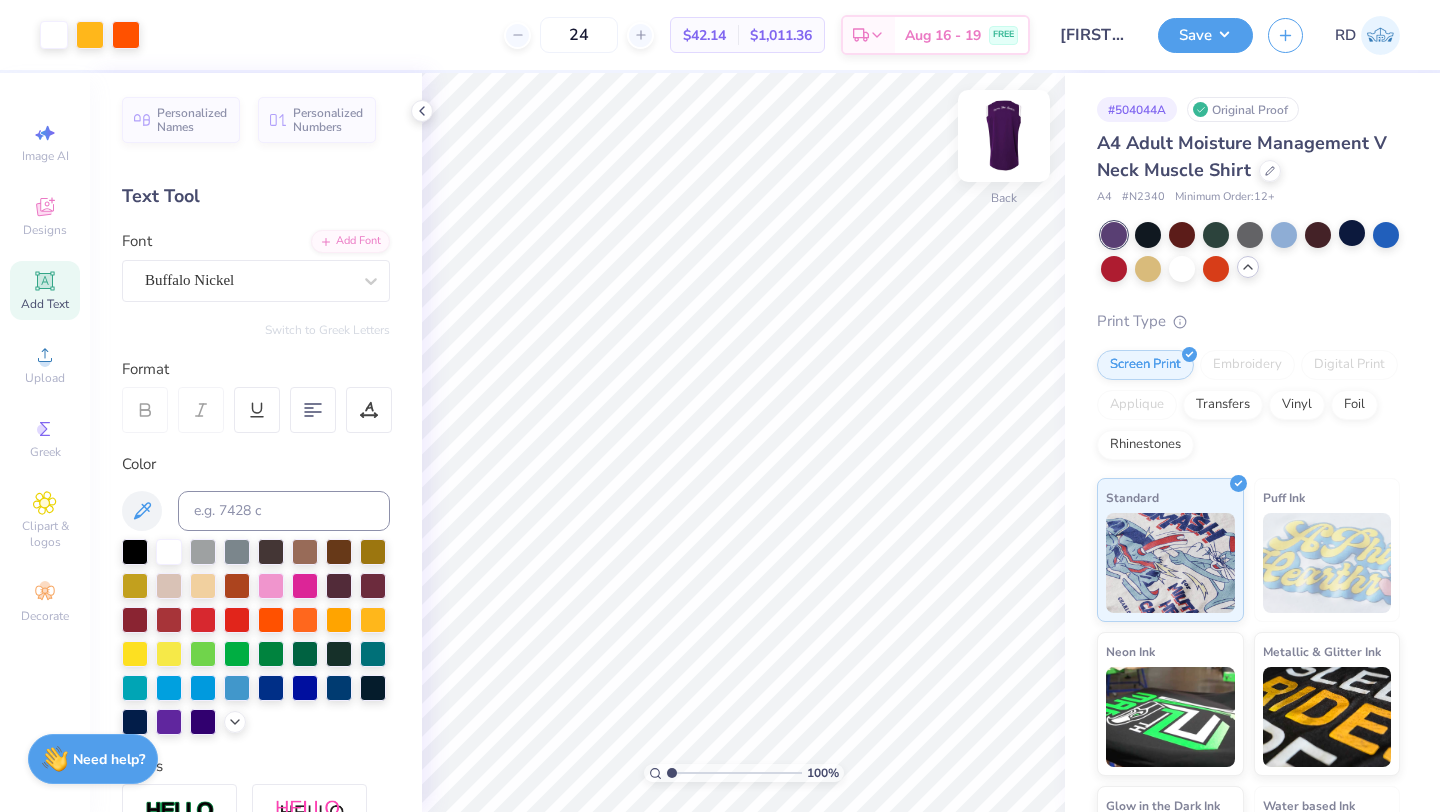 click at bounding box center [1004, 136] 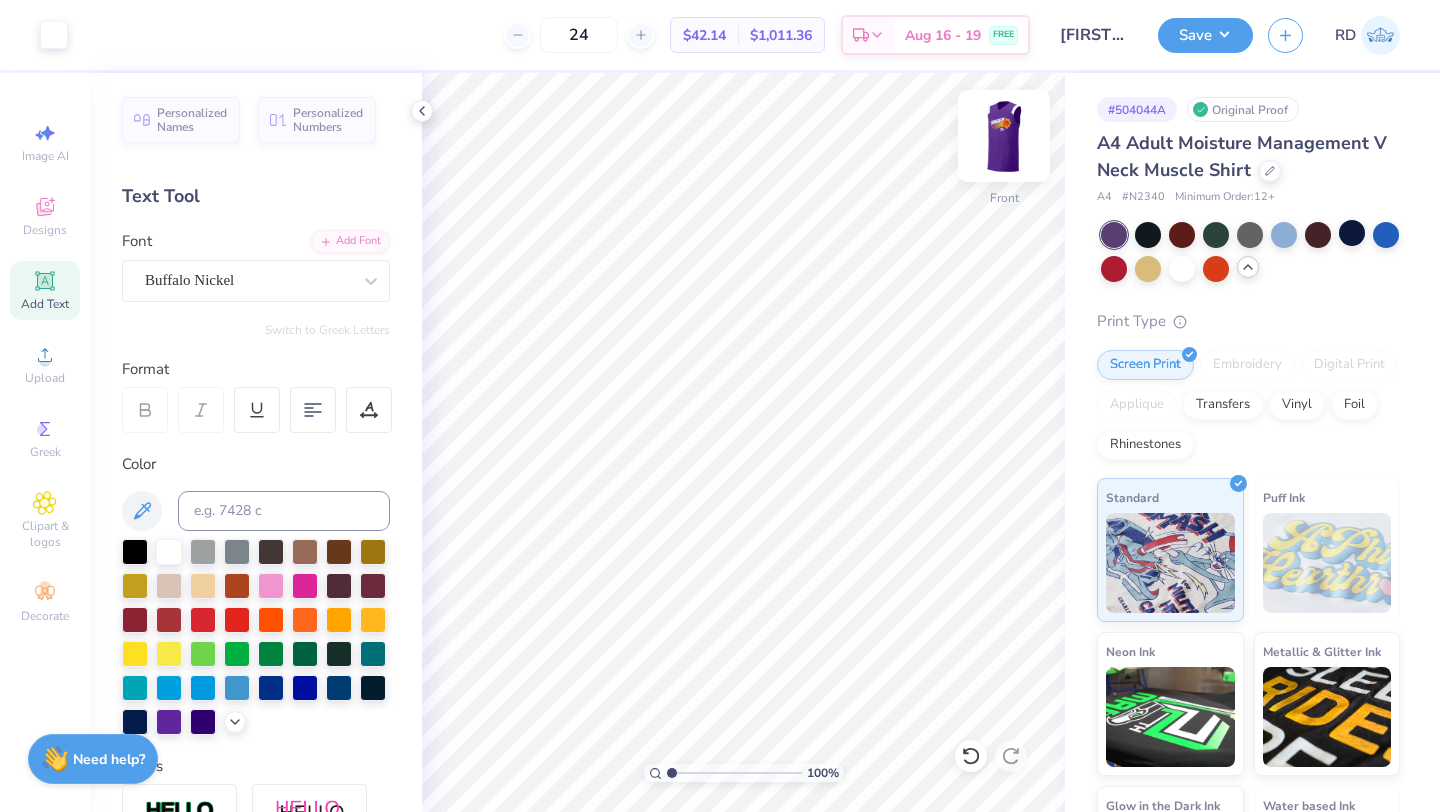 click at bounding box center (1004, 136) 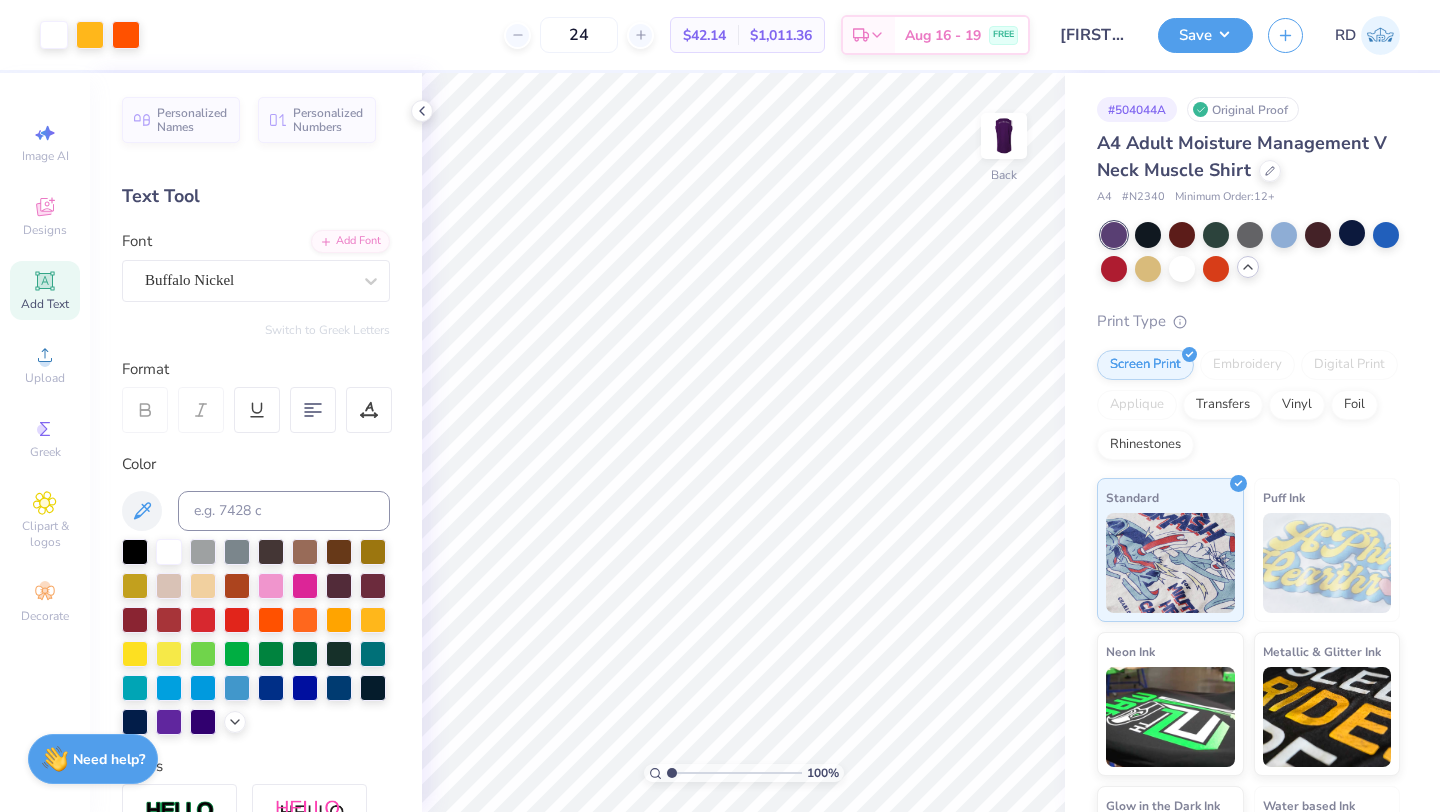 click at bounding box center (1004, 136) 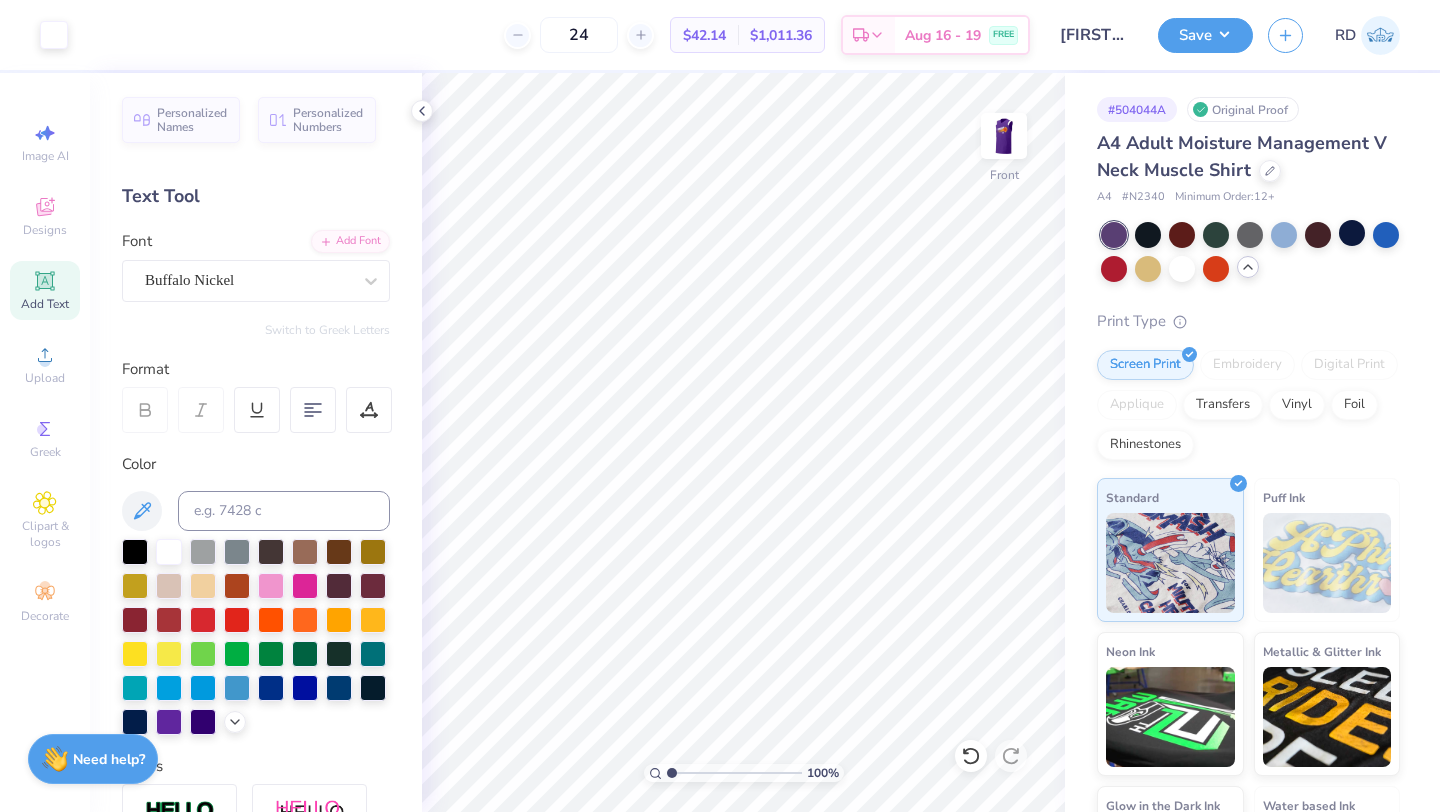 click on "Add Text" at bounding box center [45, 304] 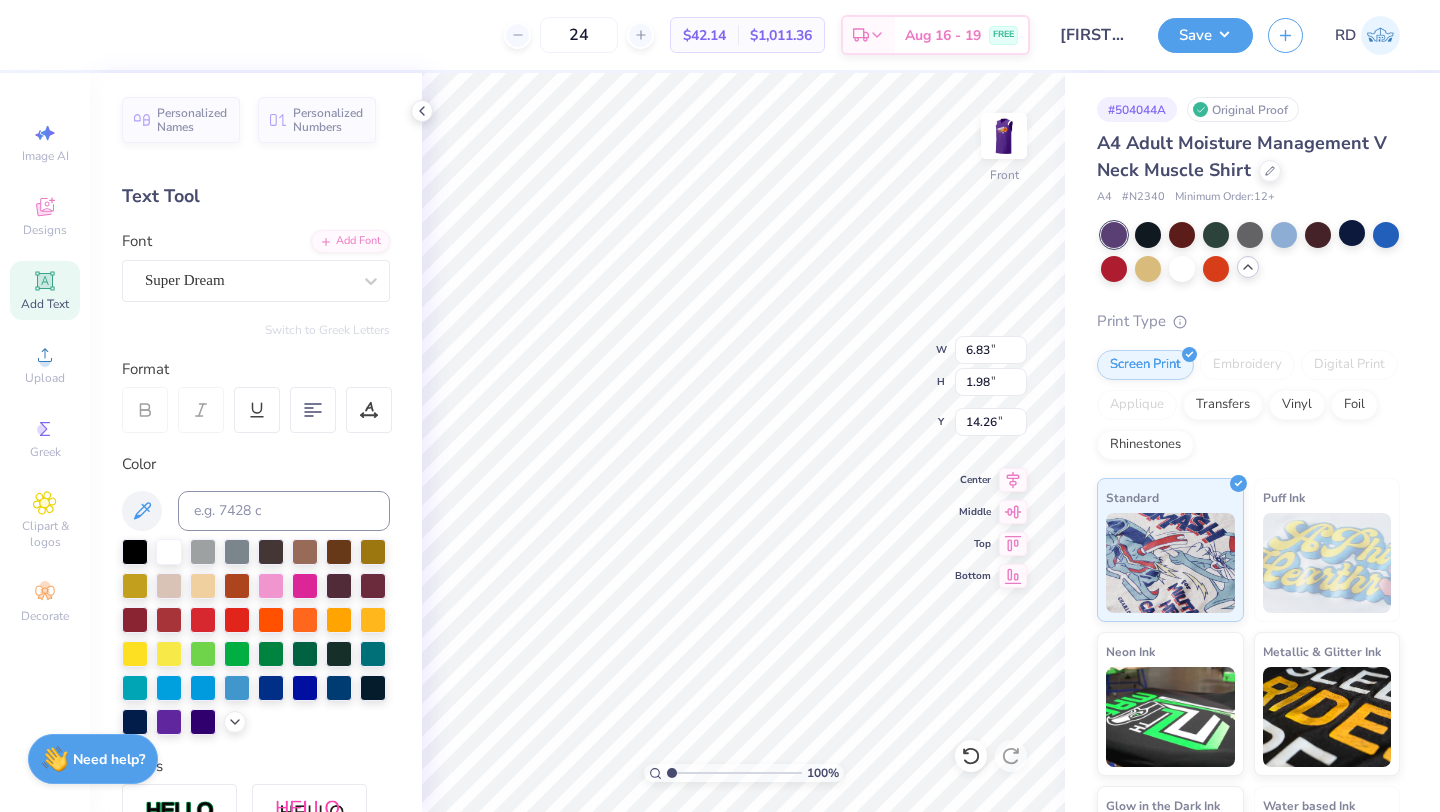 scroll, scrollTop: 16, scrollLeft: 2, axis: both 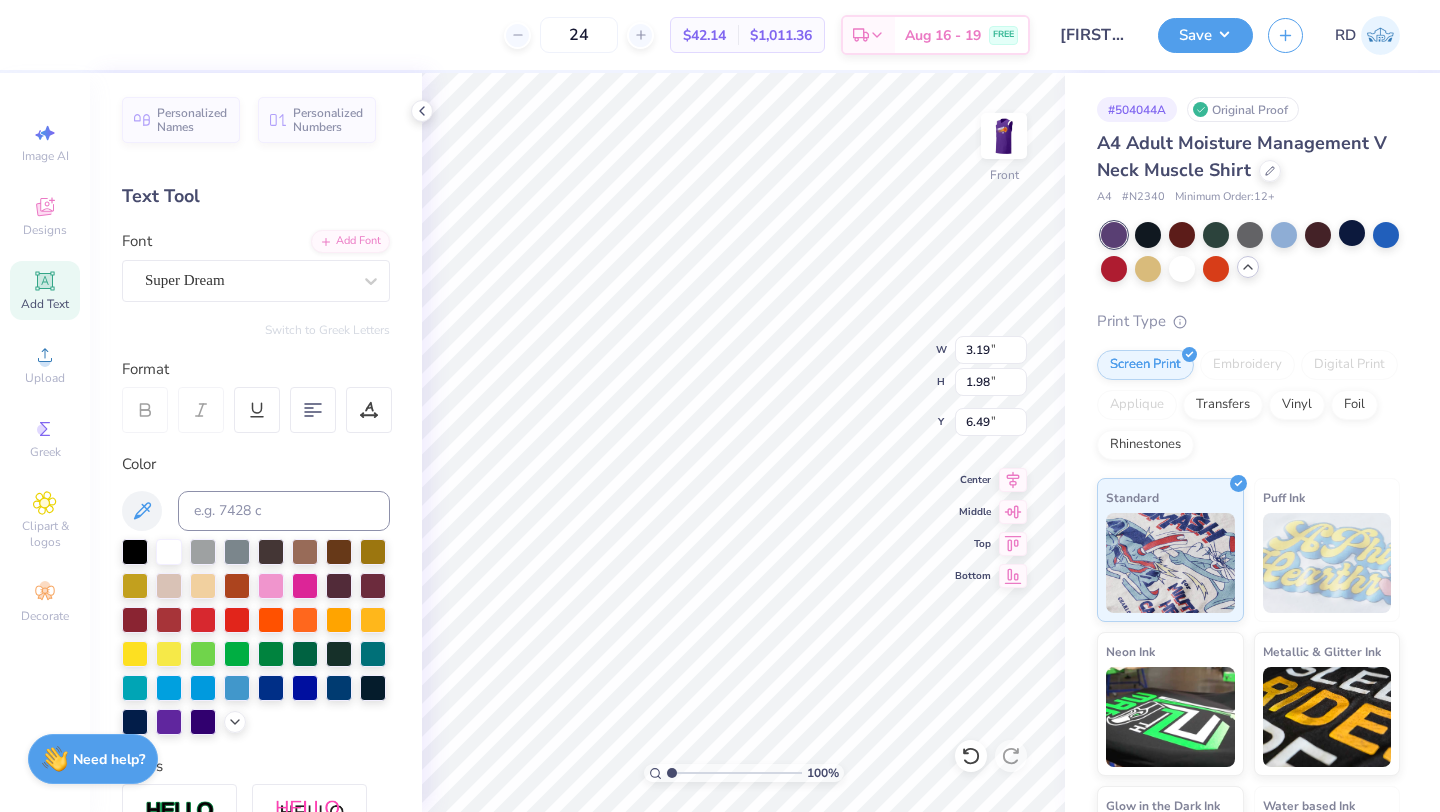 type on "6.49" 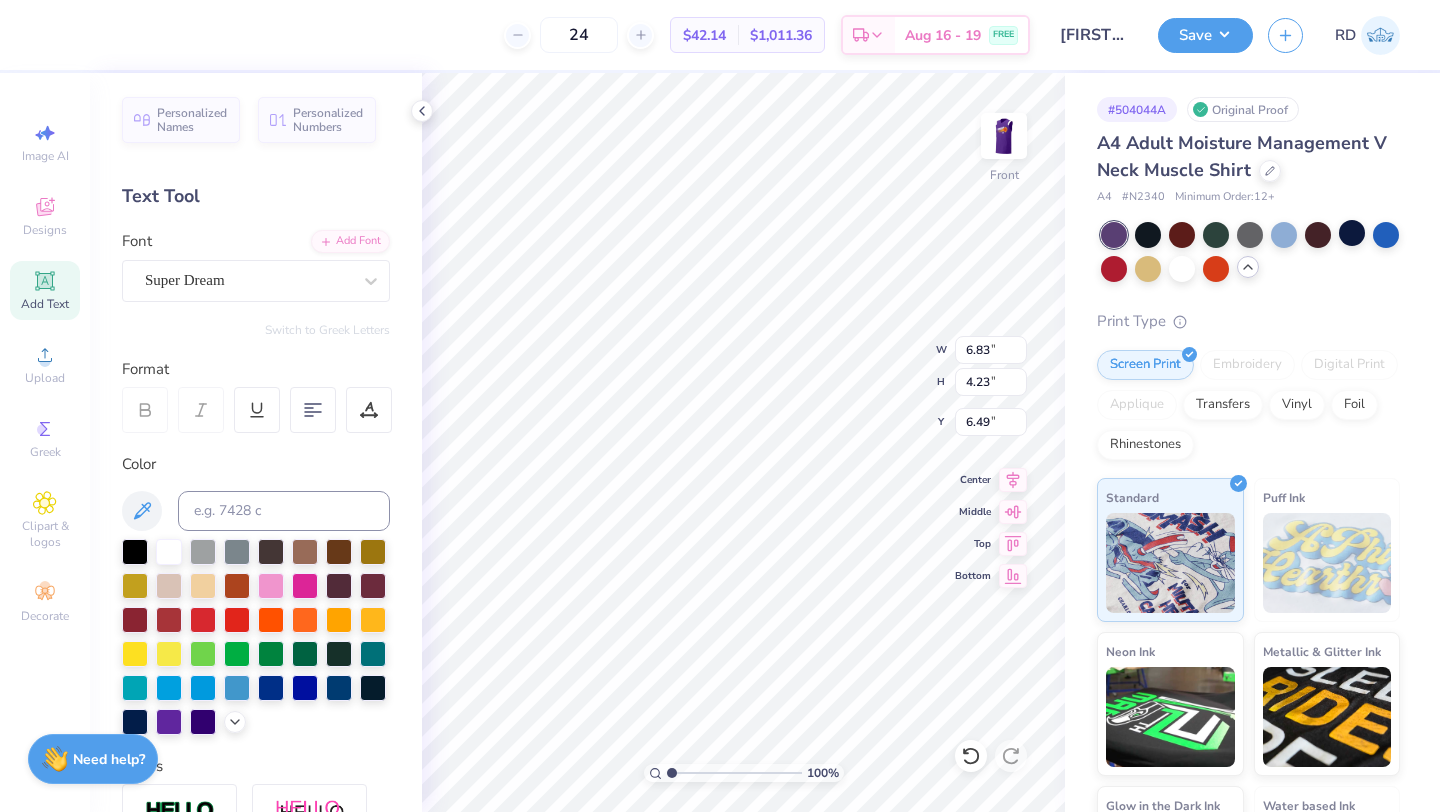 type on "6.75" 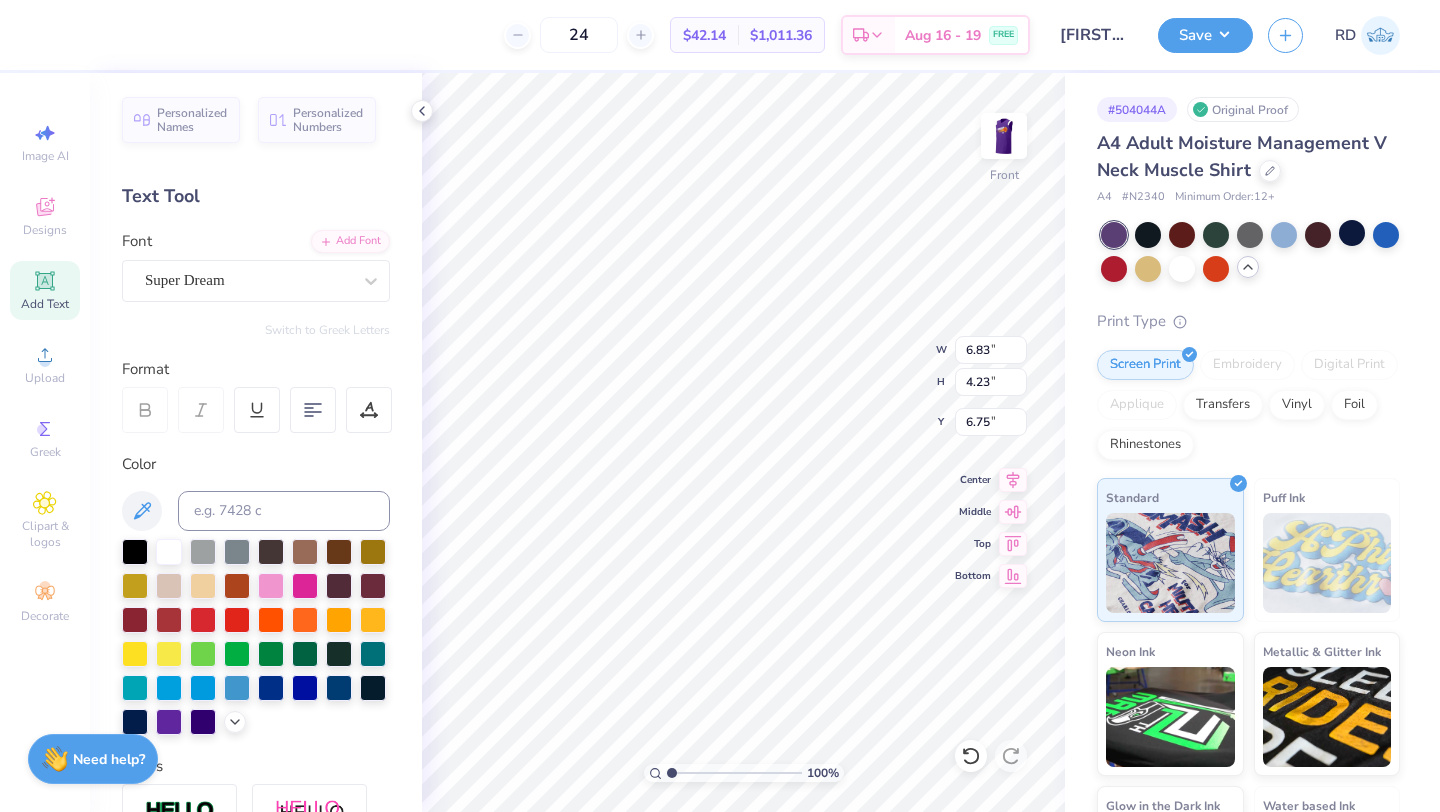 type on "8.20" 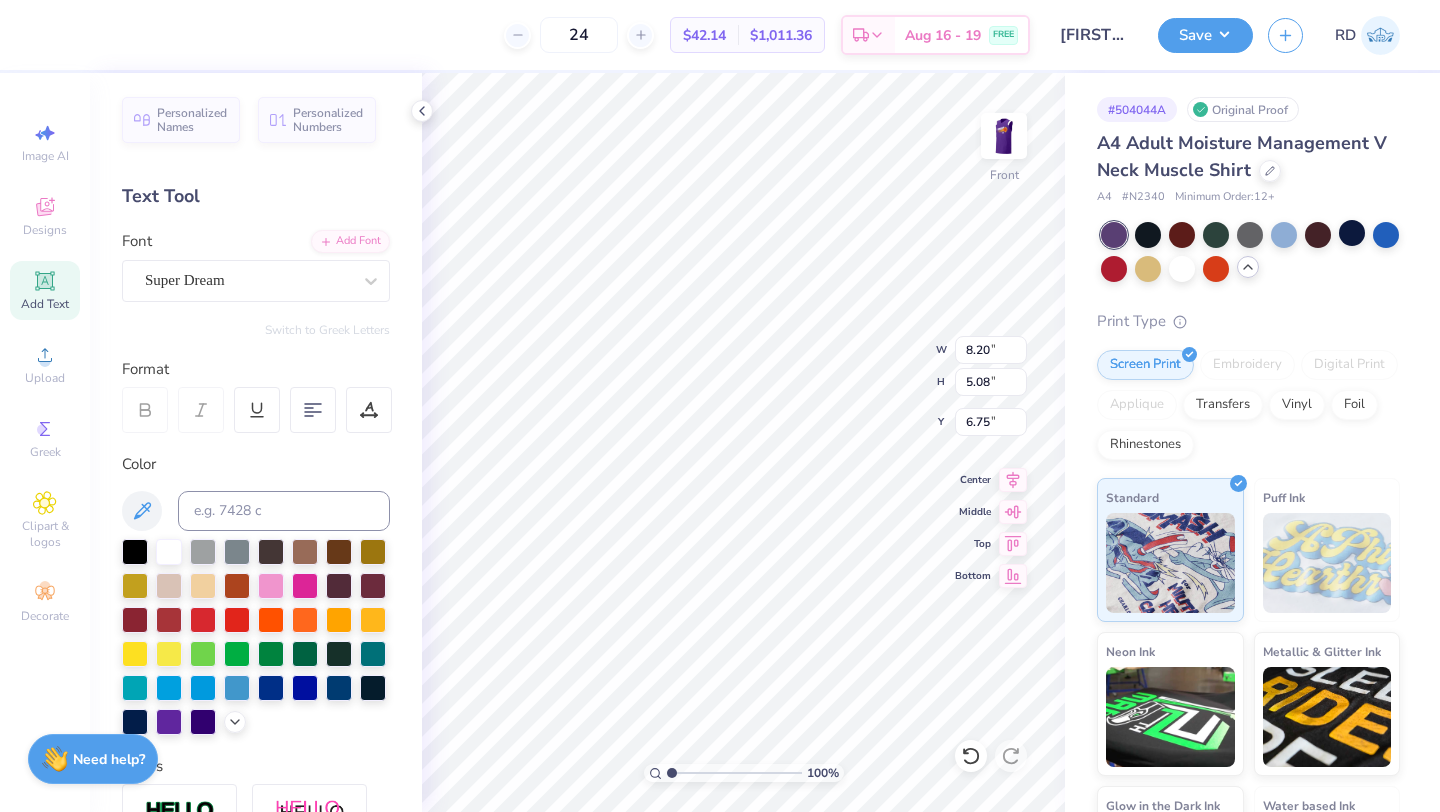 type on "6.77" 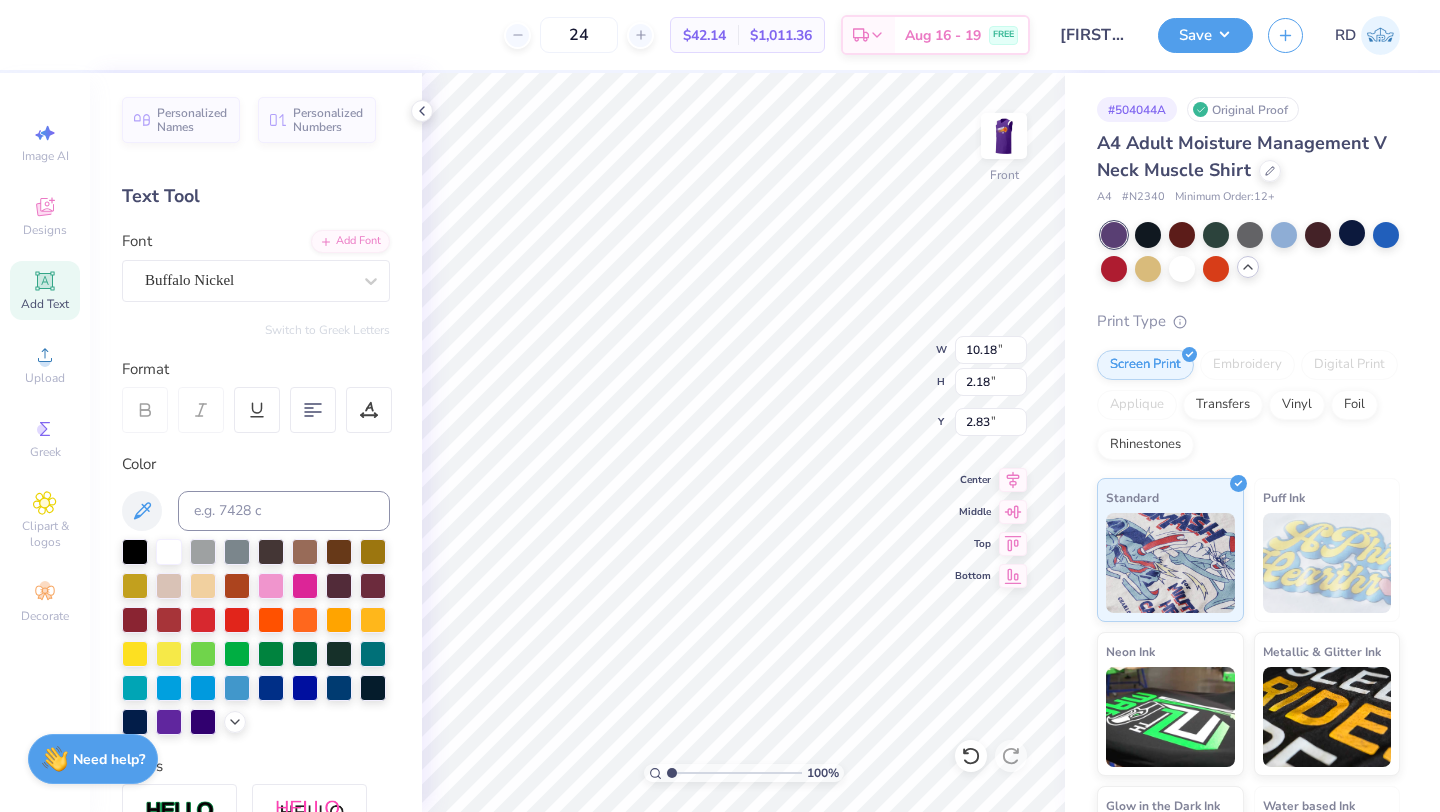 type on "2.83" 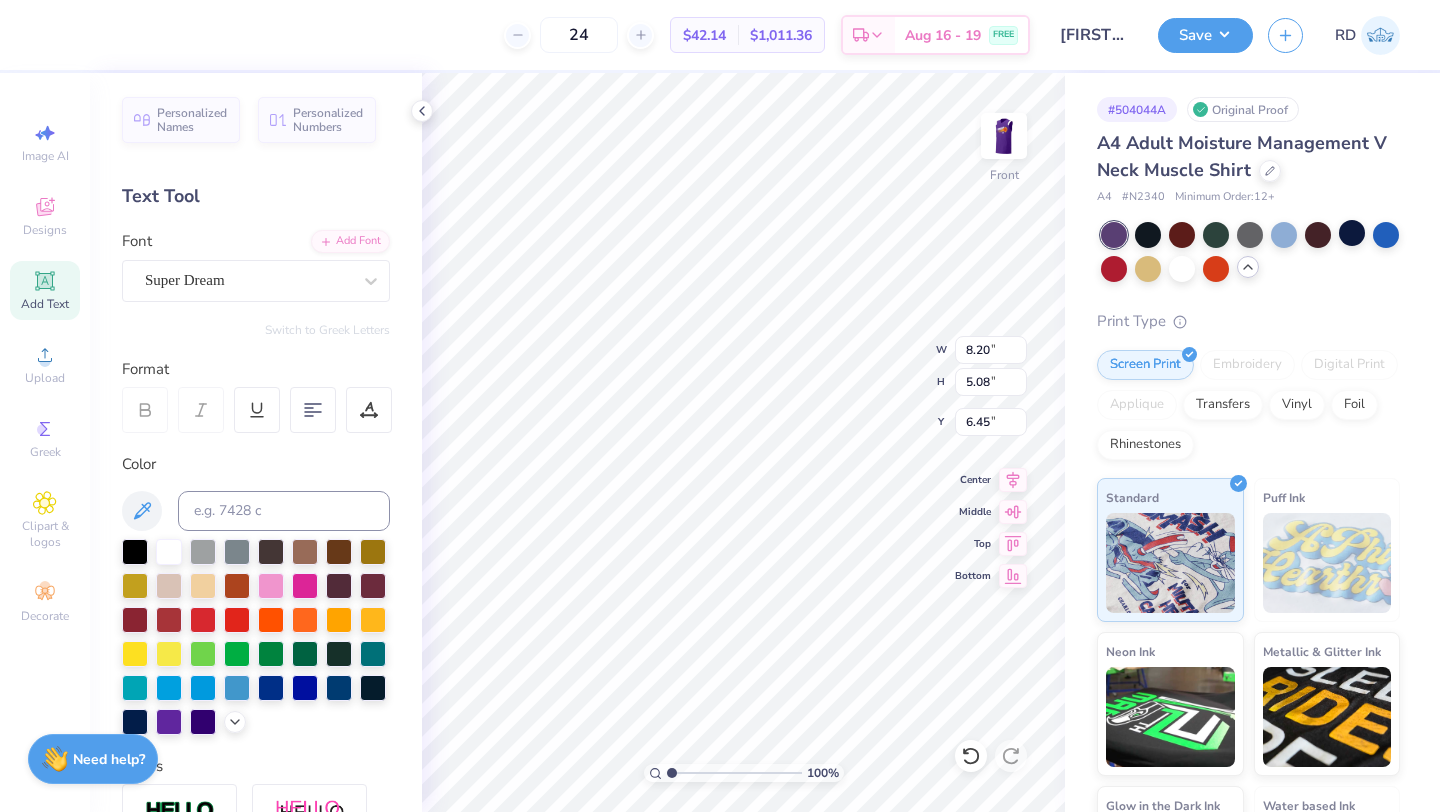 type on "6.45" 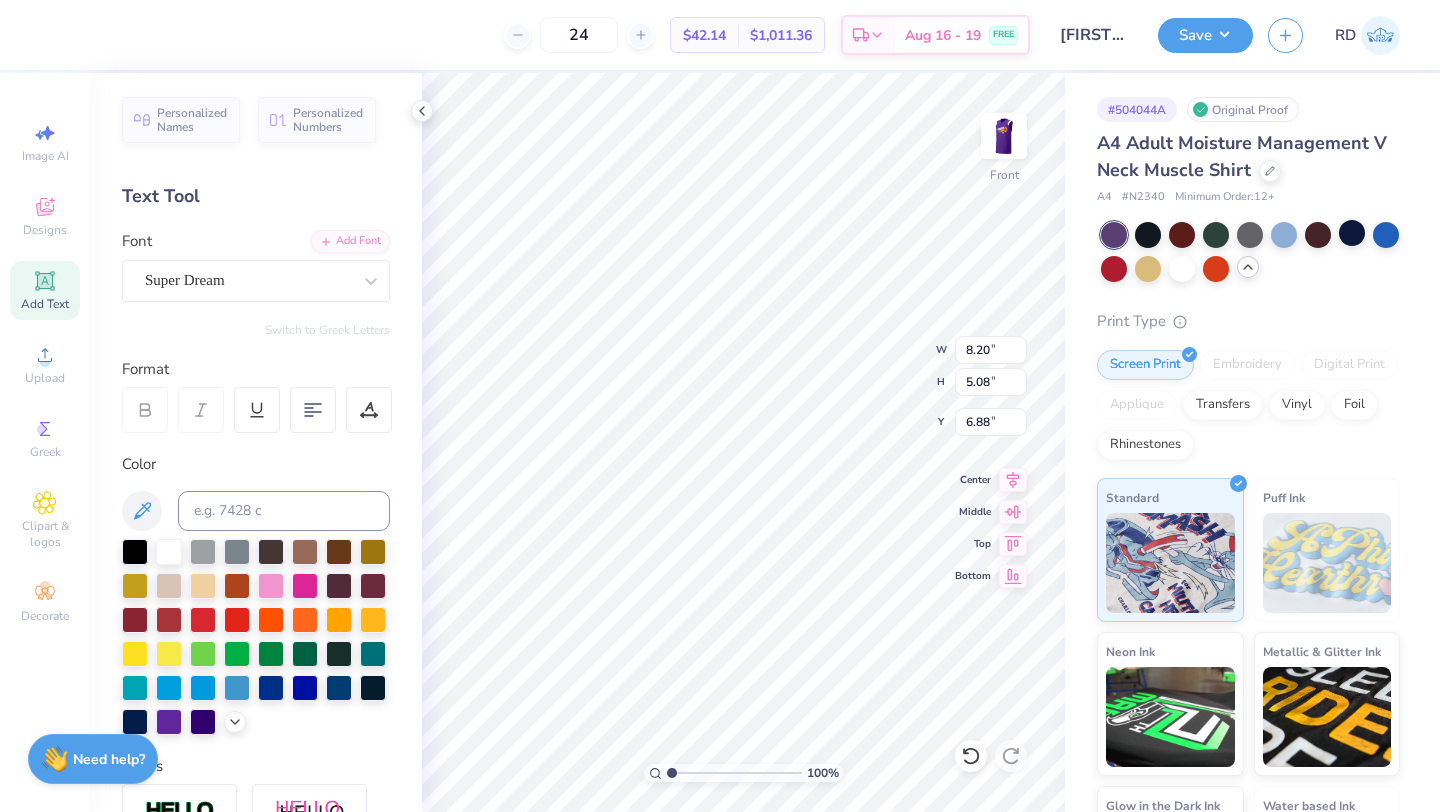 type on "6.88" 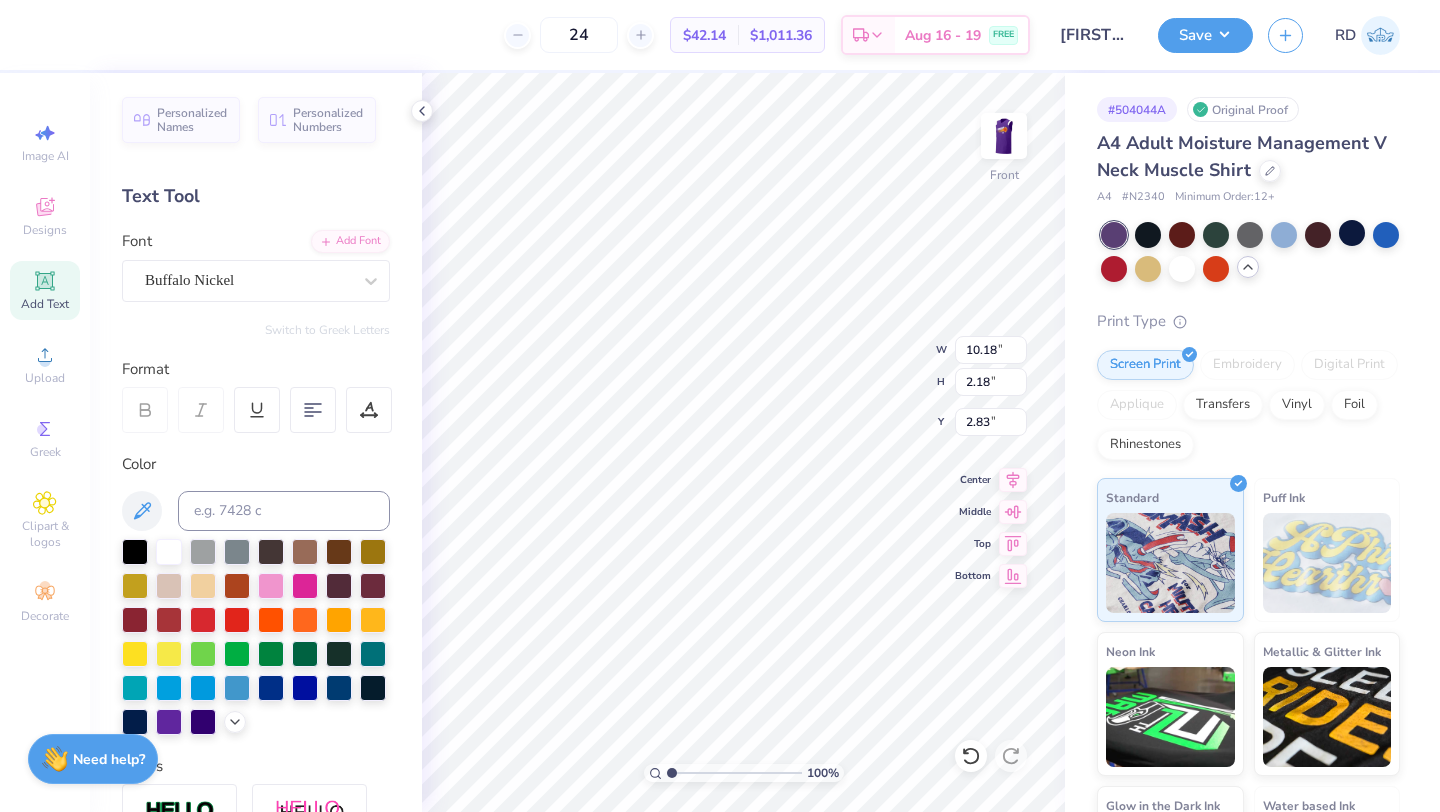 type on "10.75" 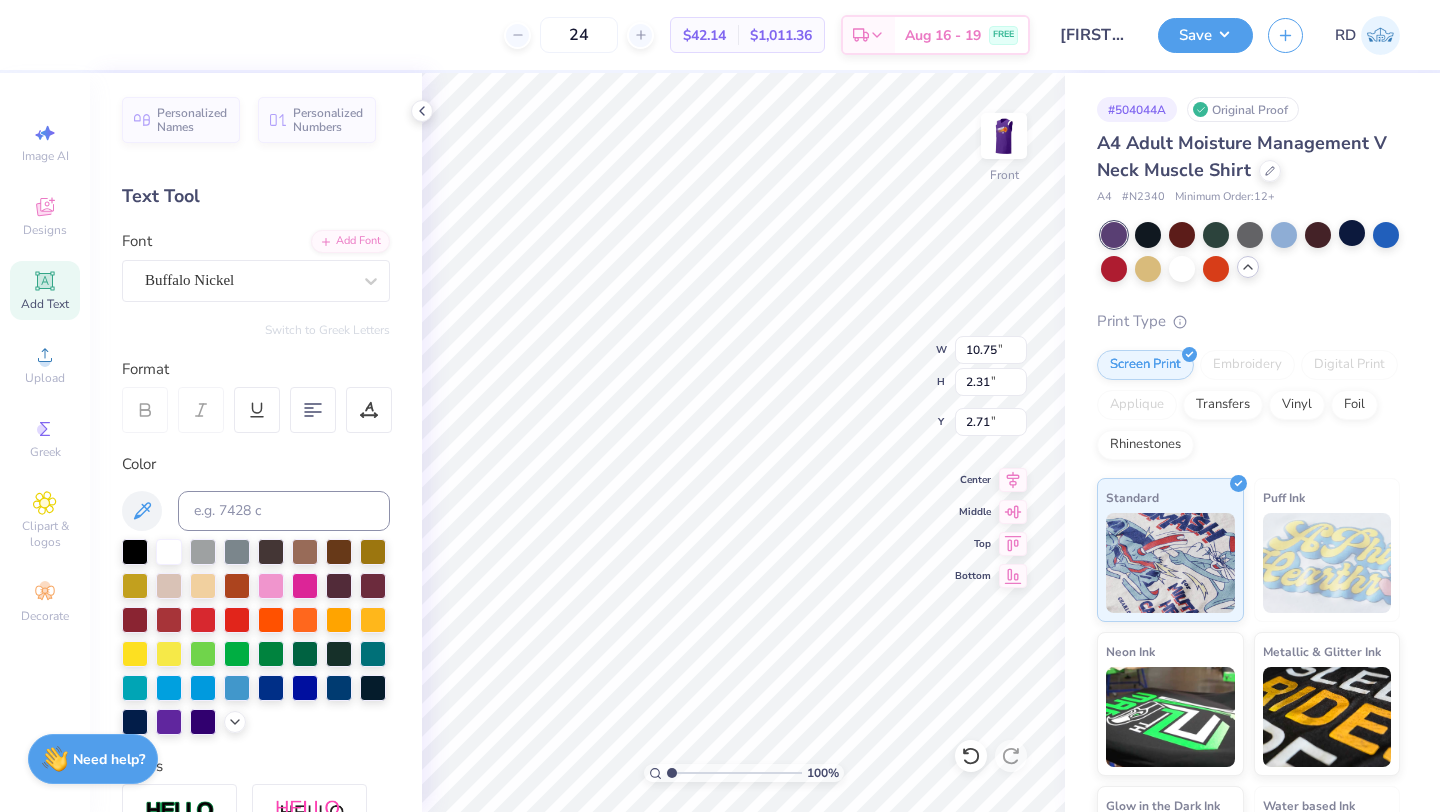 type on "2.74" 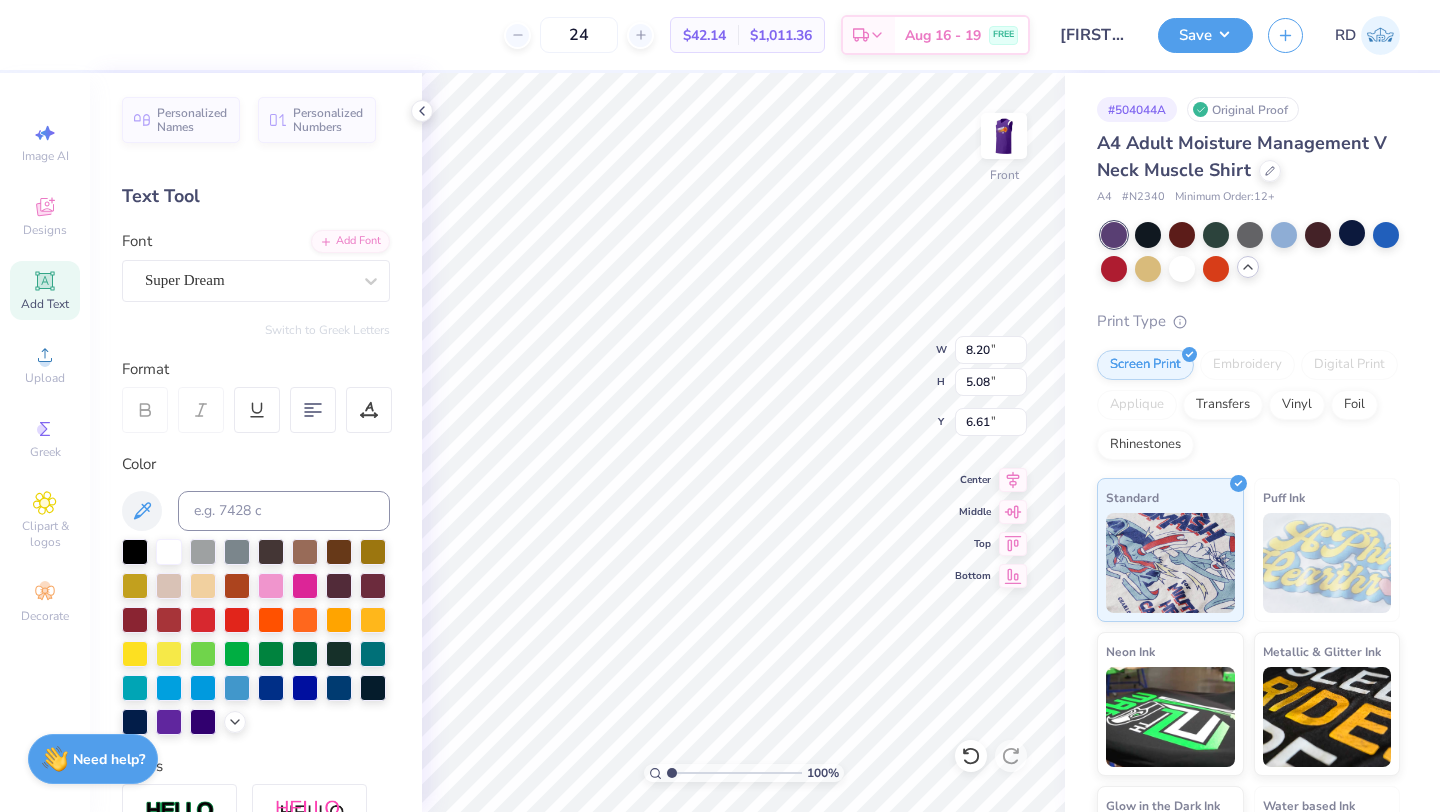 type on "5.92" 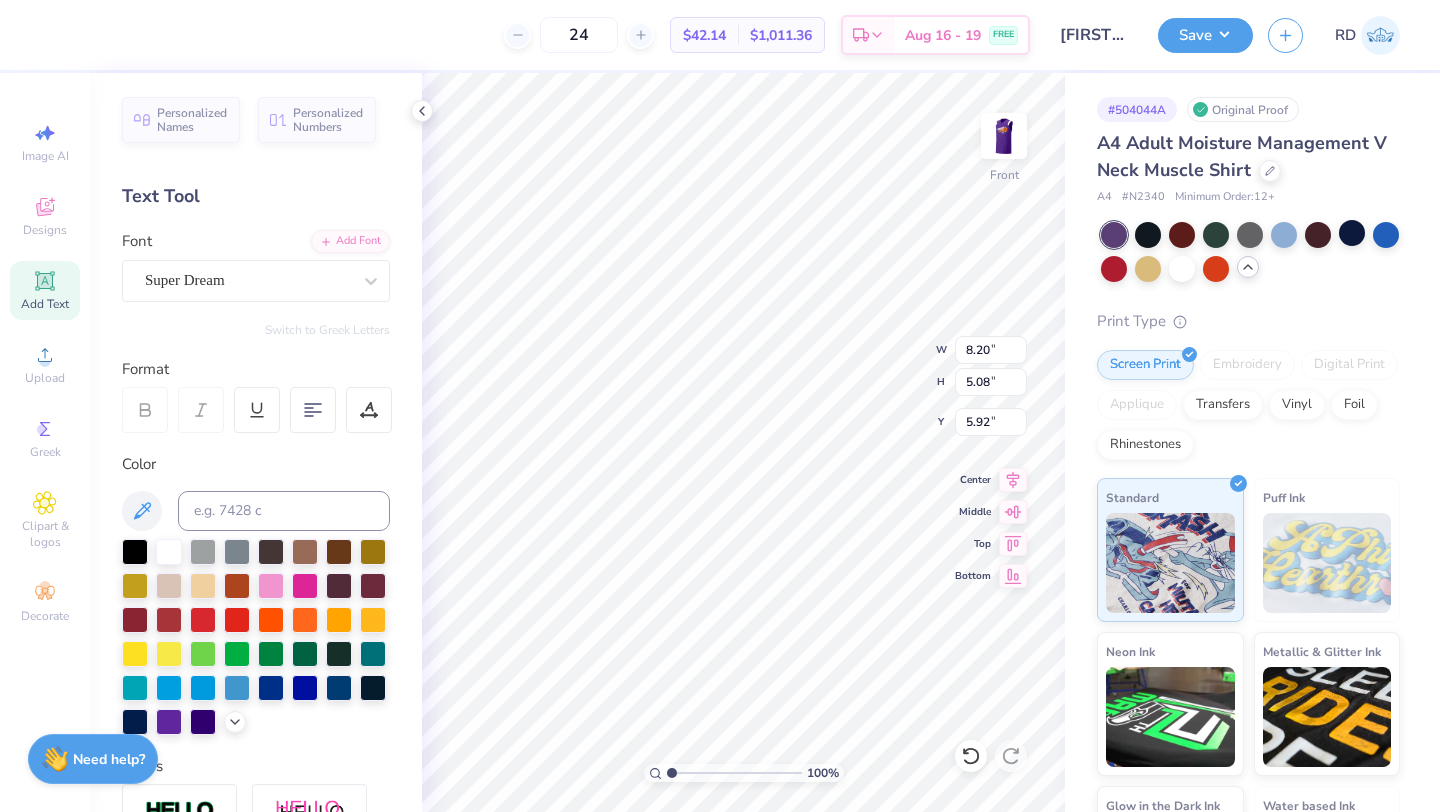 type on "6.27" 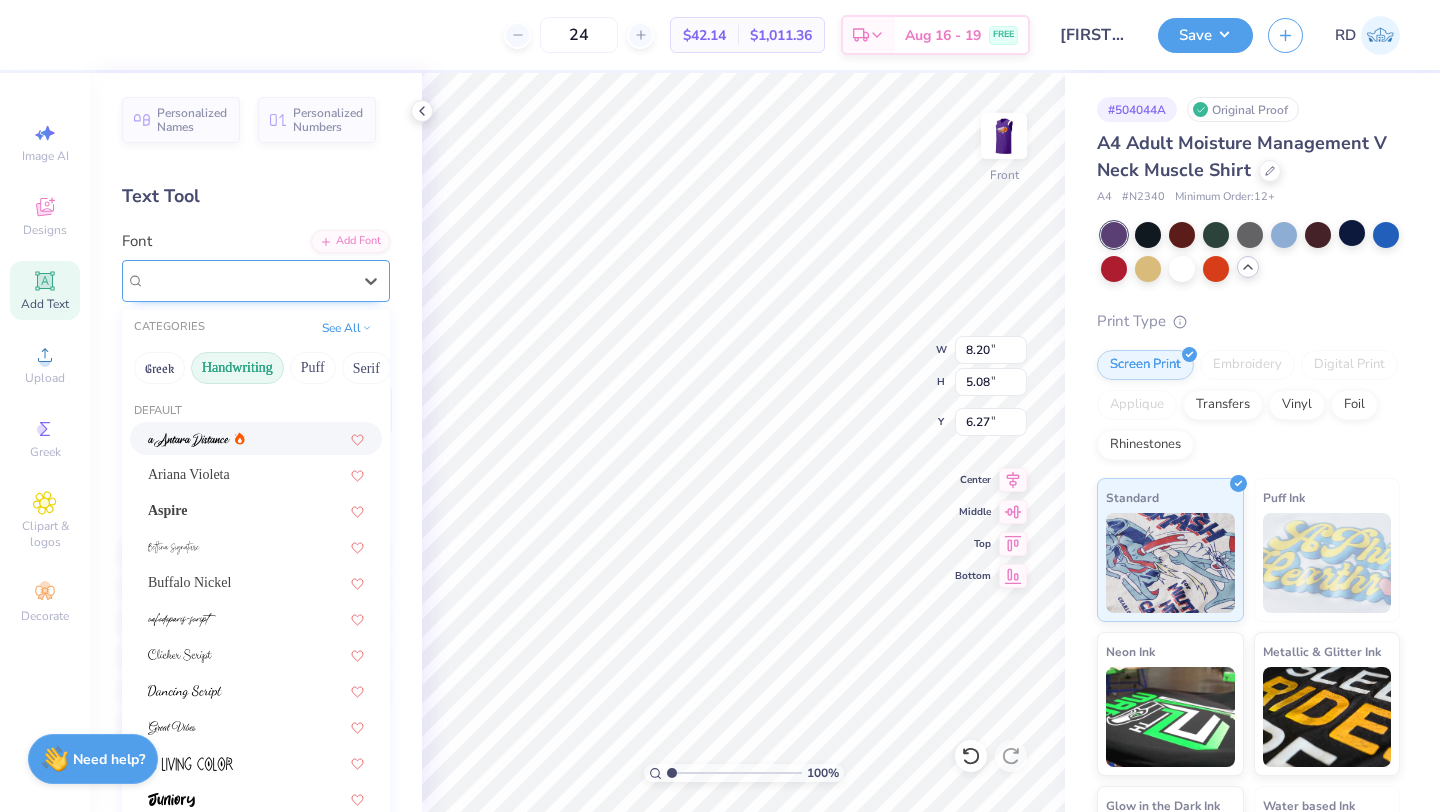 click on "Super Dream" at bounding box center (248, 280) 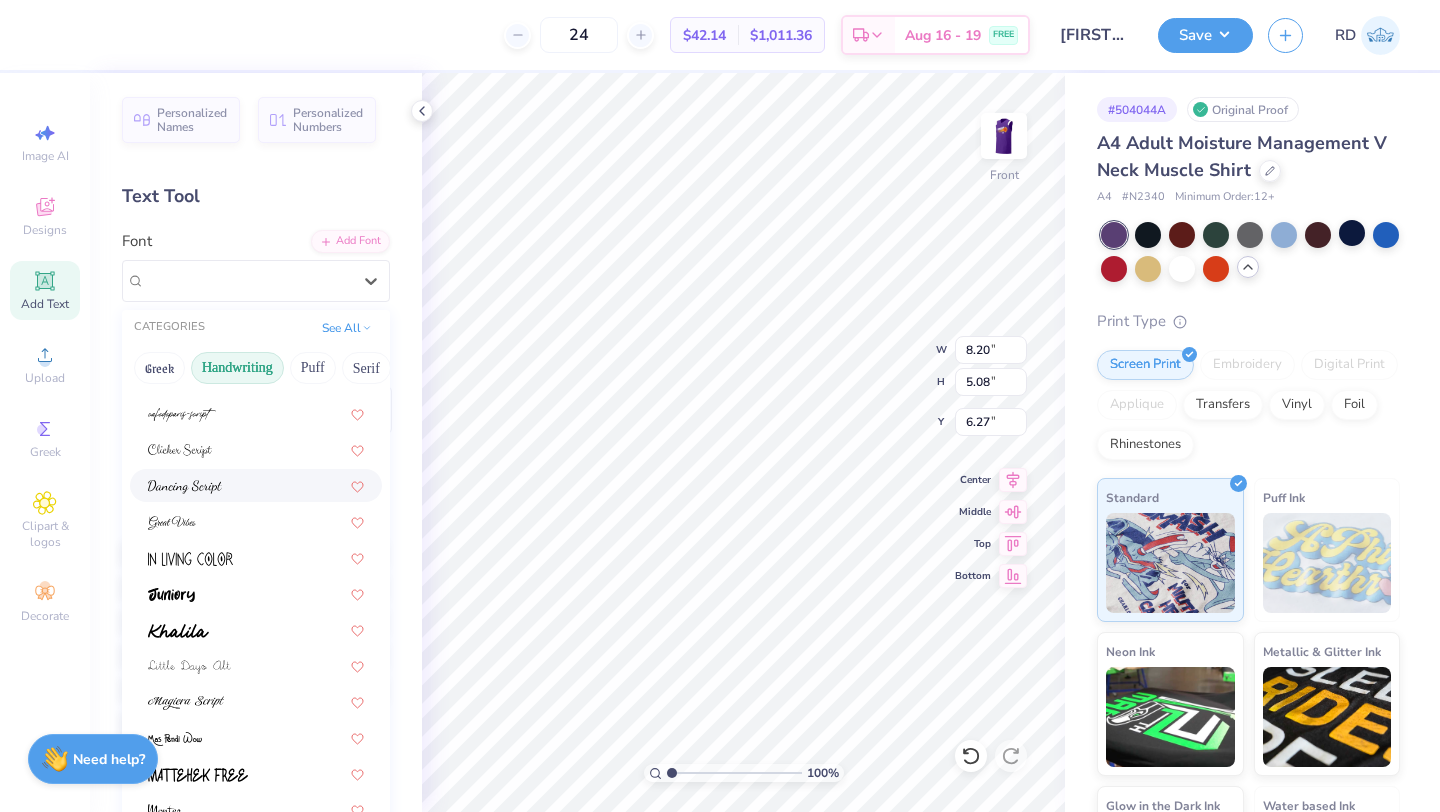 scroll, scrollTop: 212, scrollLeft: 0, axis: vertical 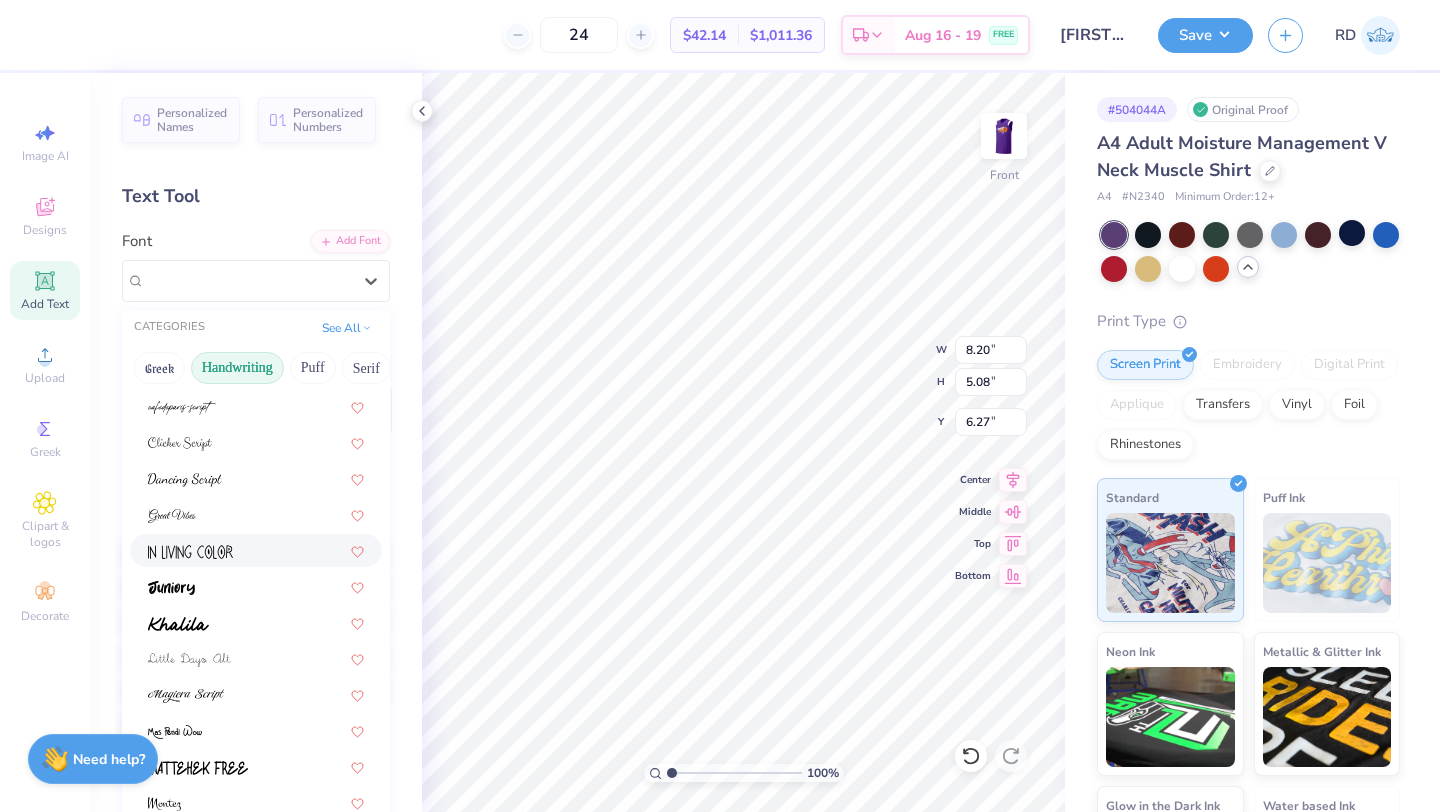 click at bounding box center [190, 552] 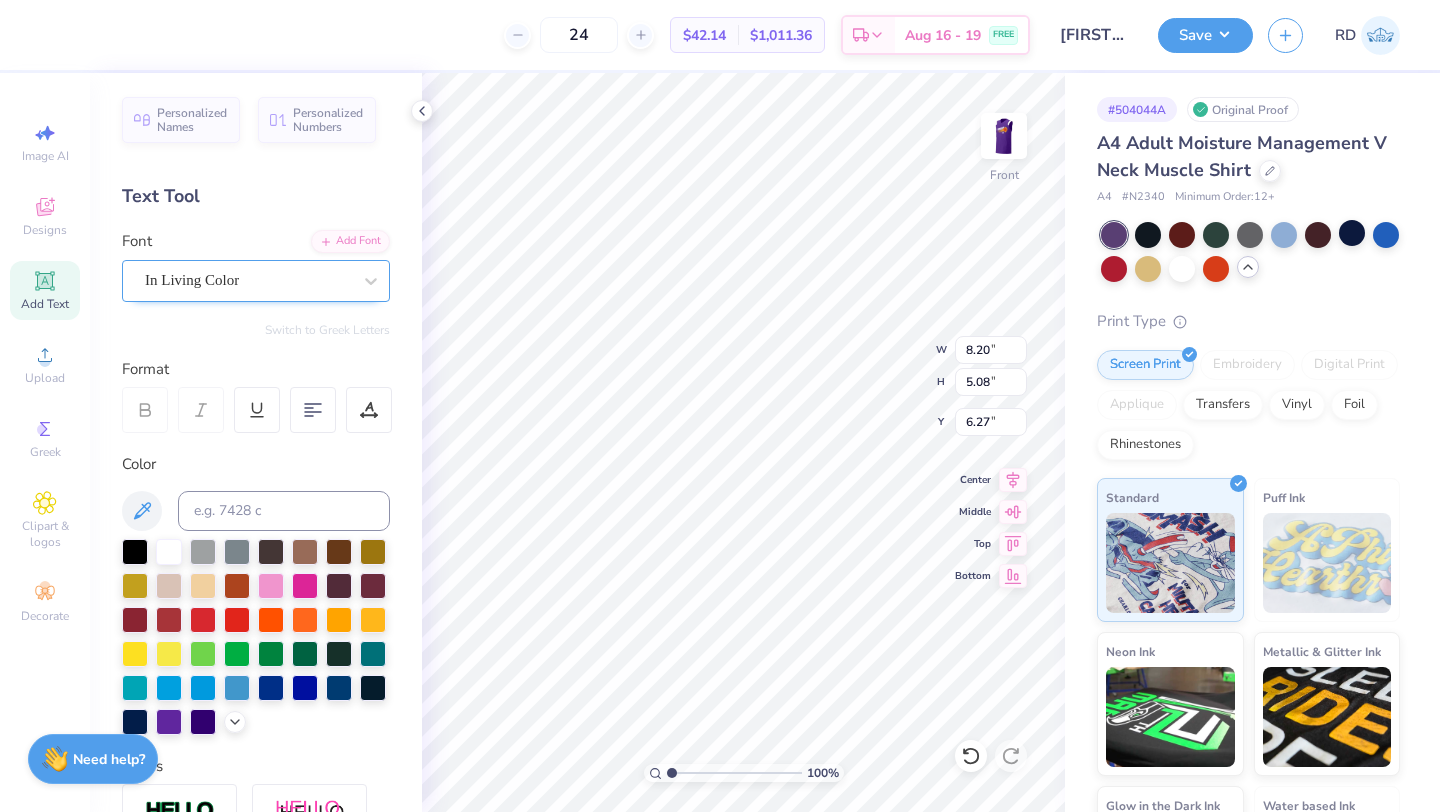 type on "4.40" 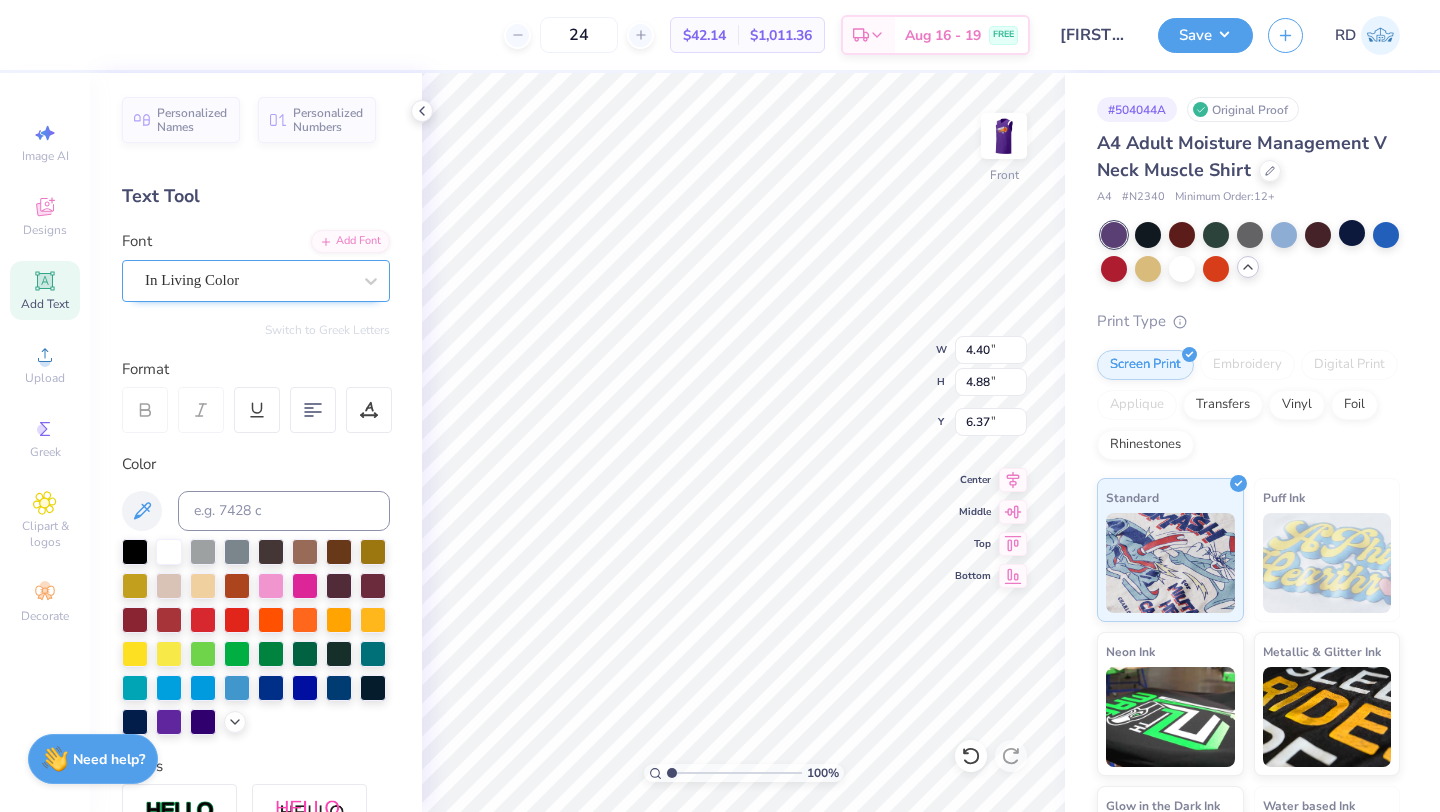 click on "In Living Color" at bounding box center [248, 280] 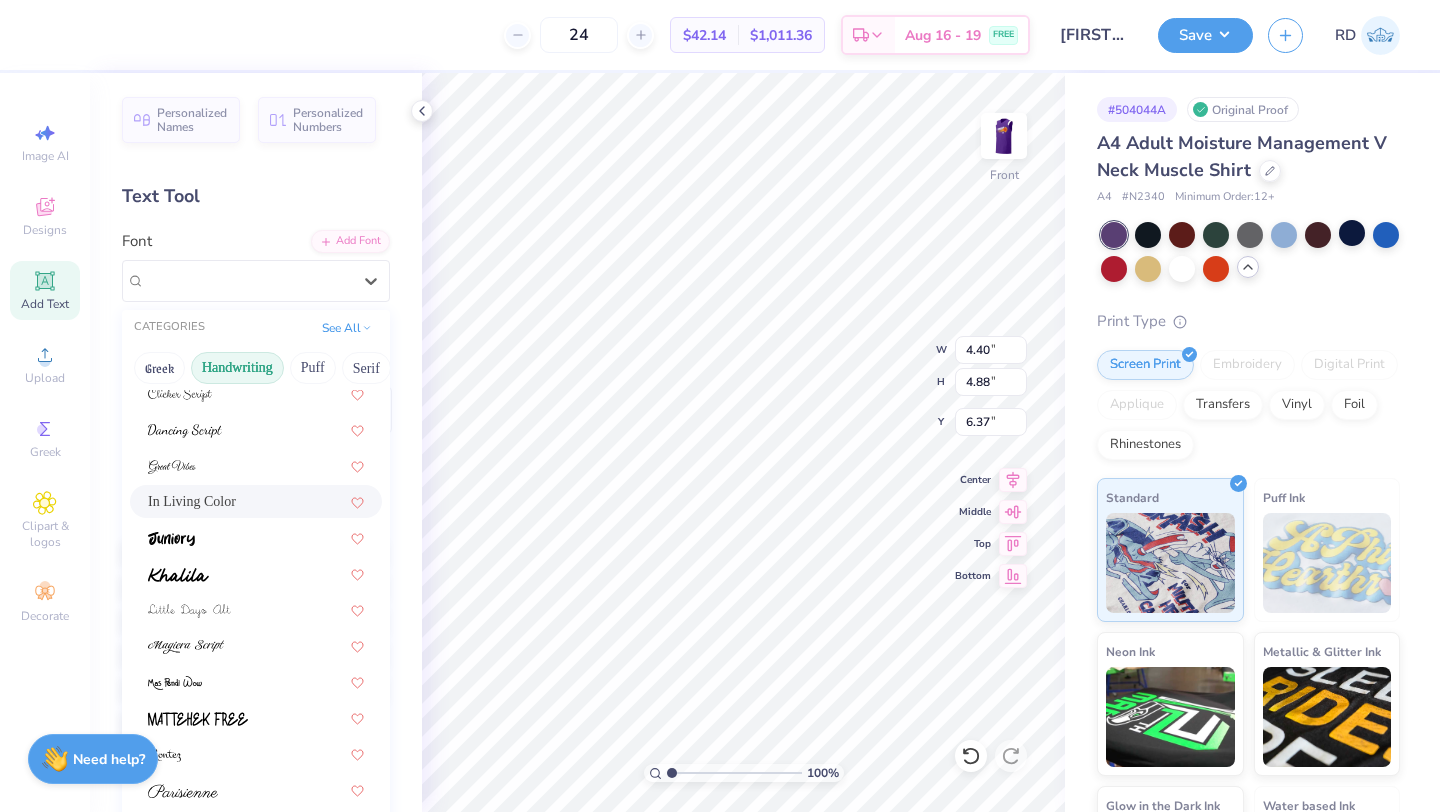 scroll, scrollTop: 263, scrollLeft: 0, axis: vertical 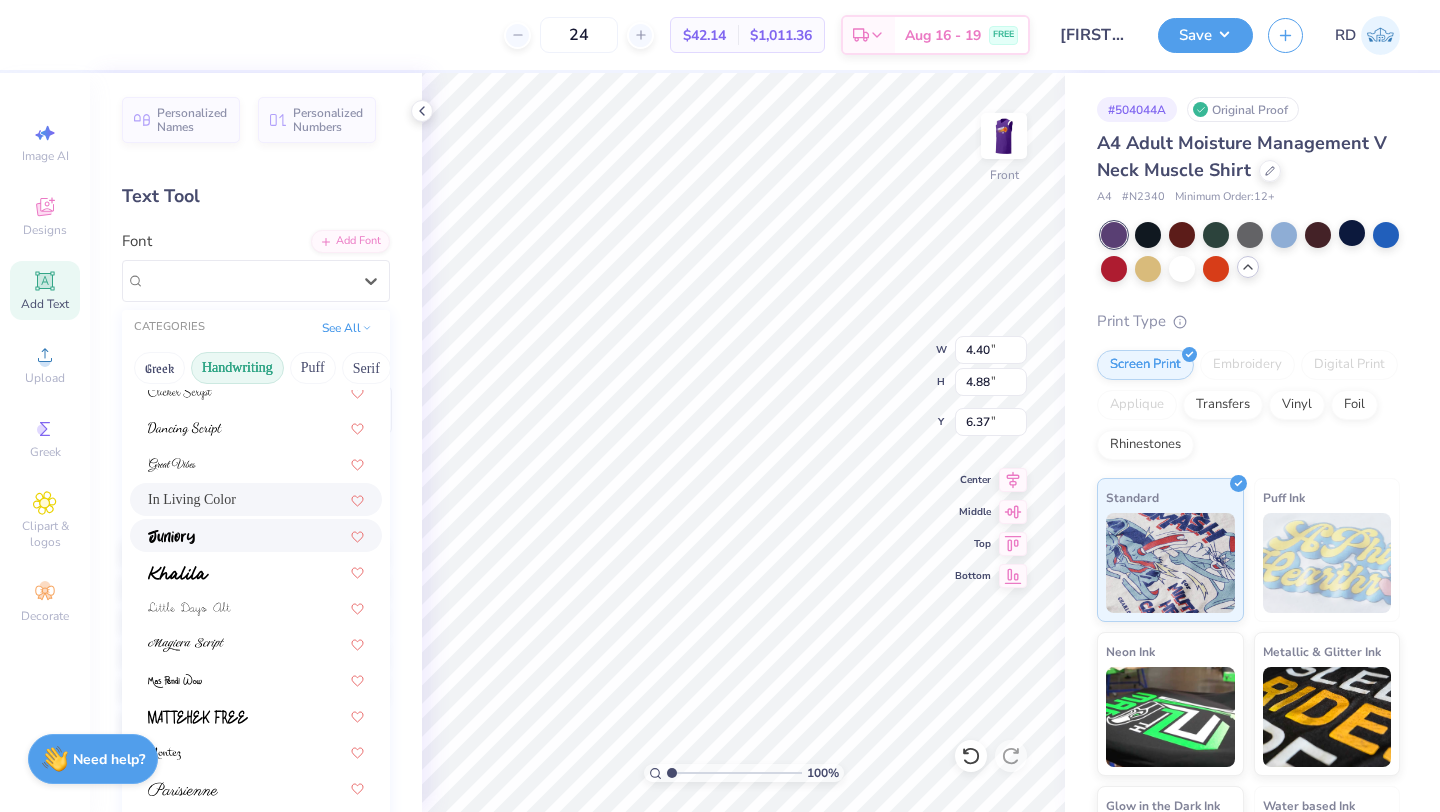 click at bounding box center [256, 535] 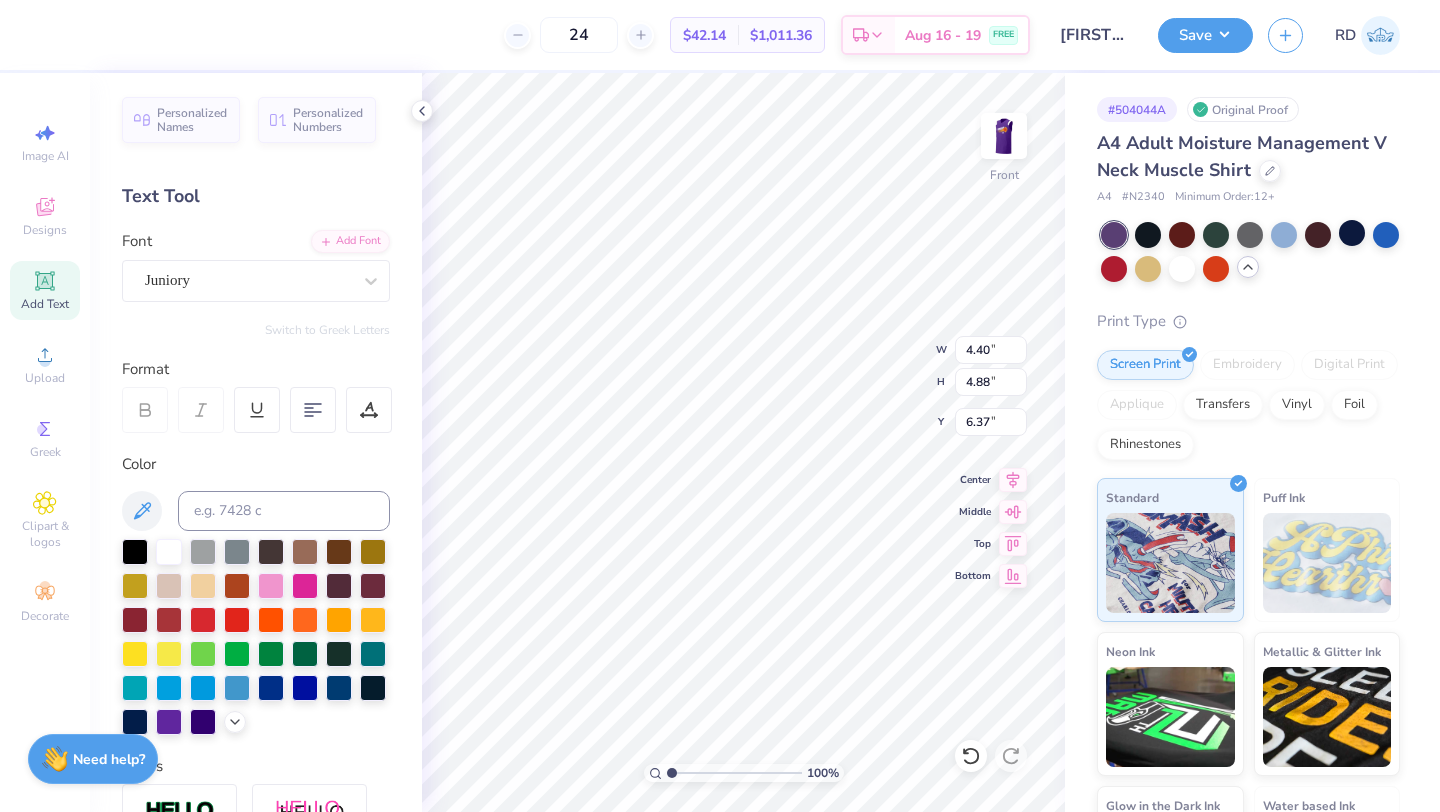 type on "5.67" 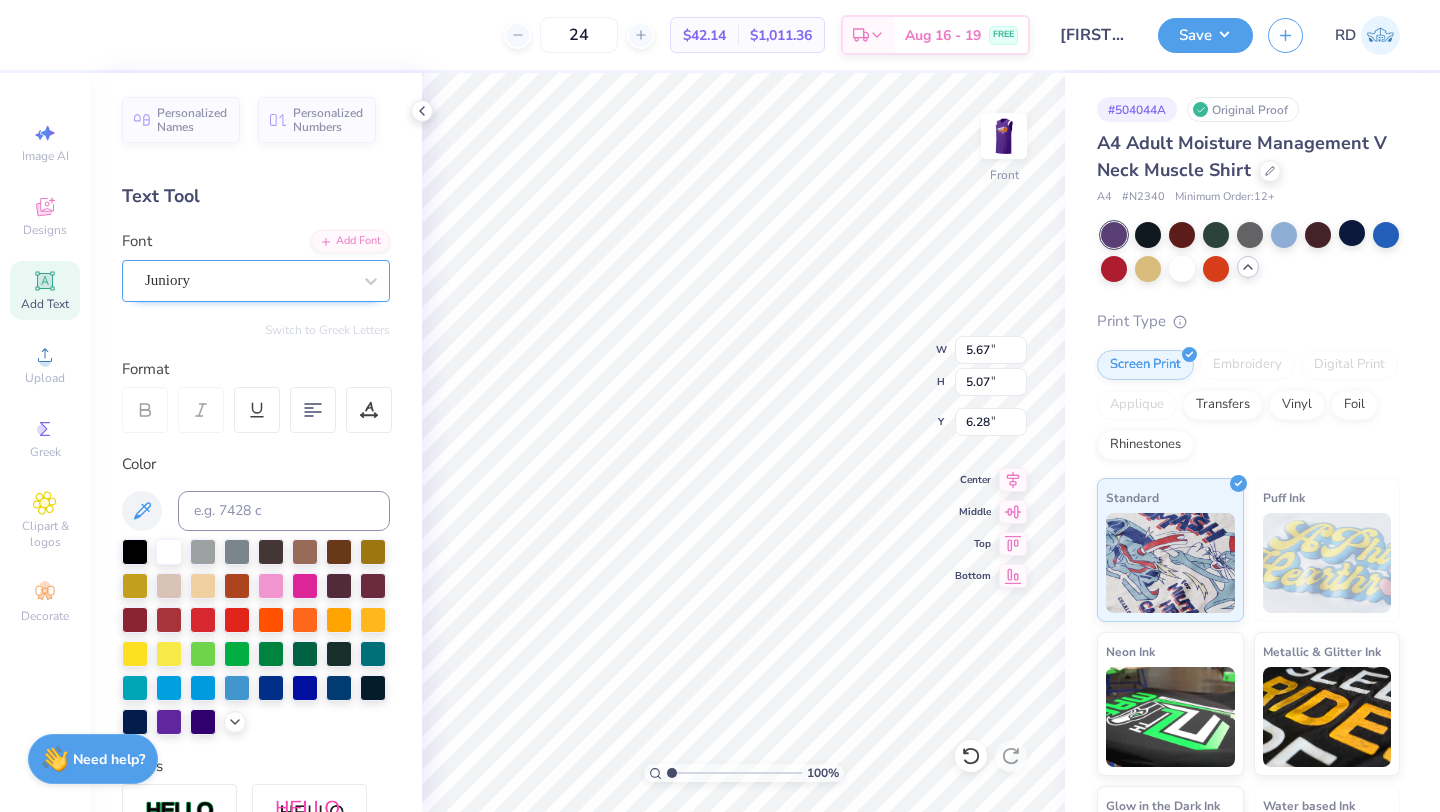 click at bounding box center [248, 280] 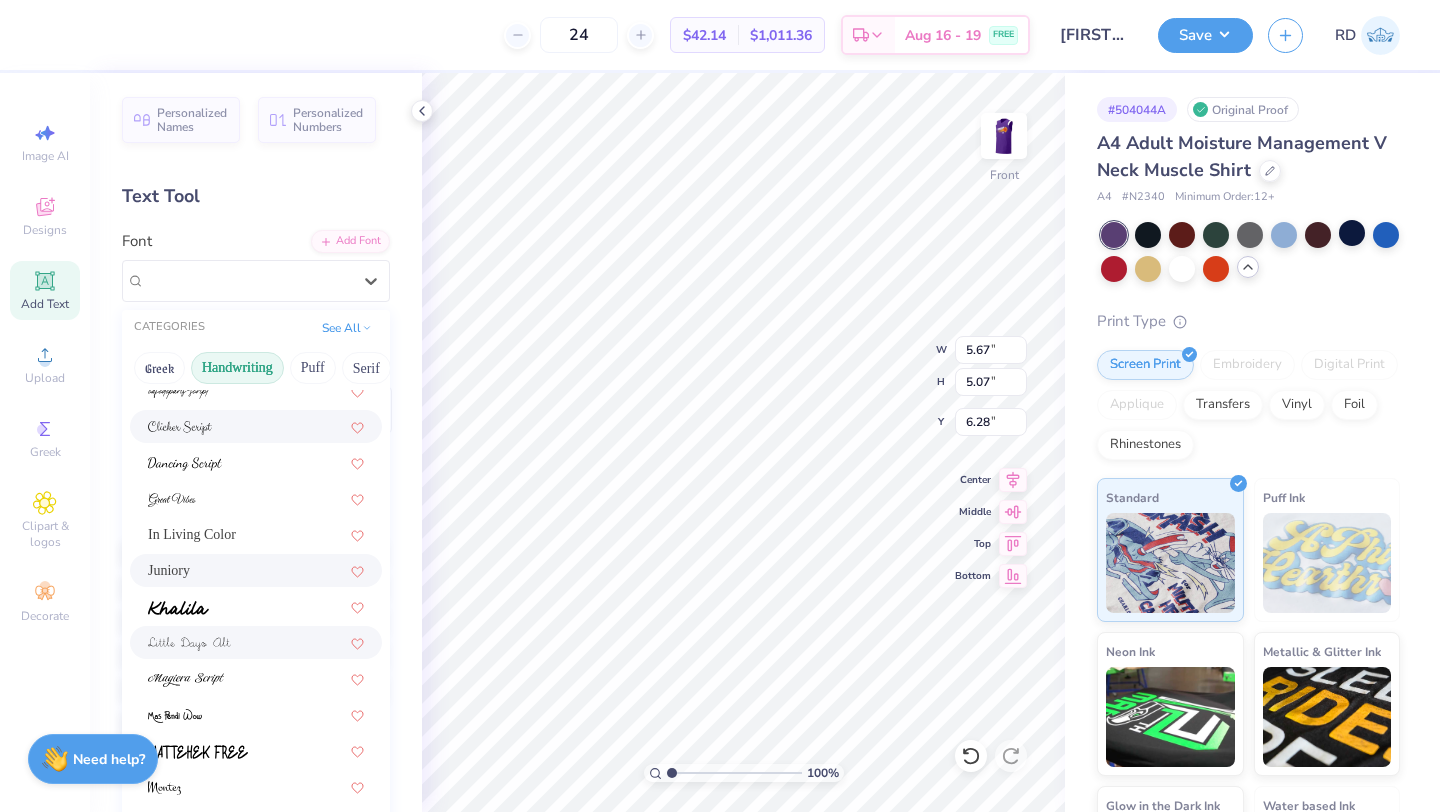 scroll, scrollTop: 454, scrollLeft: 0, axis: vertical 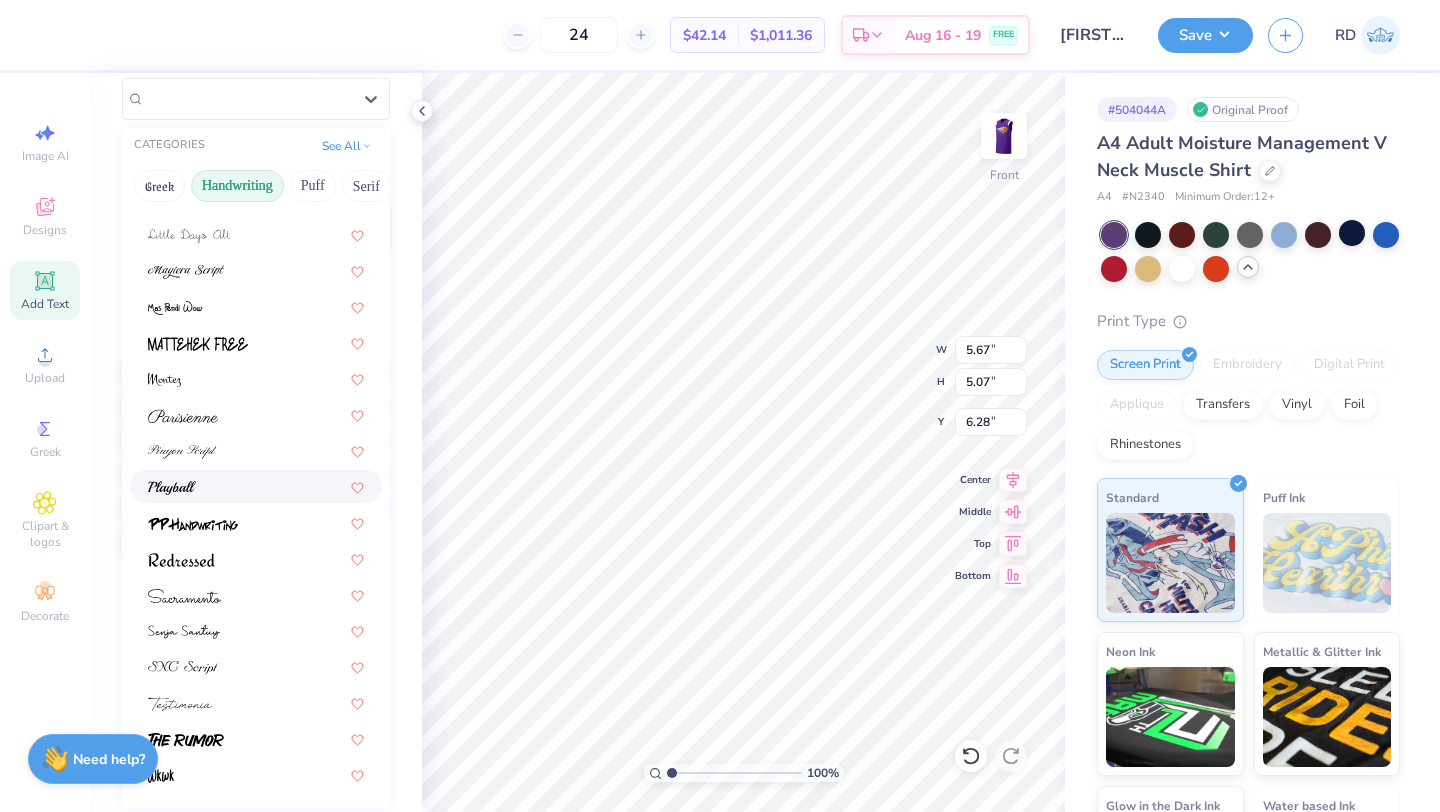 click at bounding box center (256, 486) 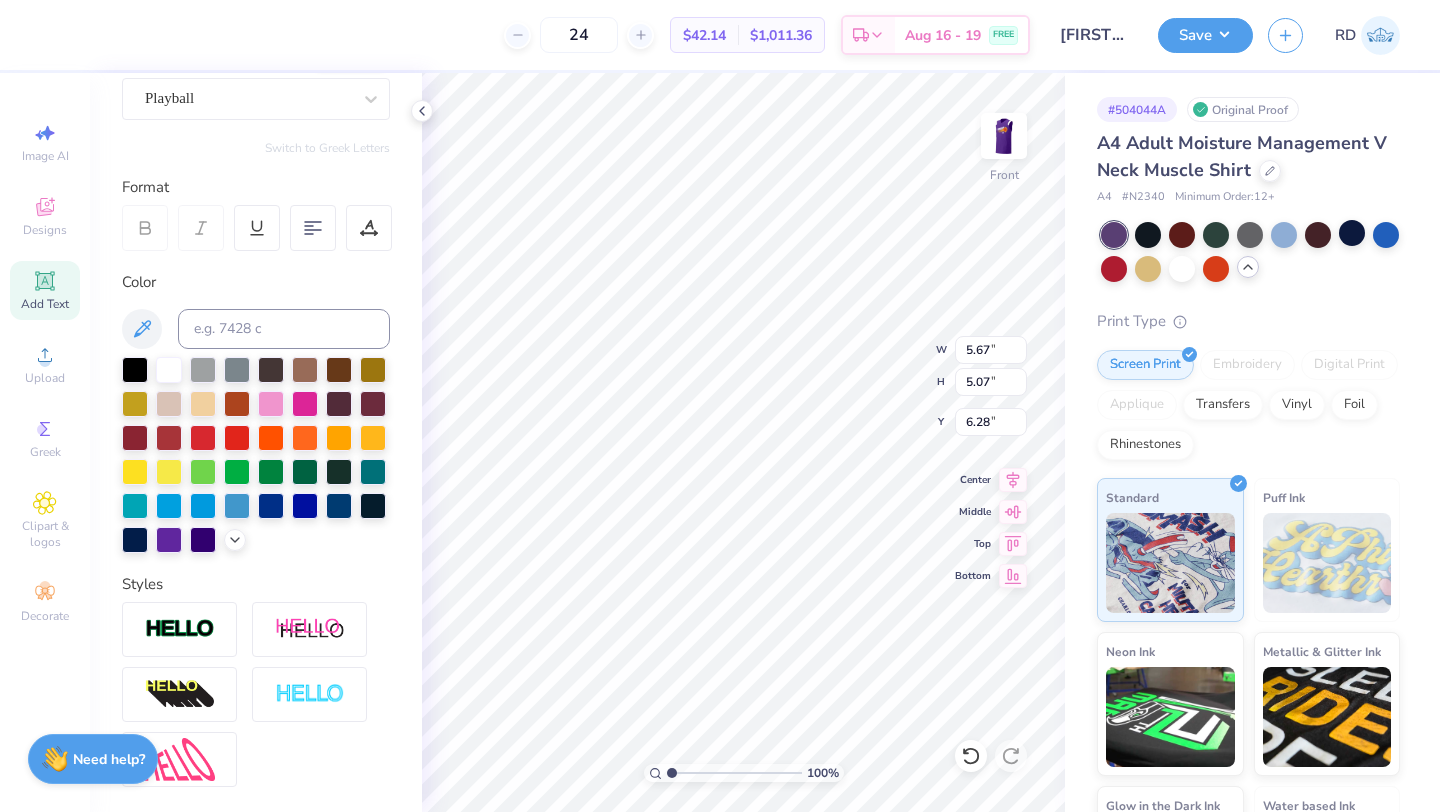 type on "8.22" 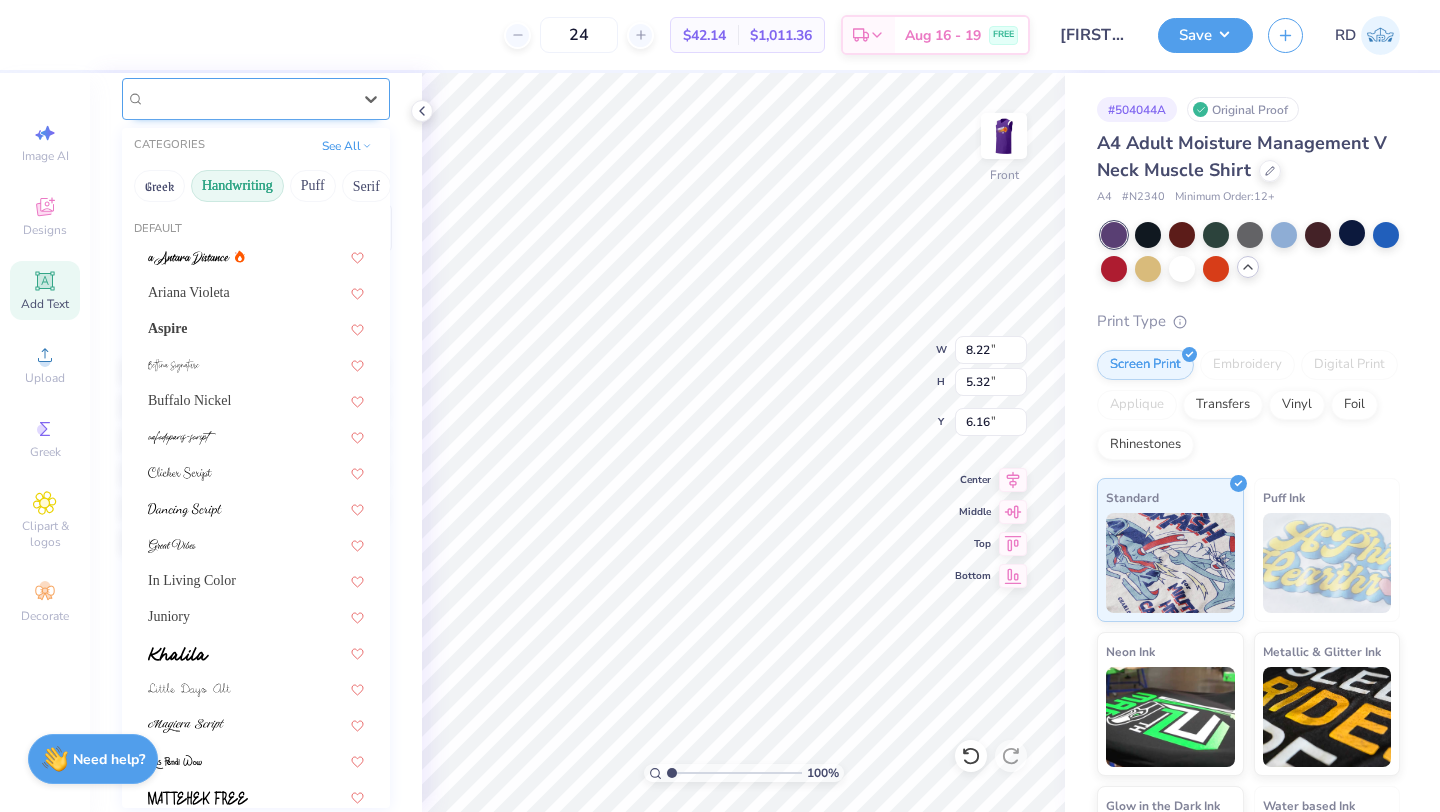 click on "Playball" at bounding box center [248, 98] 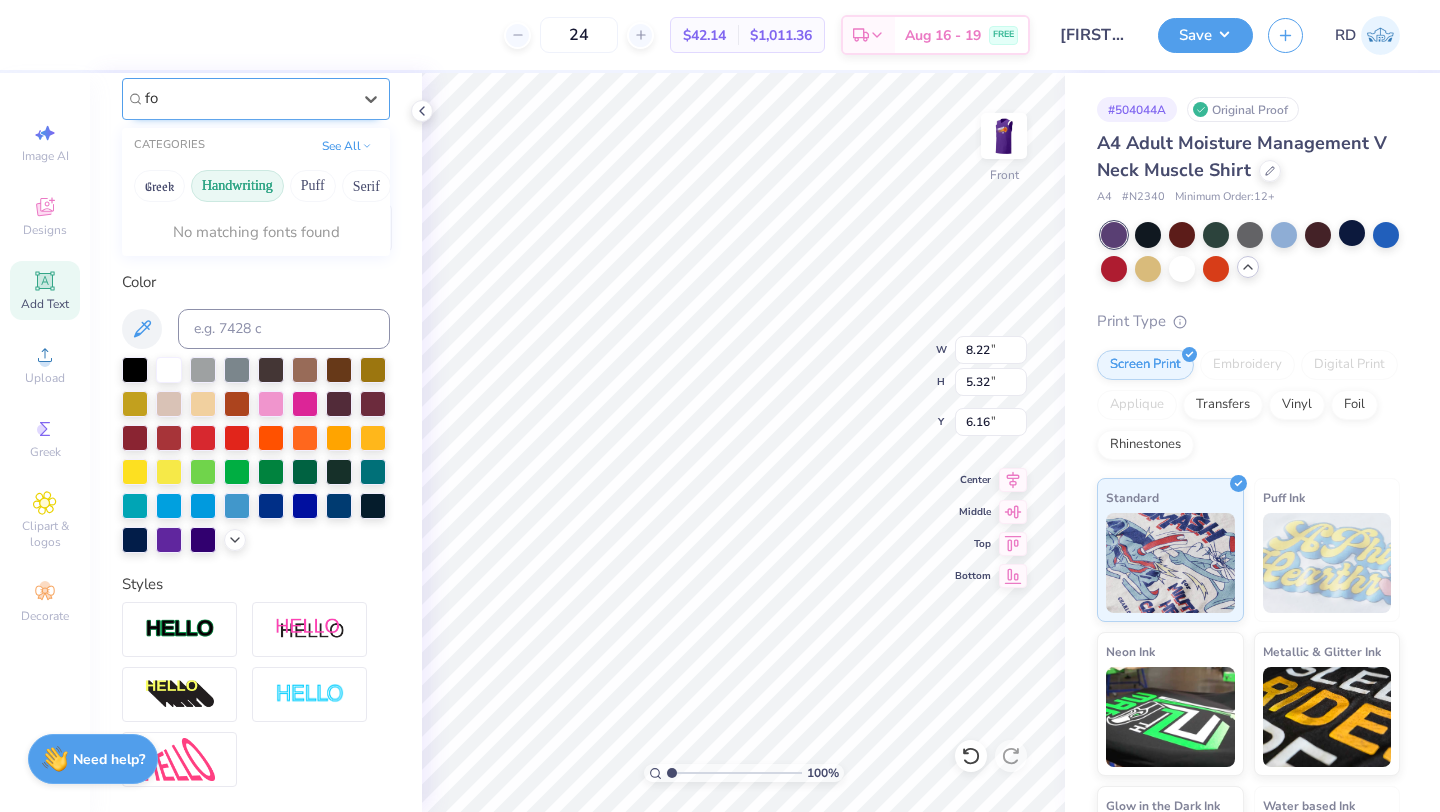 type on "f" 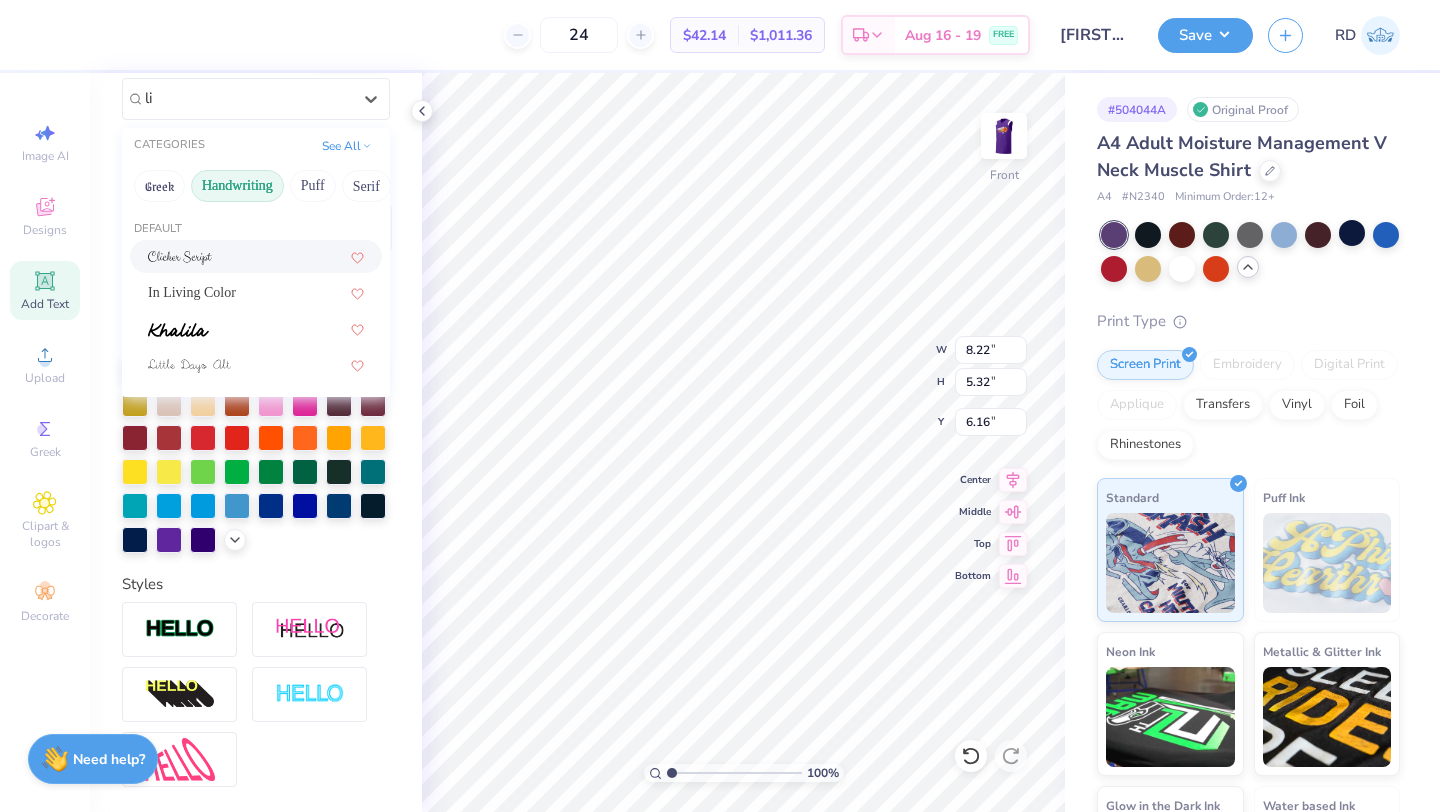 type on "l" 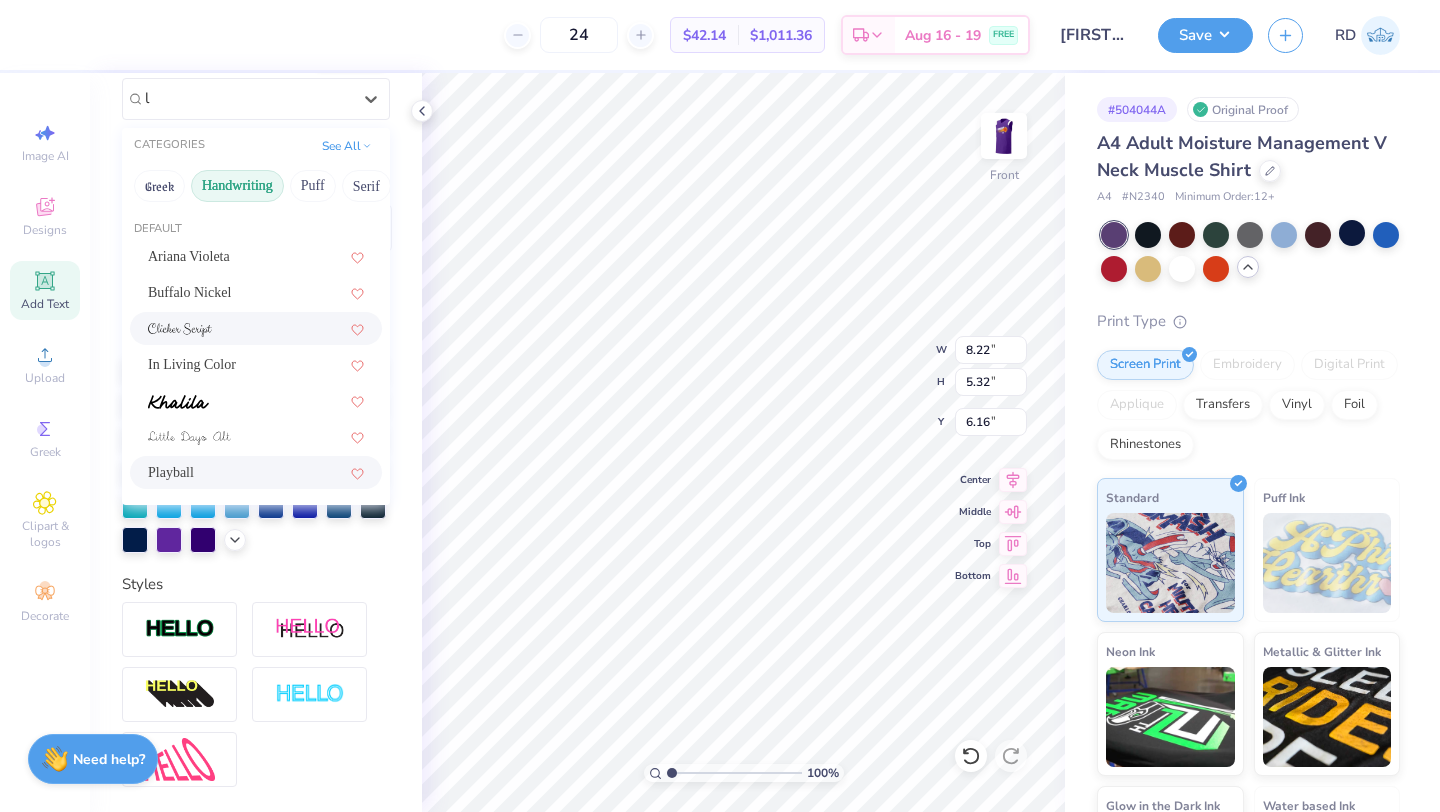 type 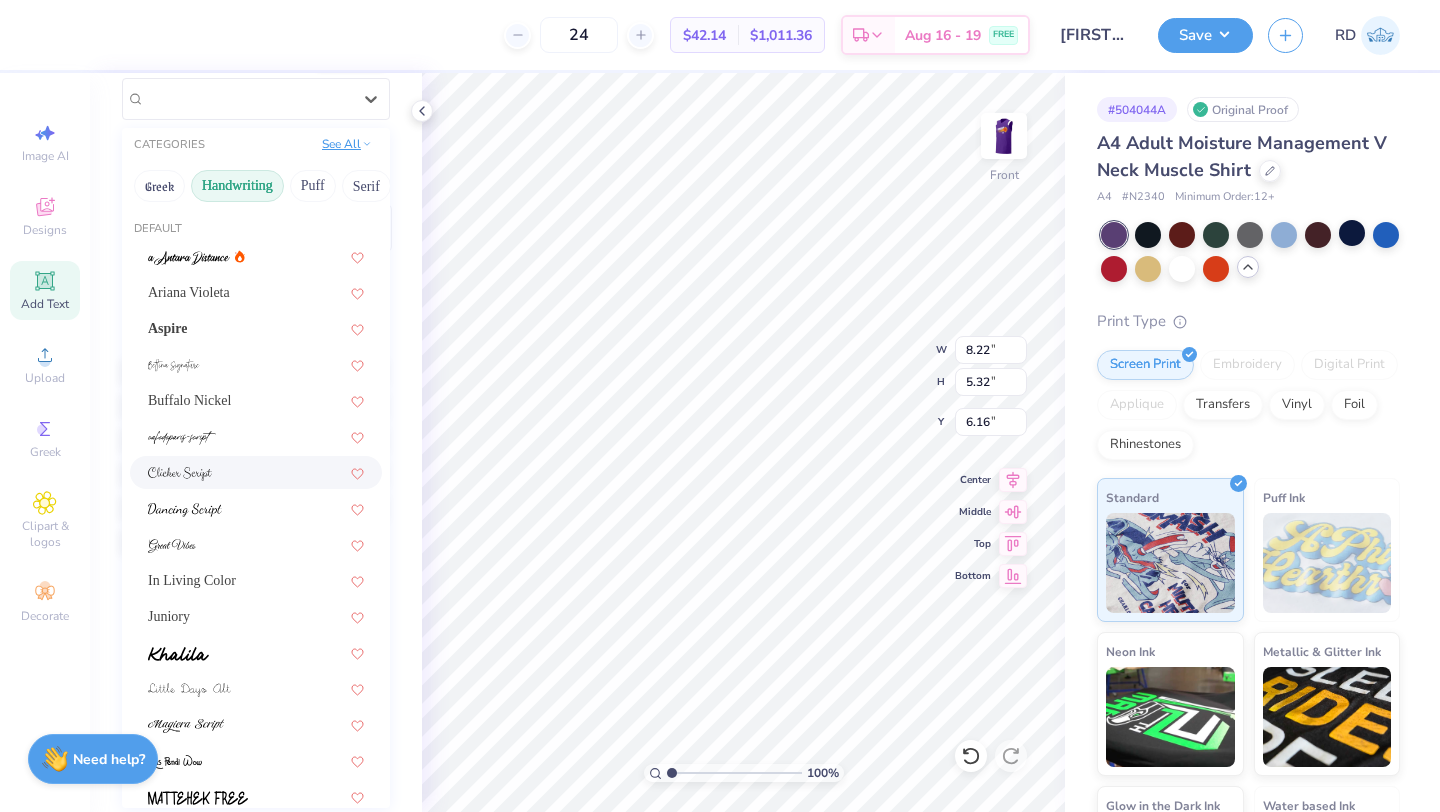 click on "See All" at bounding box center (347, 144) 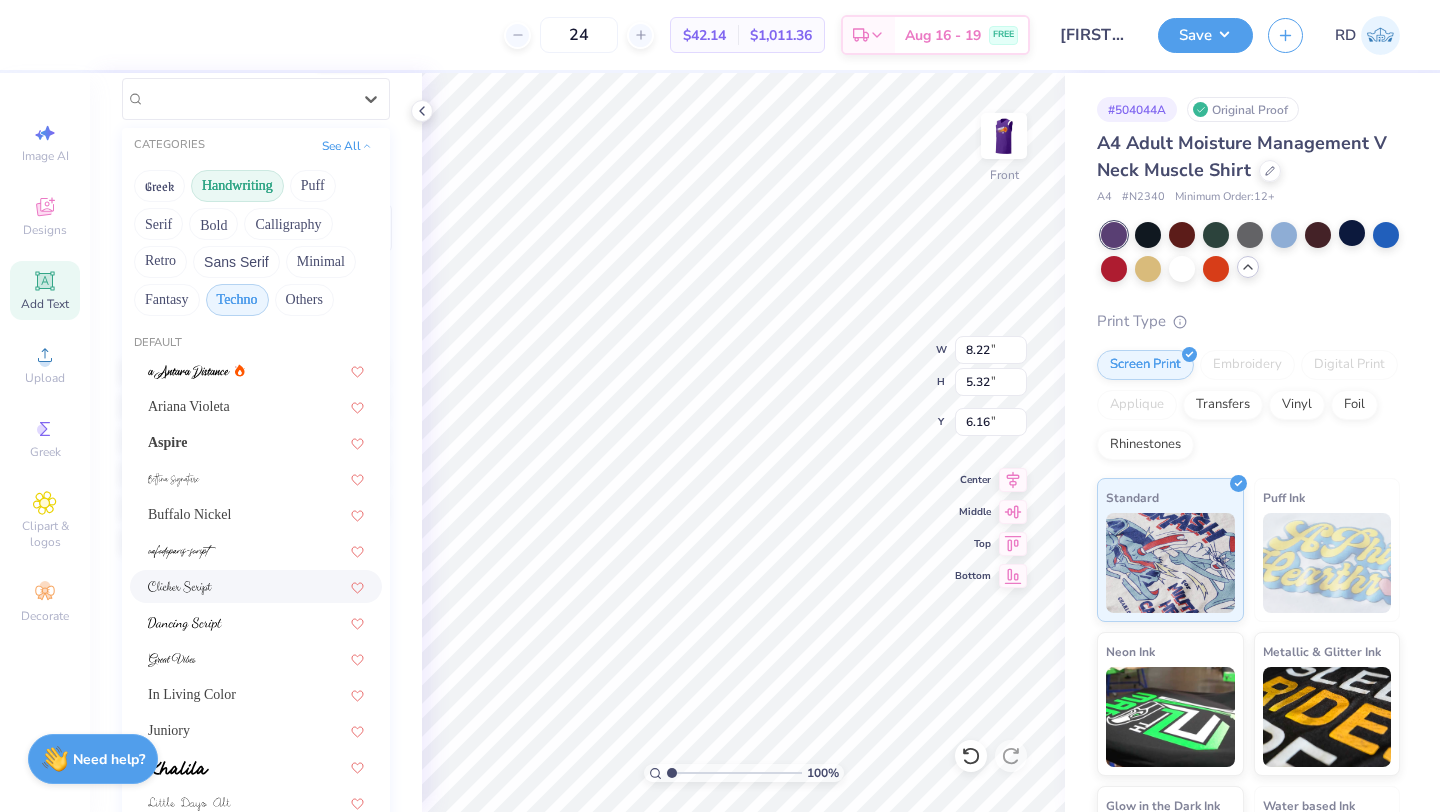 click on "Techno" at bounding box center [237, 300] 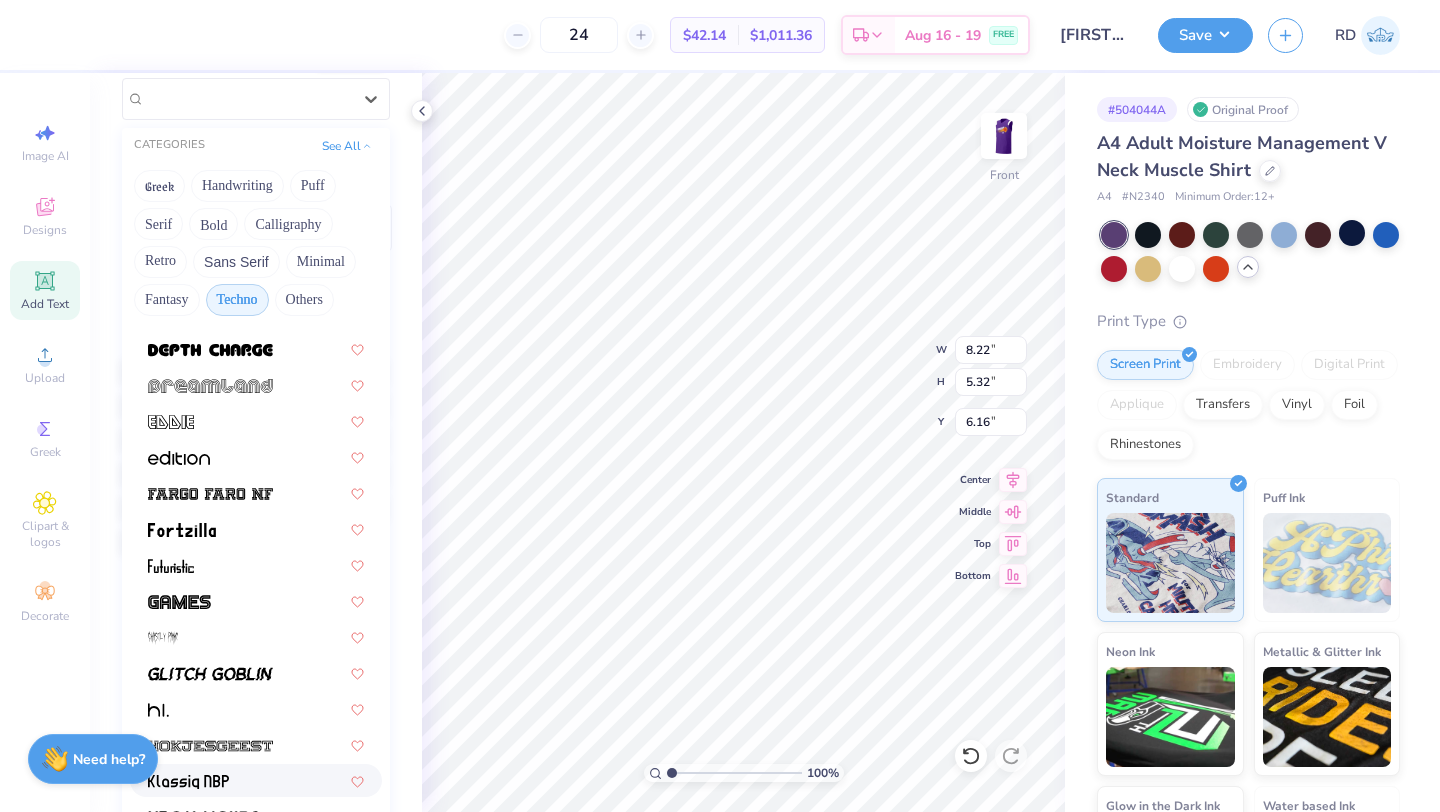 scroll, scrollTop: 92, scrollLeft: 0, axis: vertical 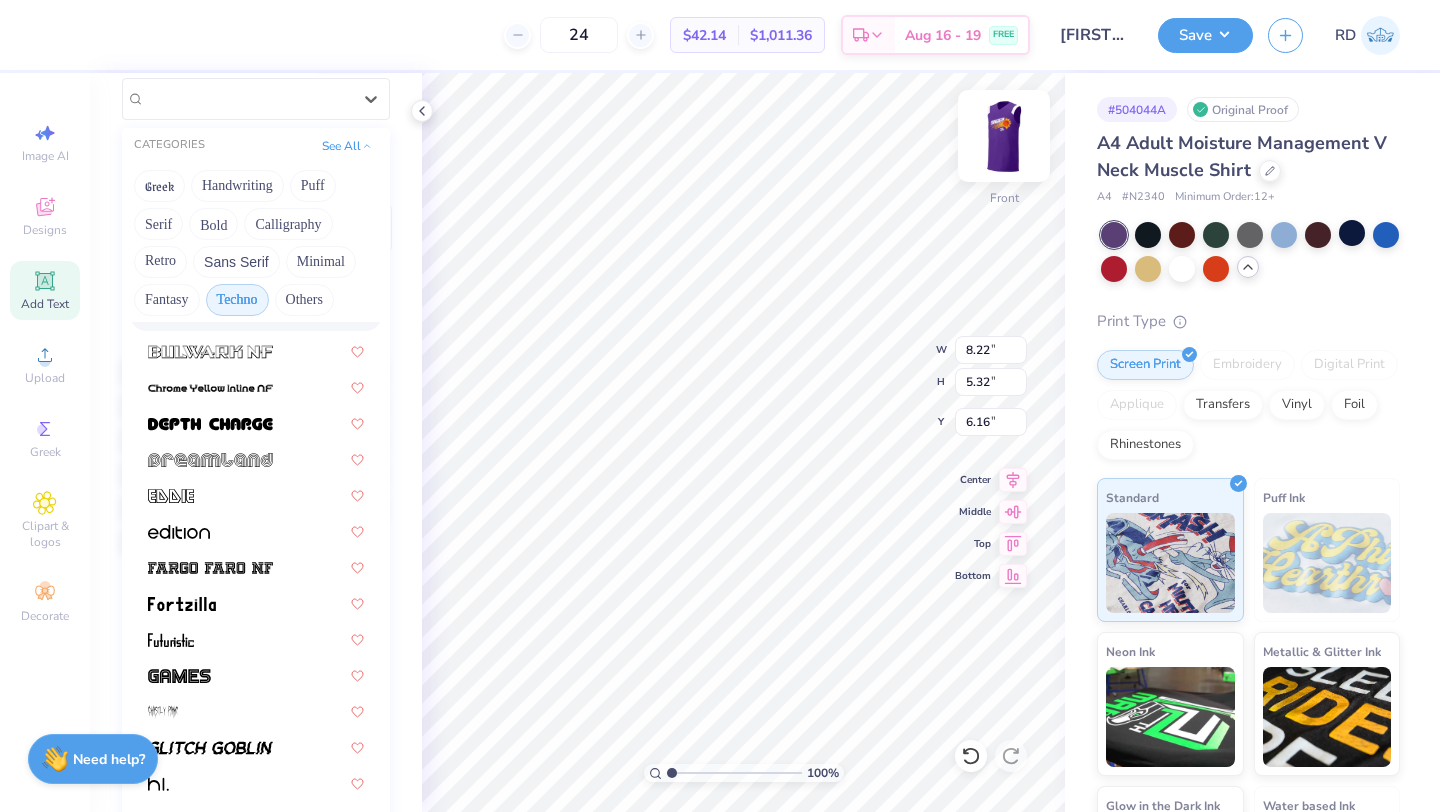 click at bounding box center (1004, 136) 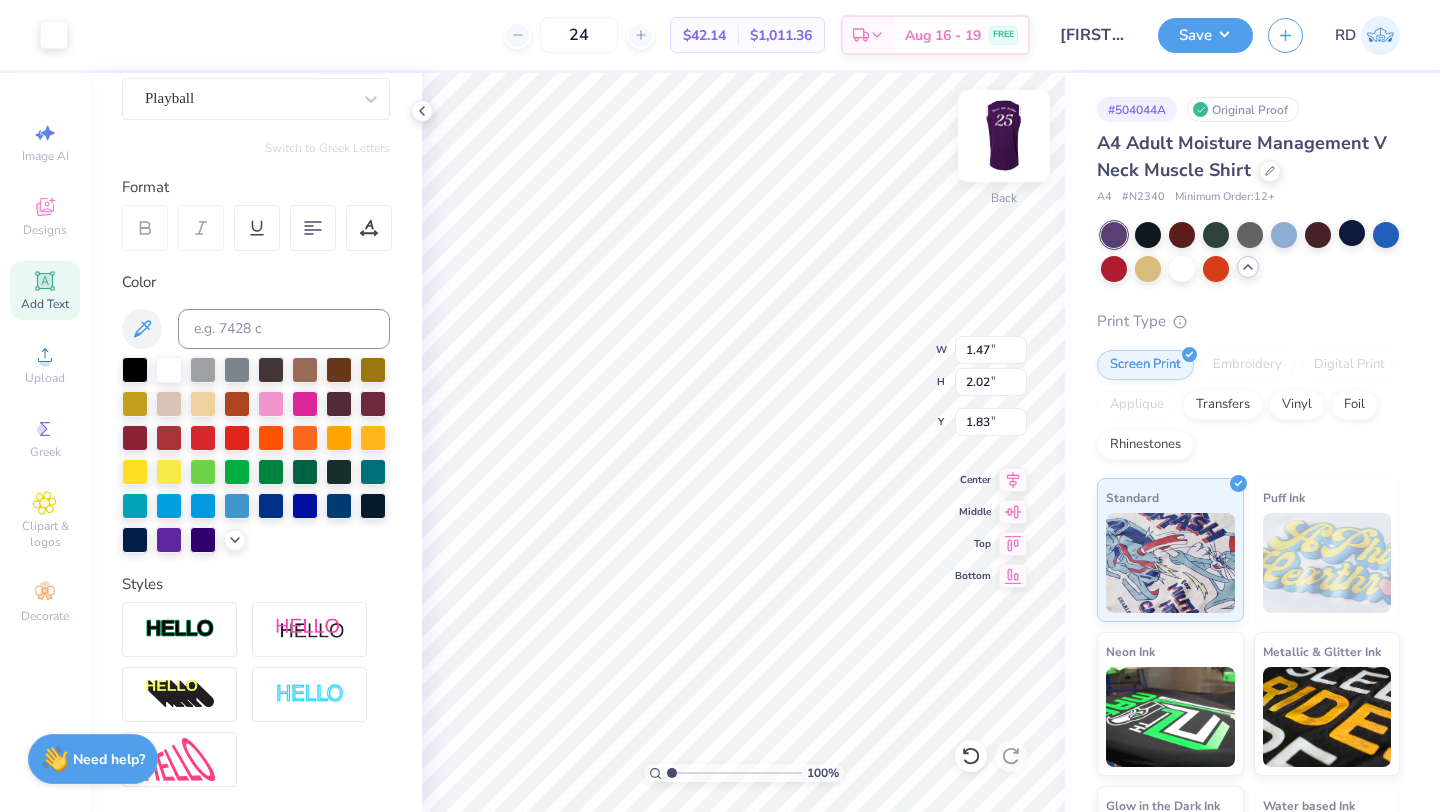 type on "1.45" 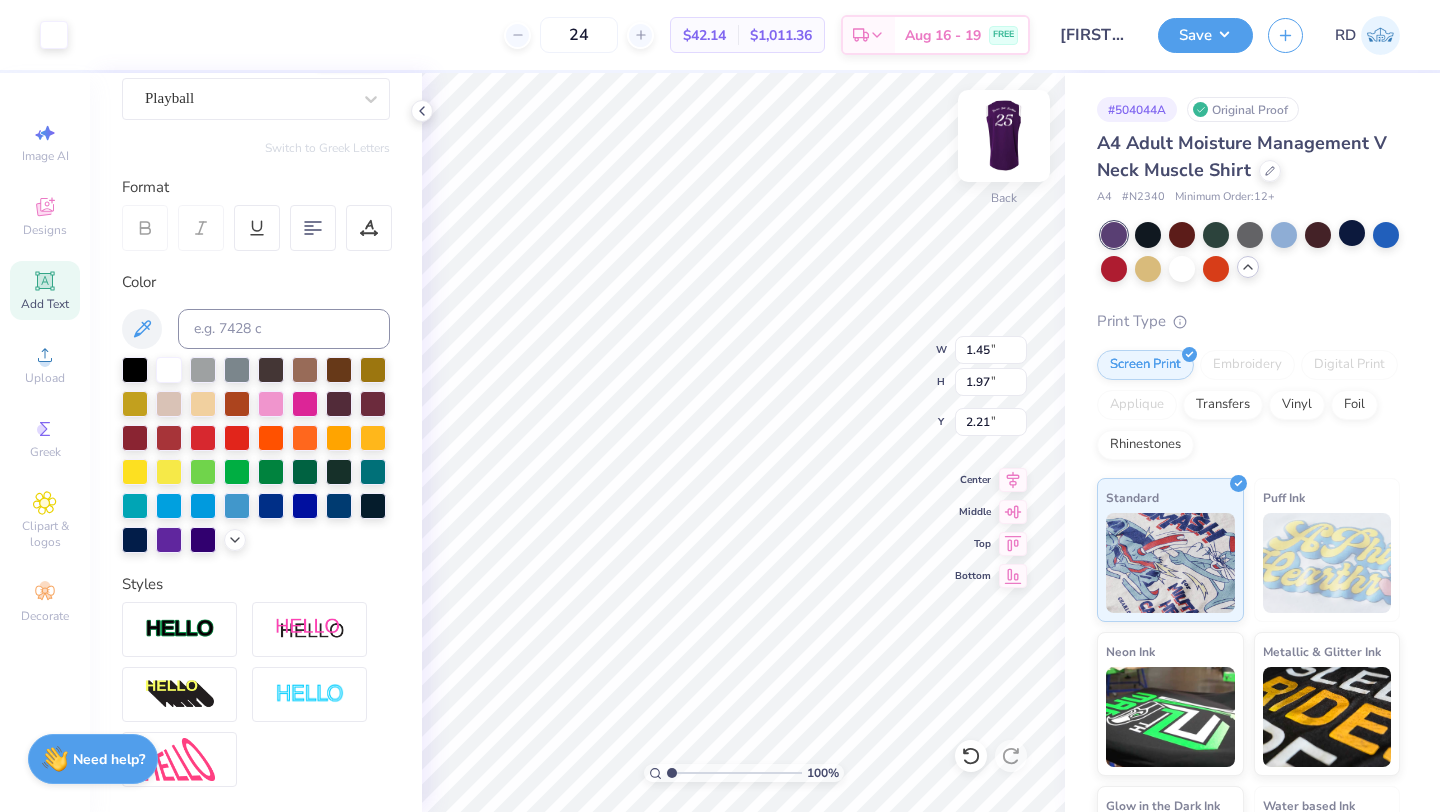 type on "0.65" 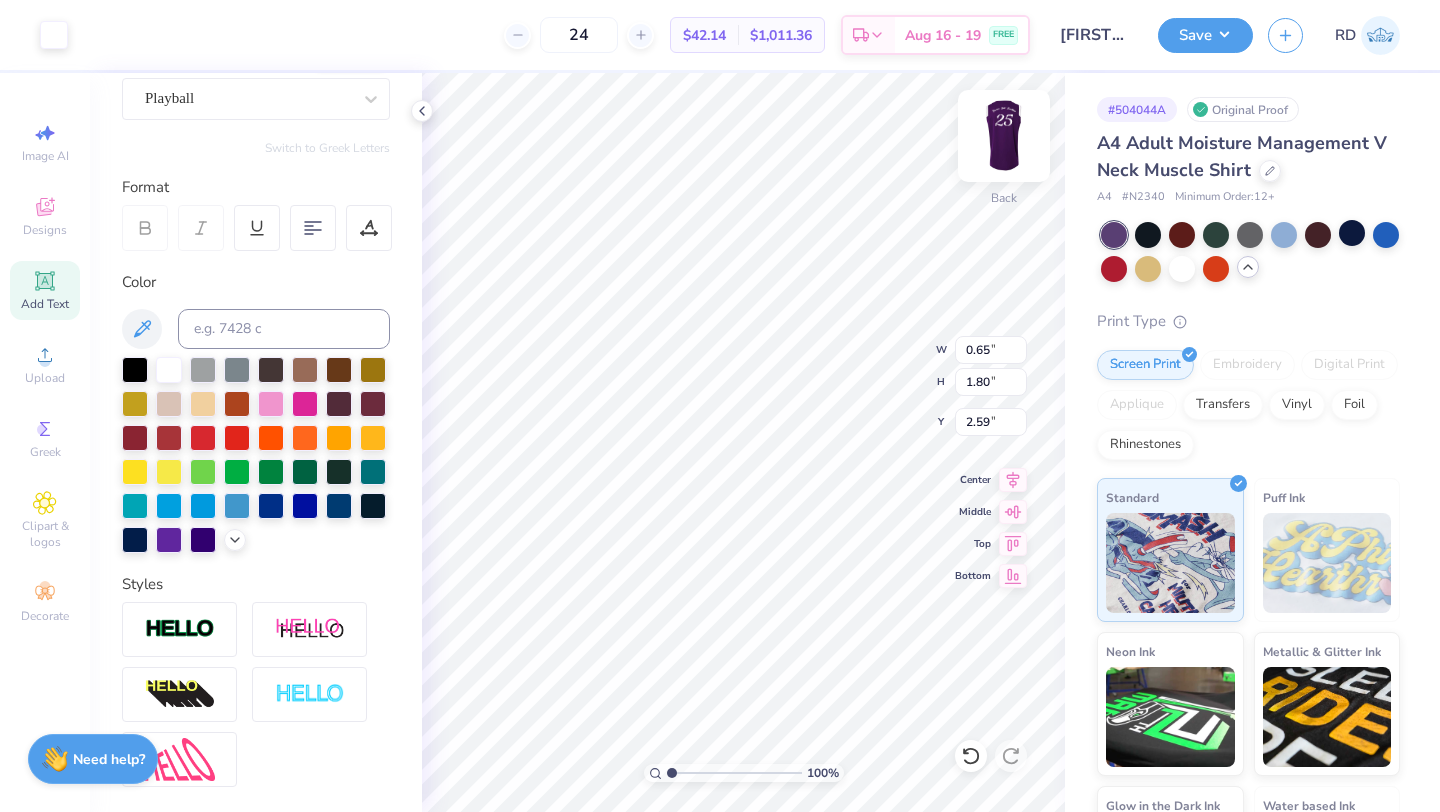 type on "1.43" 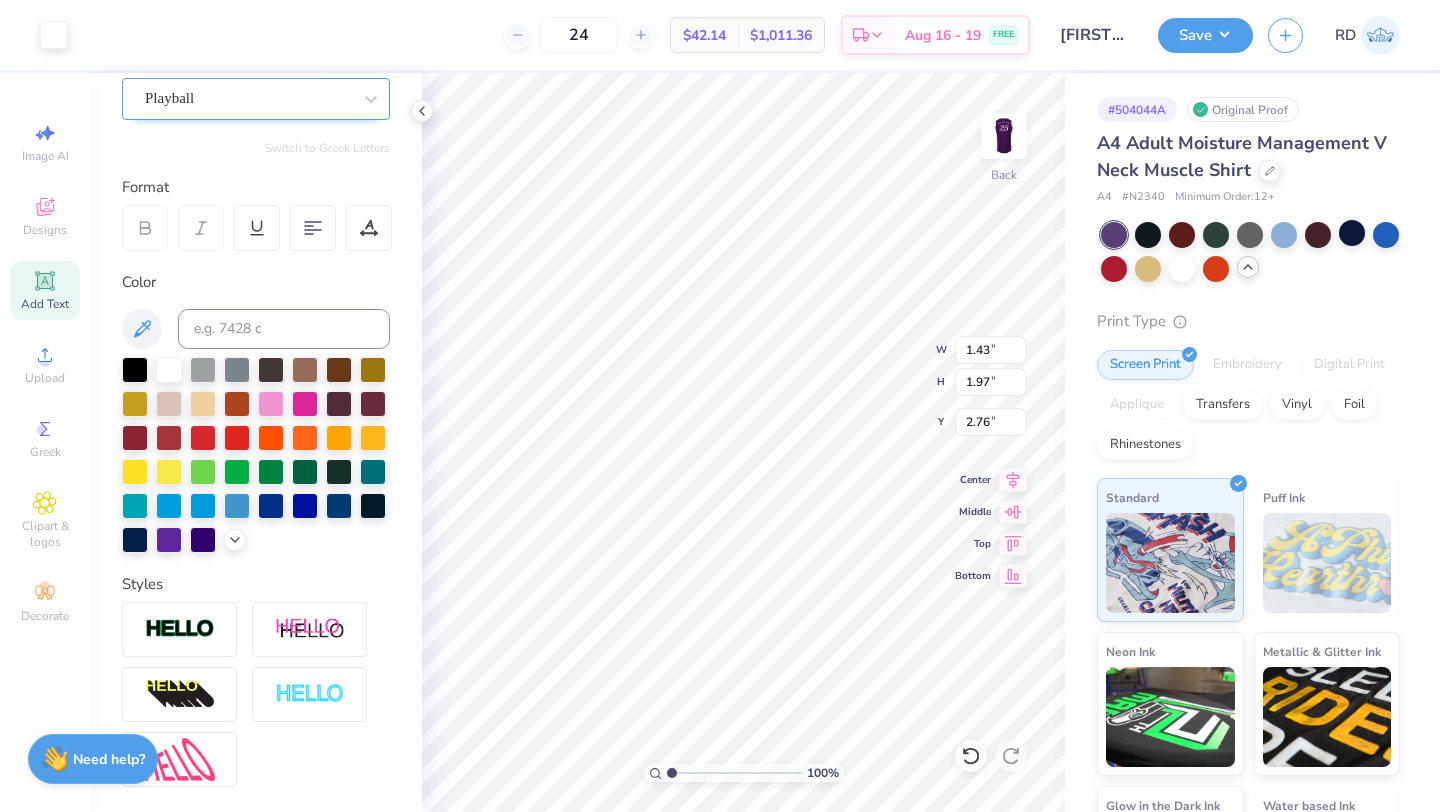 click on "Playball" at bounding box center (248, 98) 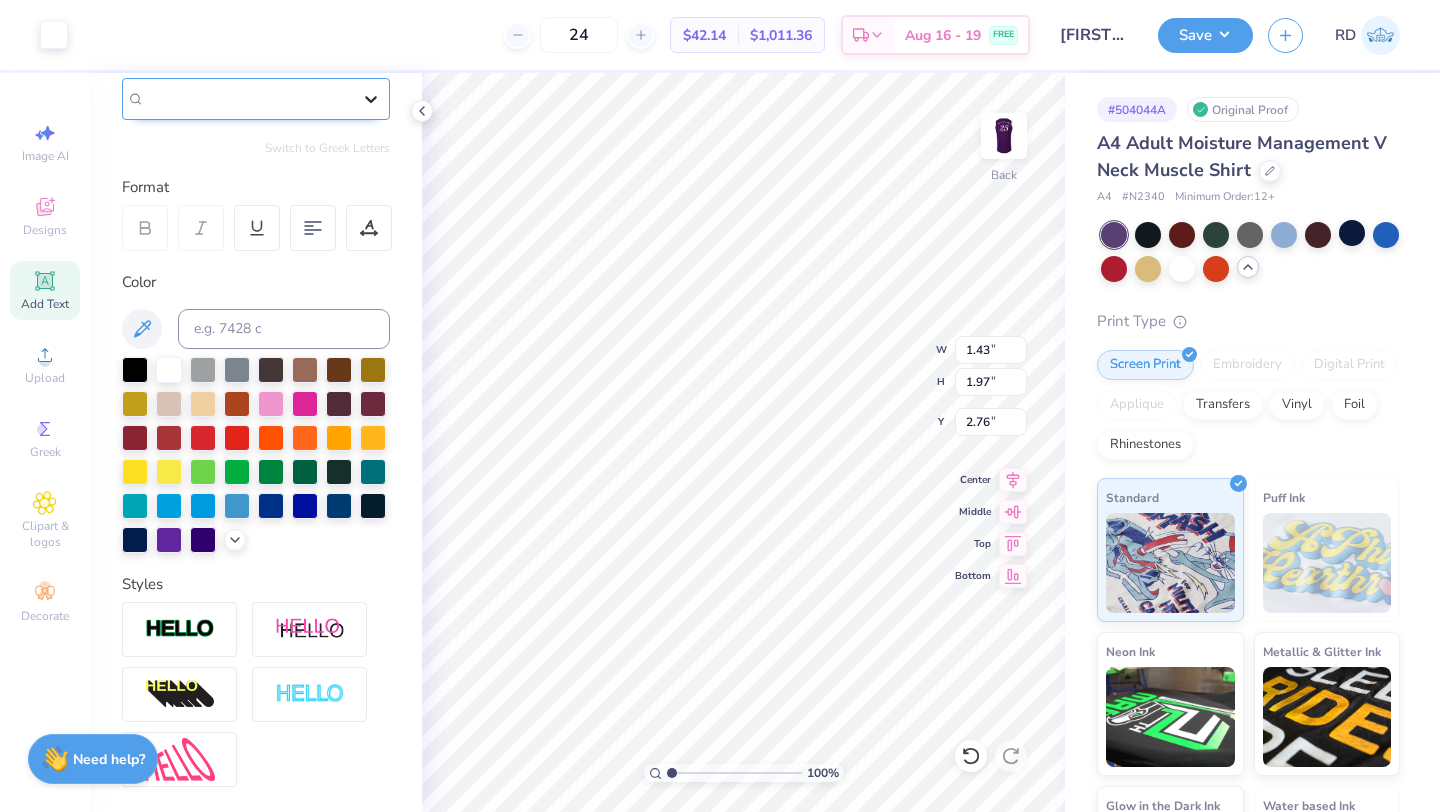 click 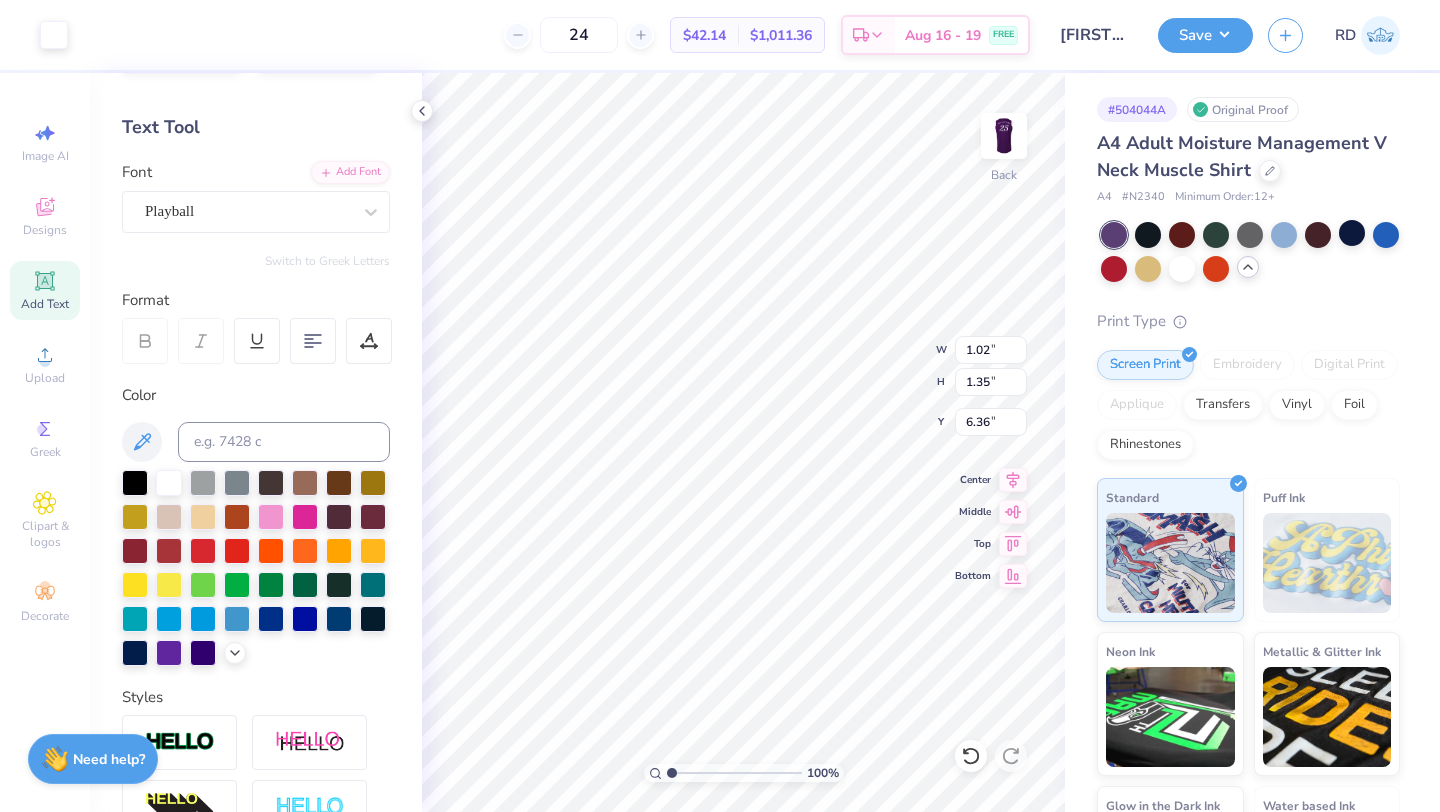 scroll, scrollTop: 0, scrollLeft: 0, axis: both 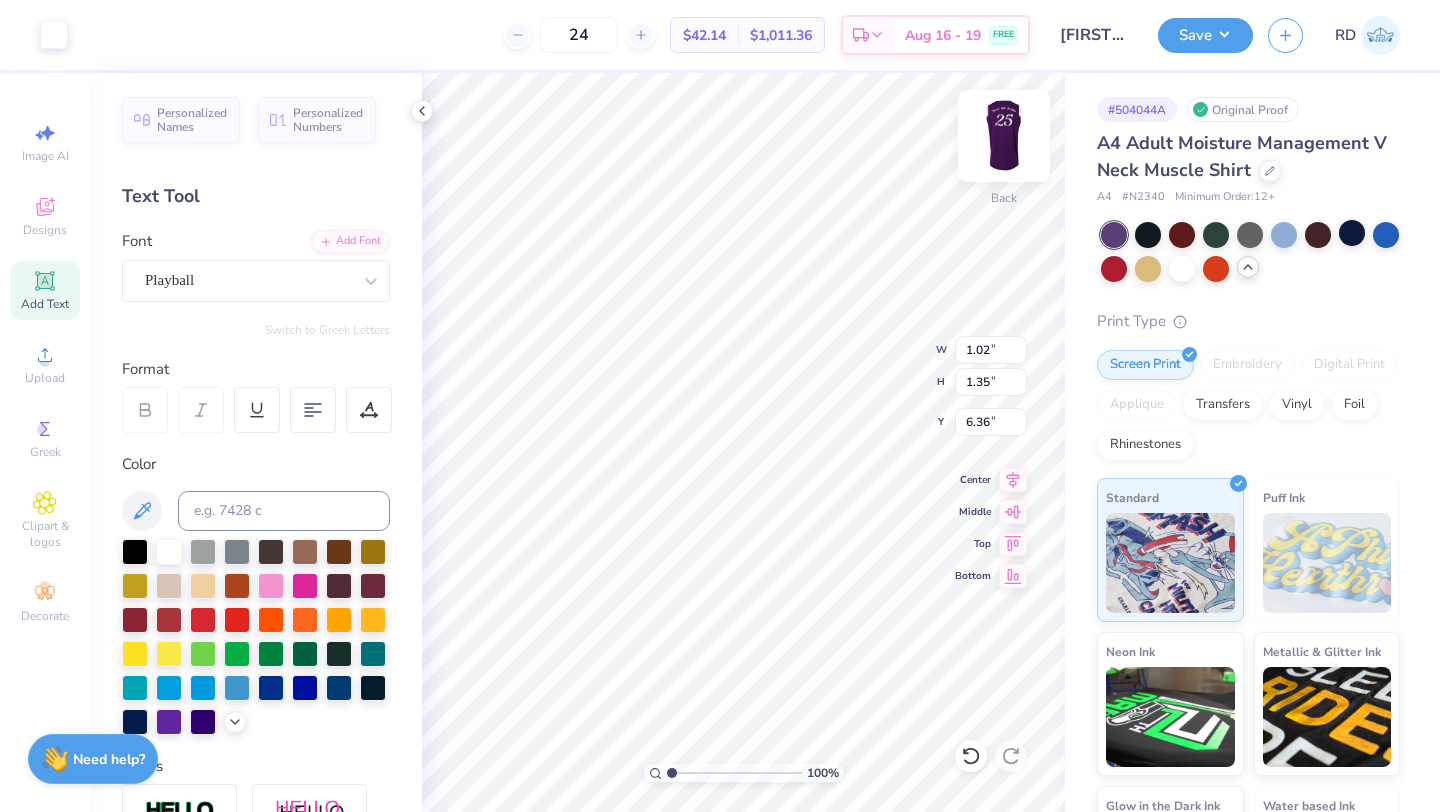 click at bounding box center [1004, 136] 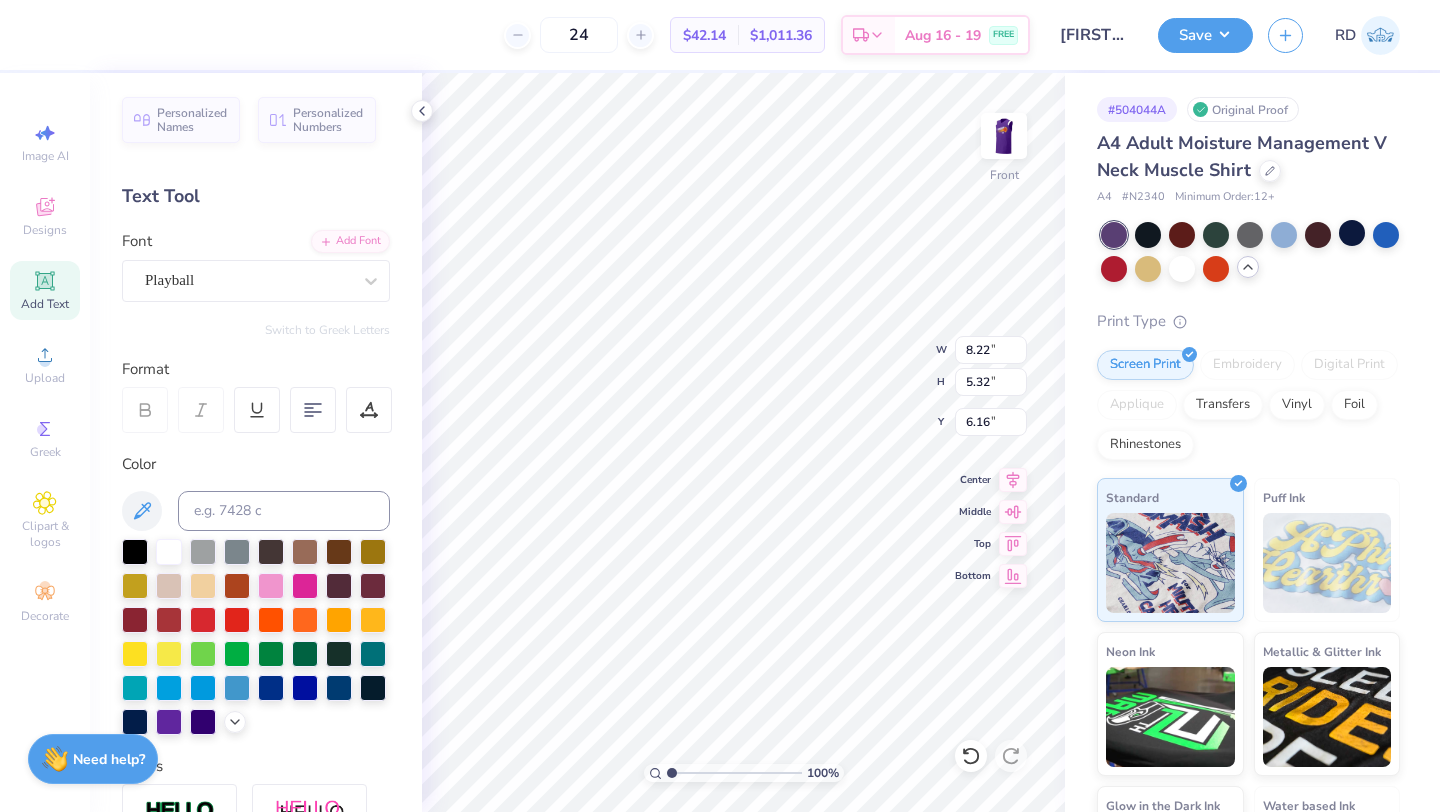 scroll, scrollTop: 16, scrollLeft: 2, axis: both 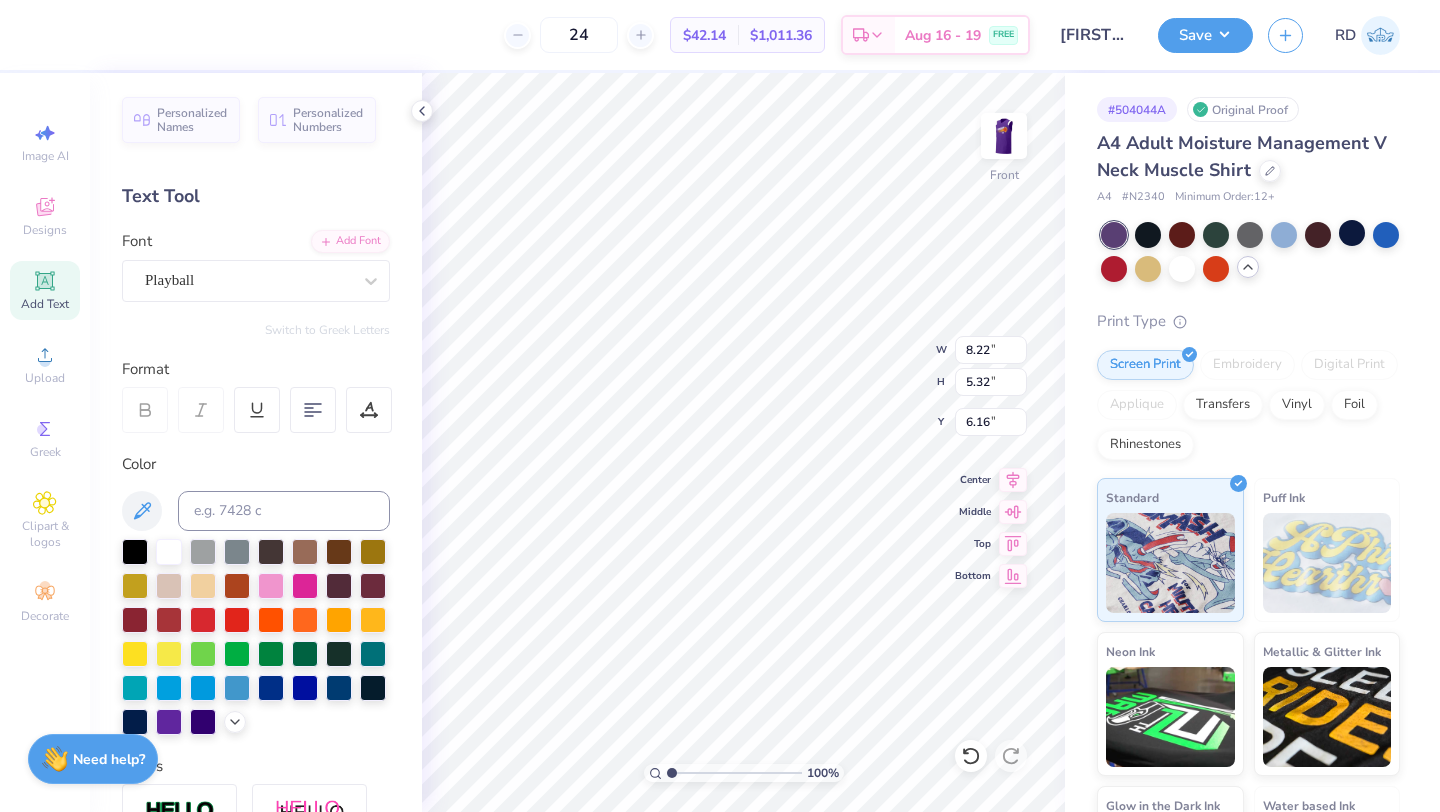 click on "Personalized Names Personalized Numbers Text Tool Add Font Font Playball Switch to Greek Letters Format Color Styles Text Shape" at bounding box center [256, 442] 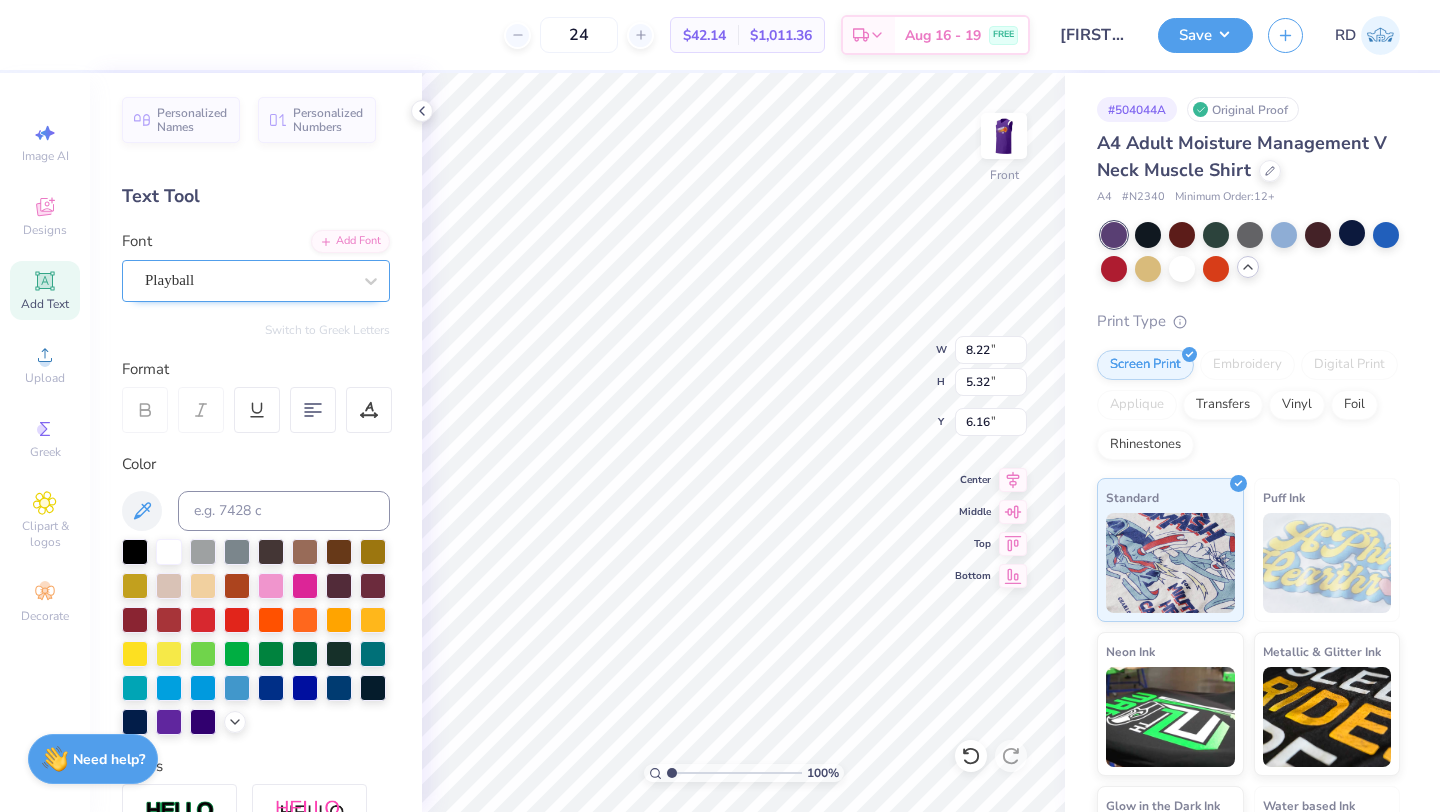 click on "Playball" at bounding box center (248, 280) 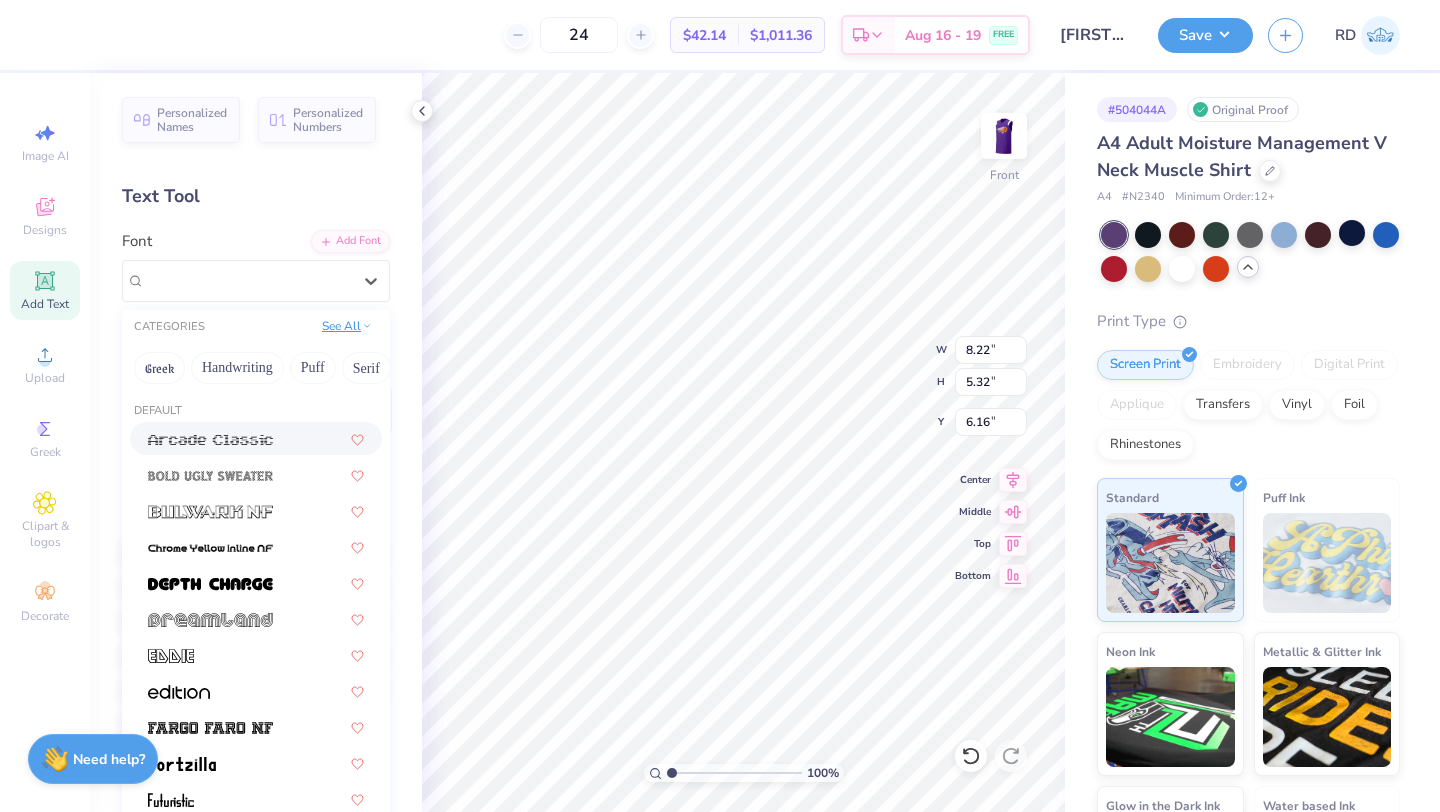 click on "See All" at bounding box center [347, 326] 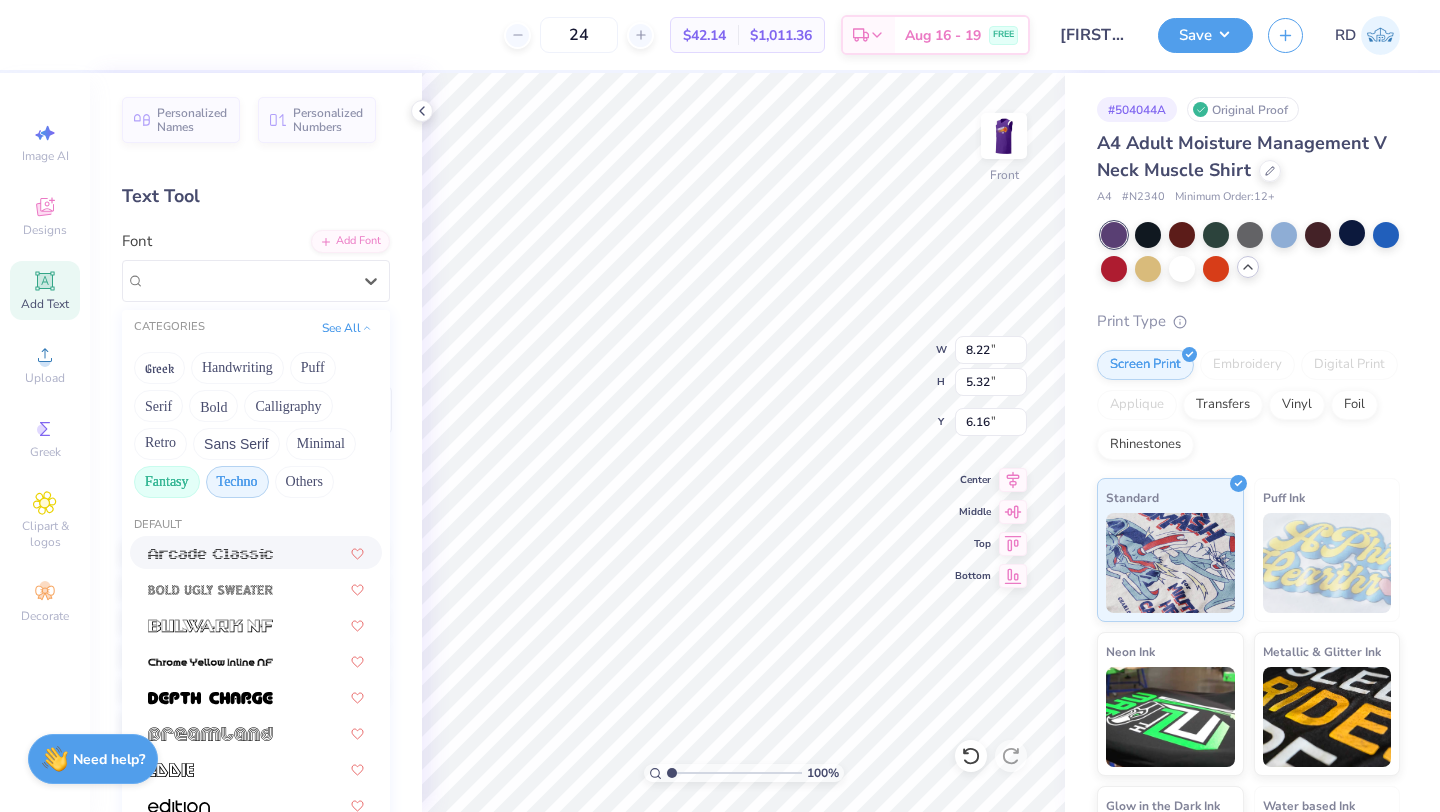 click on "Fantasy" at bounding box center [167, 482] 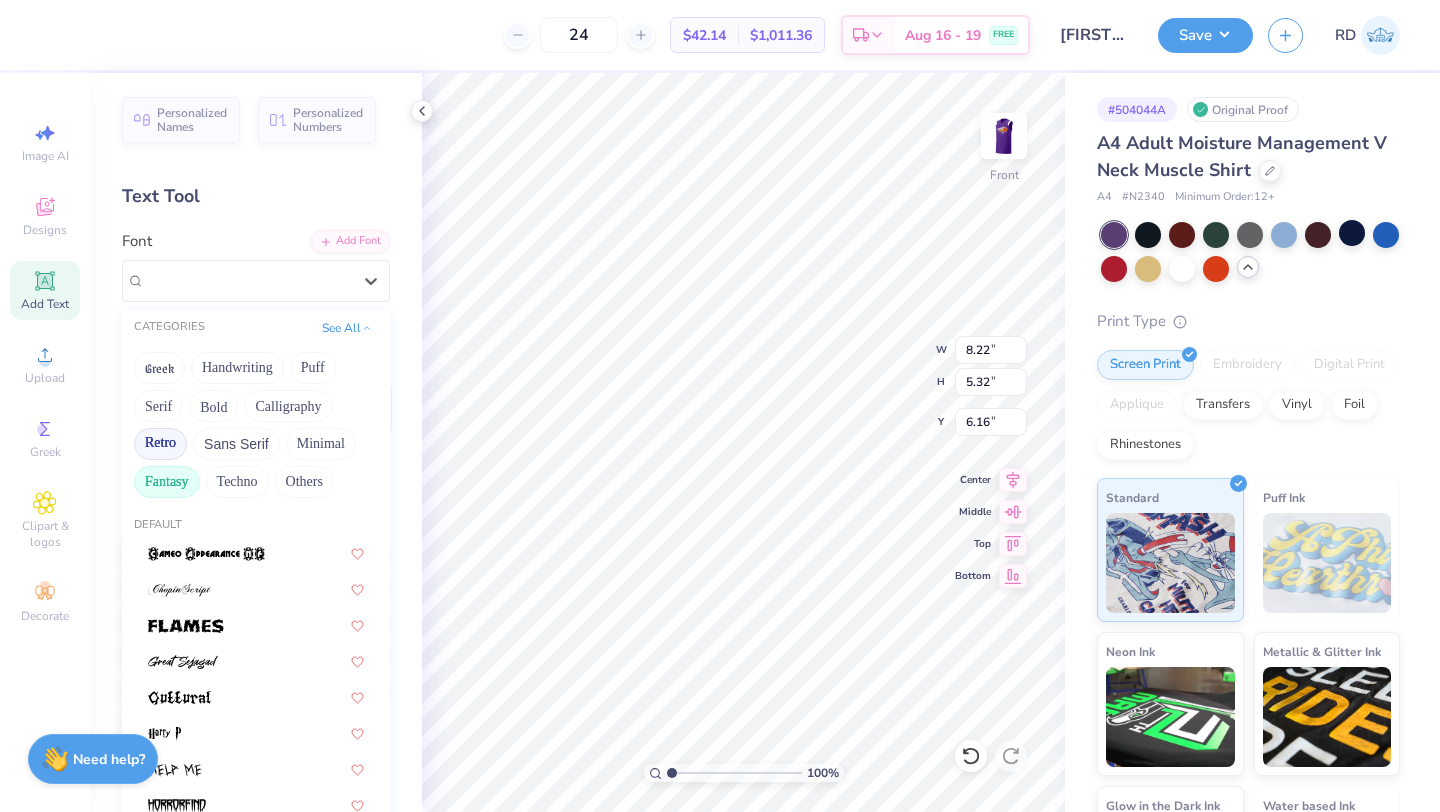 click on "Retro" at bounding box center [160, 444] 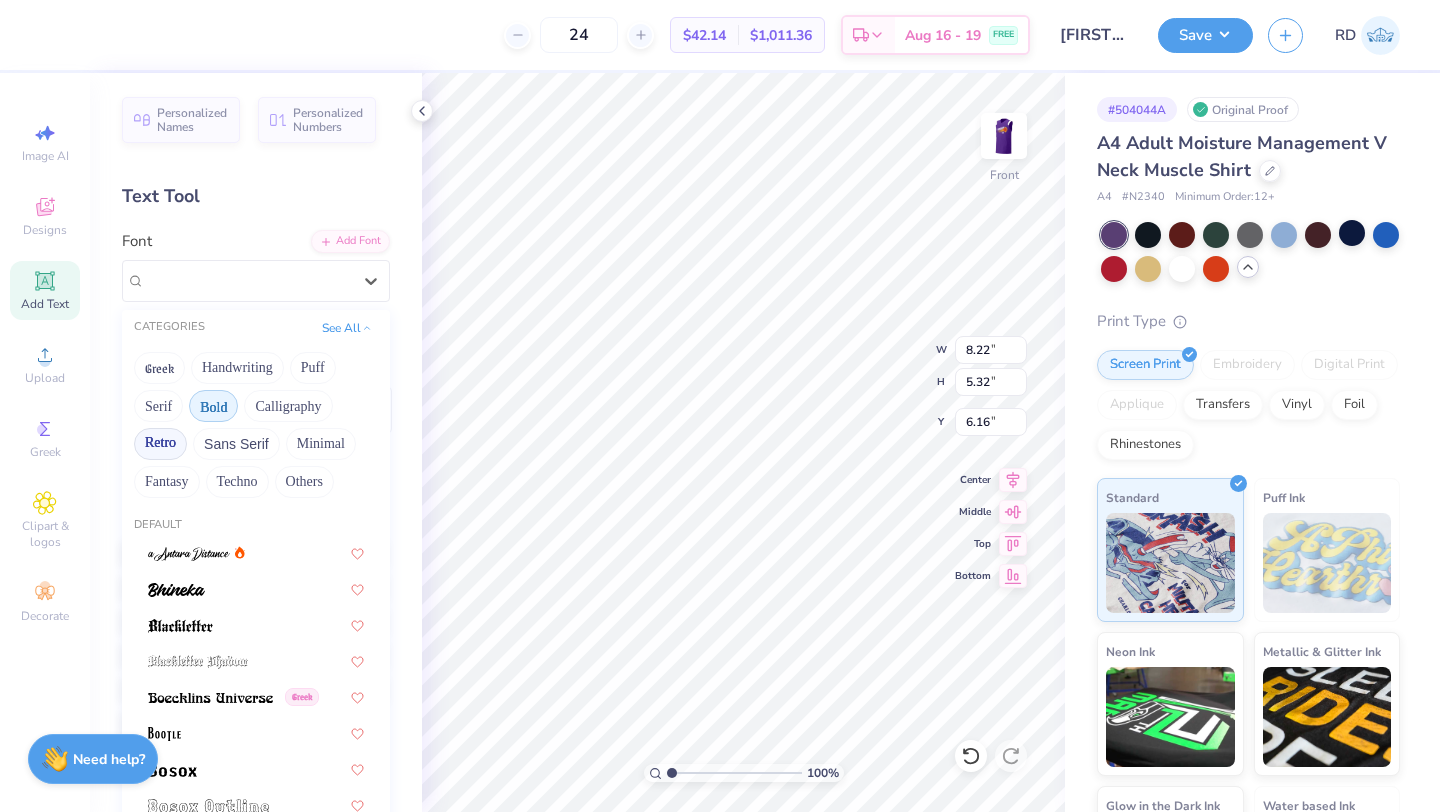 click on "Bold" at bounding box center [213, 406] 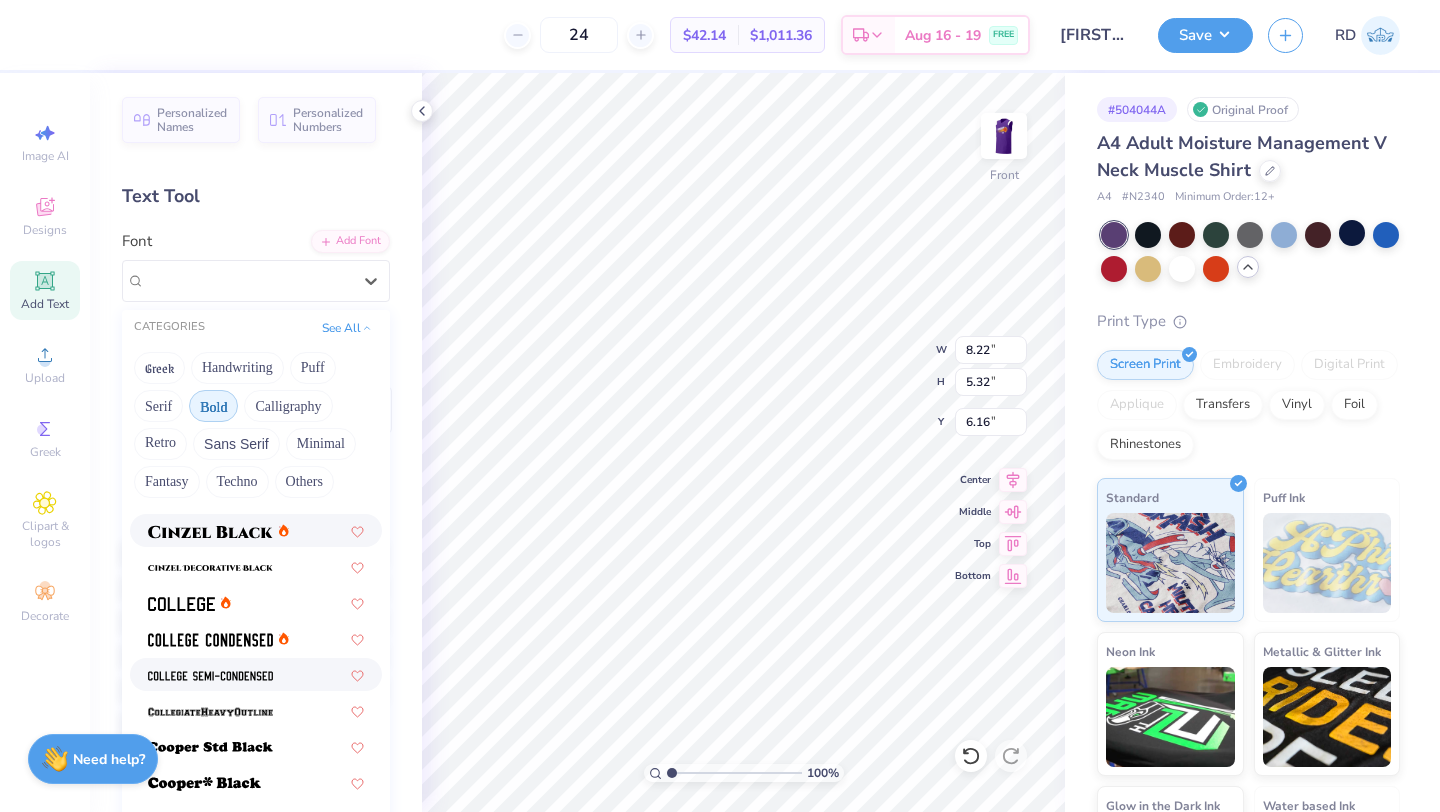 scroll, scrollTop: 173, scrollLeft: 0, axis: vertical 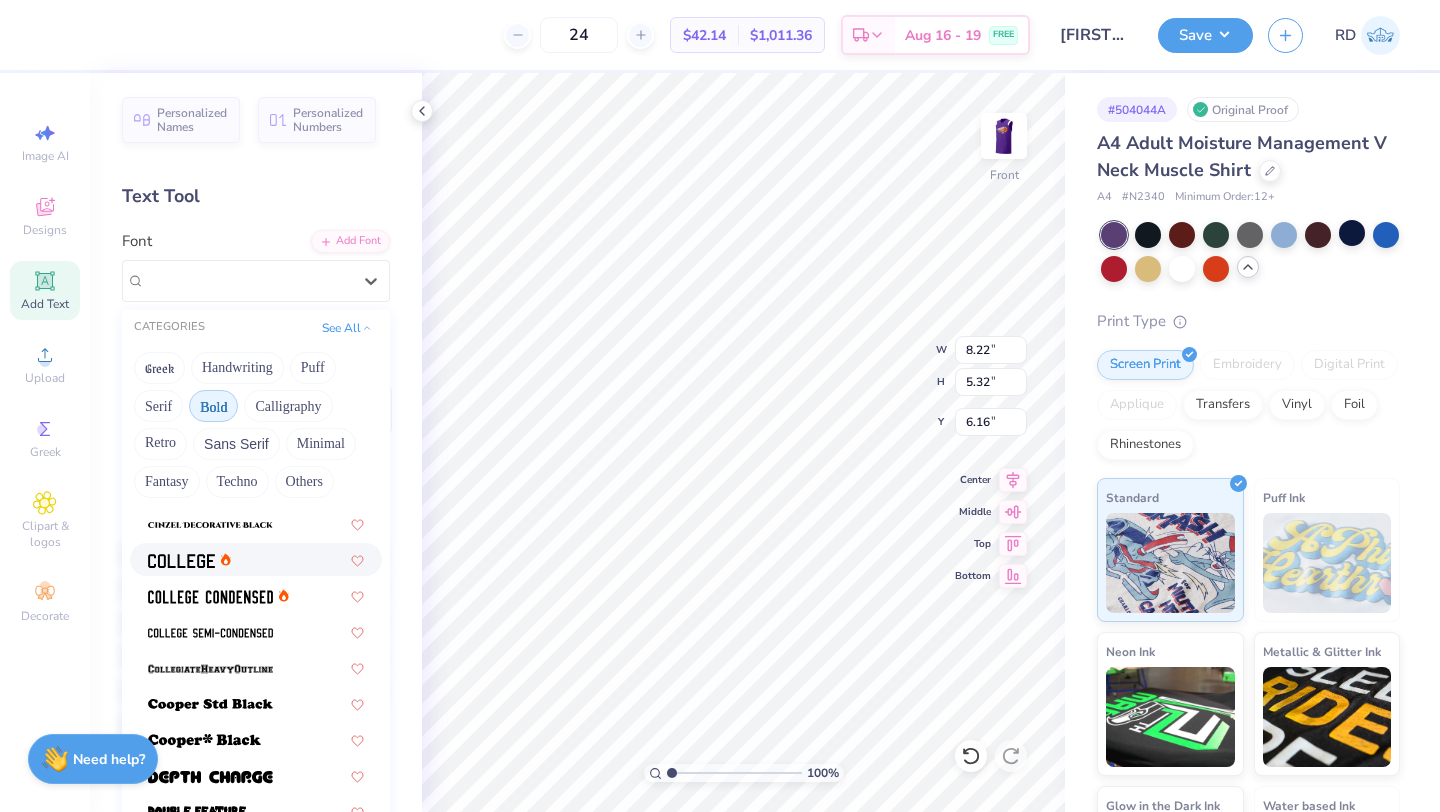 click at bounding box center (181, 559) 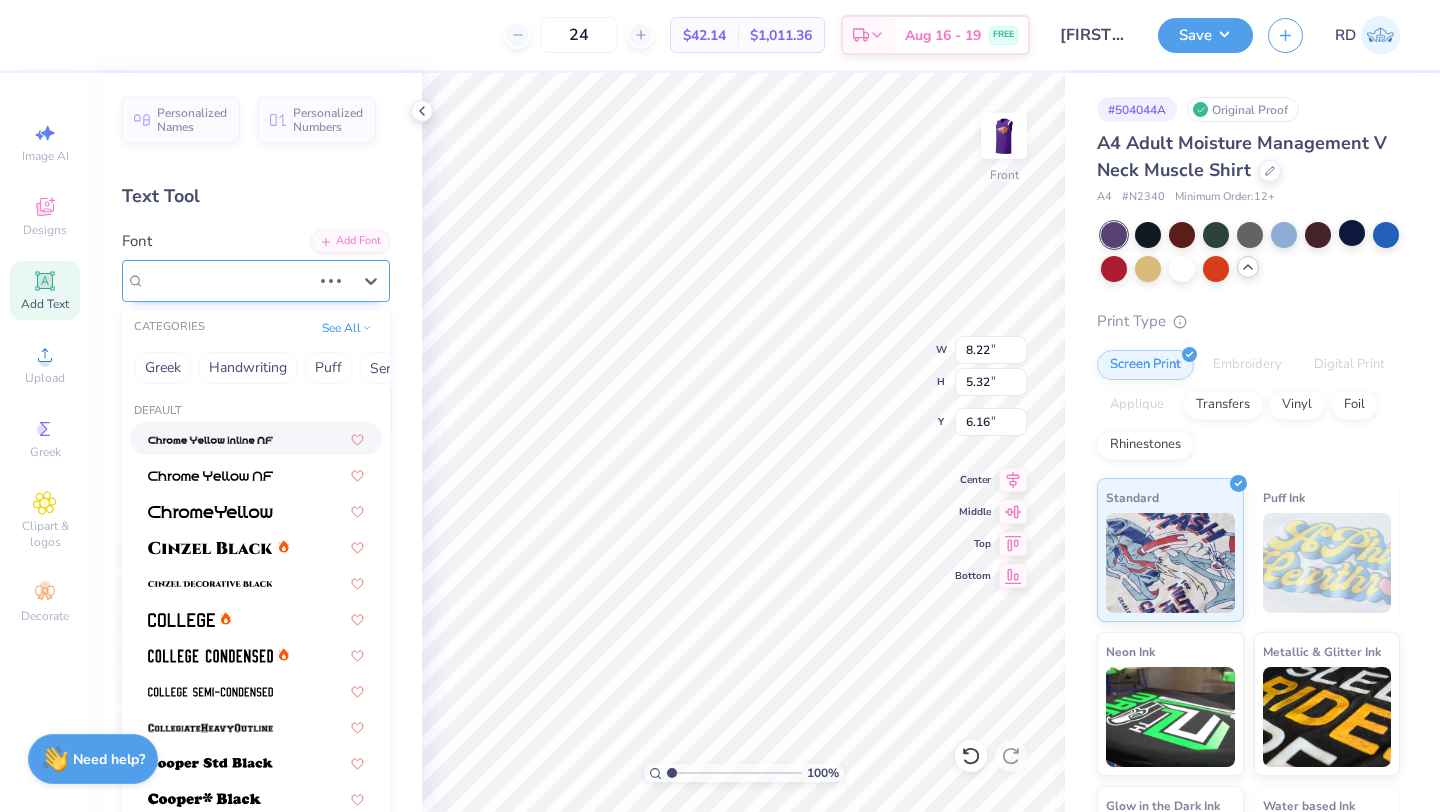 click at bounding box center [228, 280] 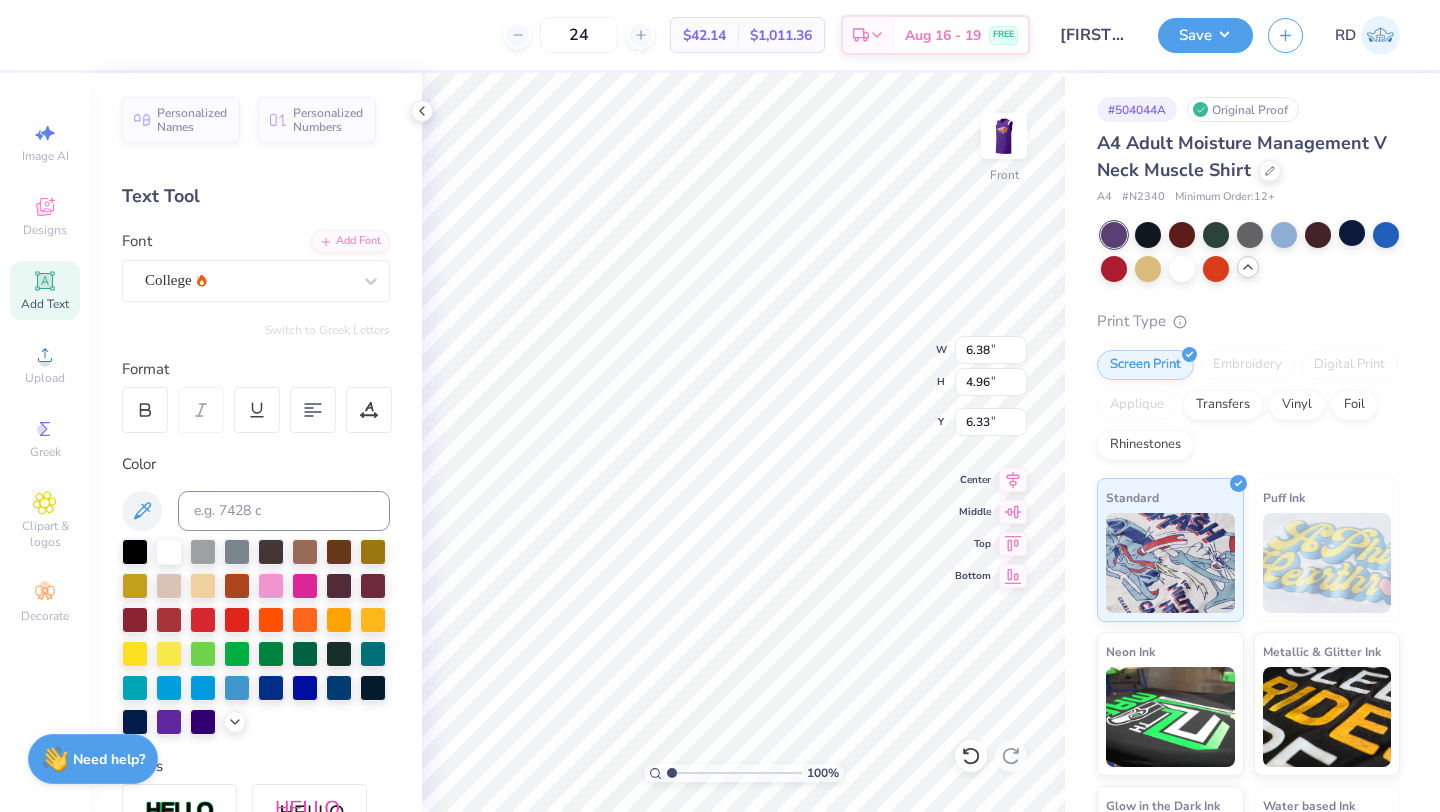 scroll, scrollTop: 16, scrollLeft: 2, axis: both 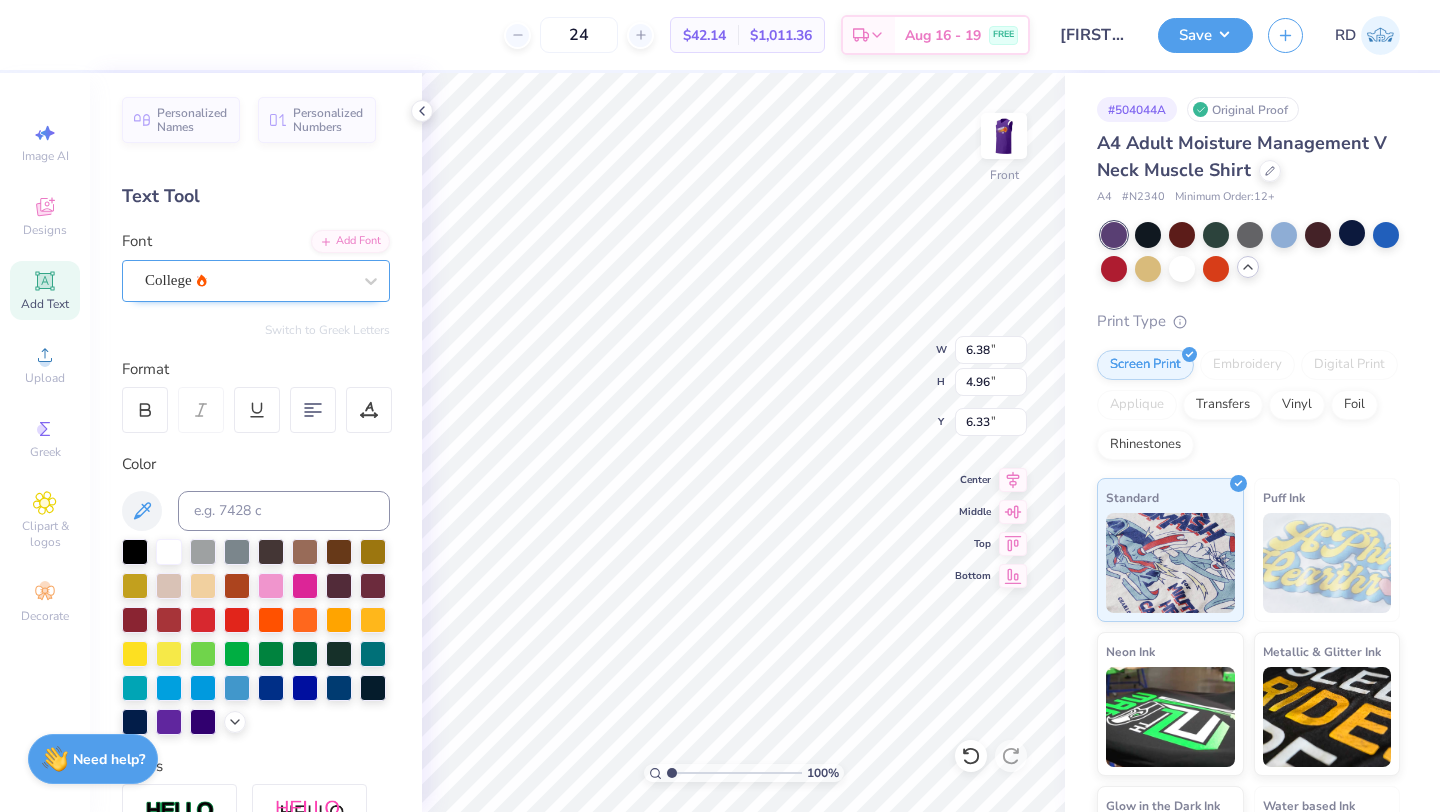 click on "College" at bounding box center [248, 280] 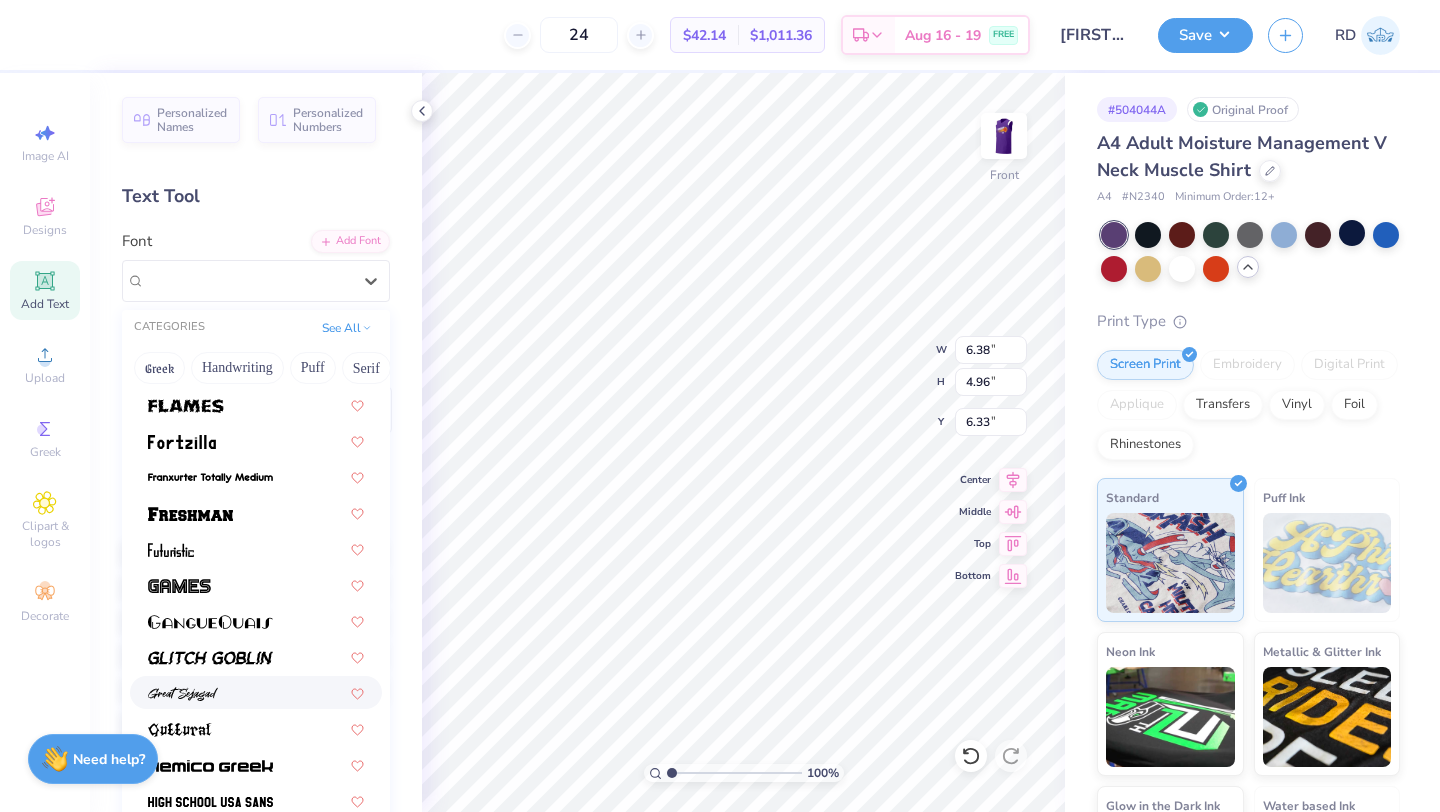 scroll, scrollTop: 648, scrollLeft: 0, axis: vertical 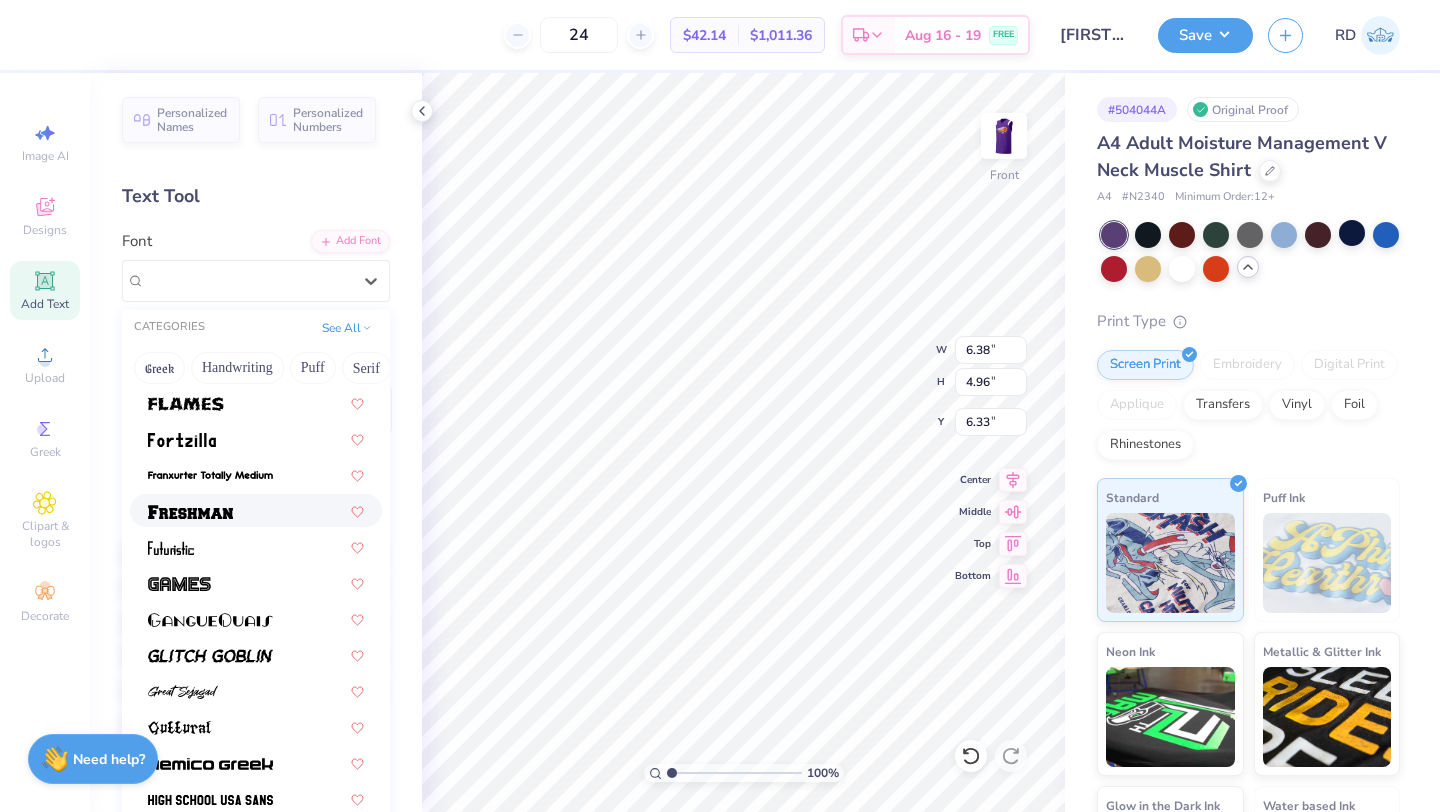 click at bounding box center (190, 512) 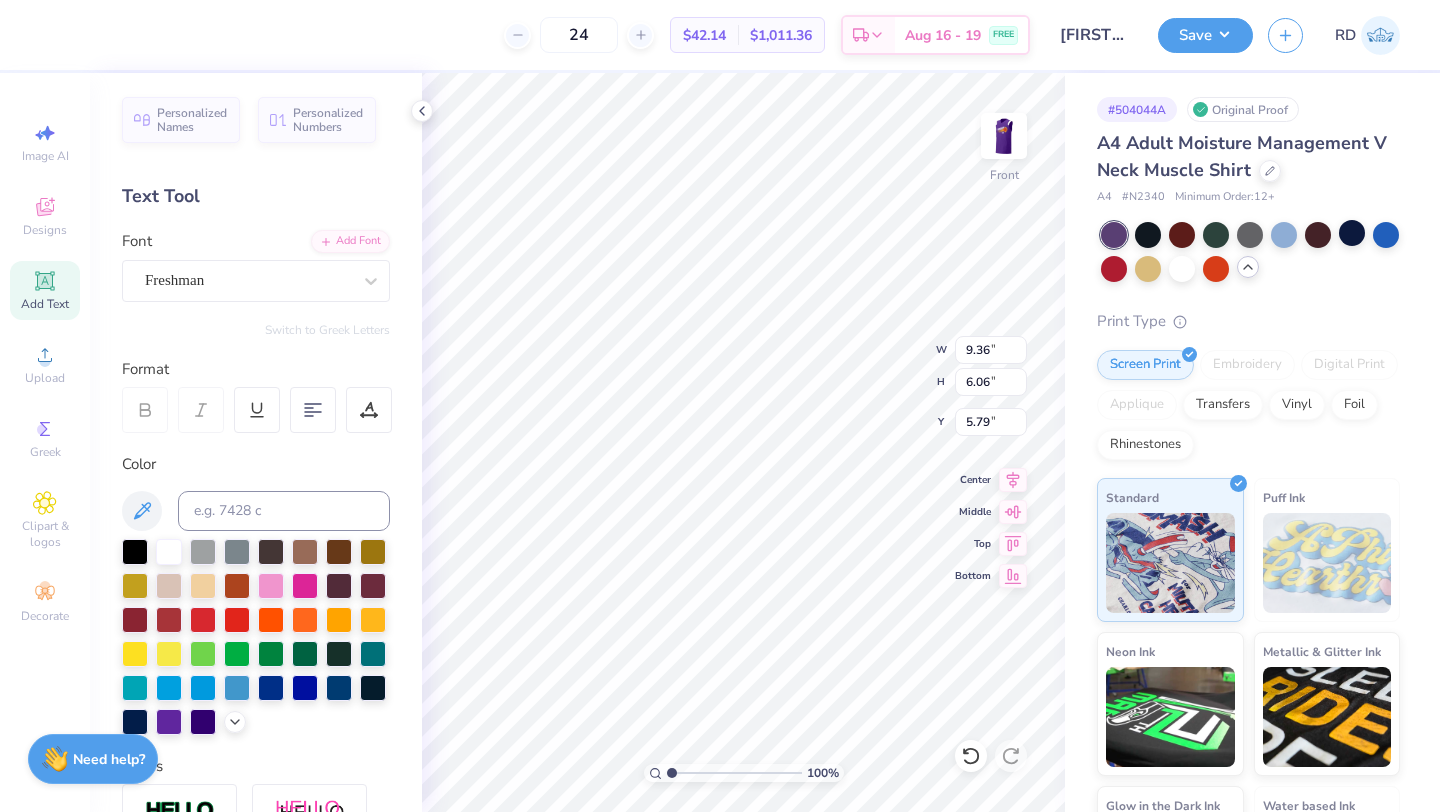 type on "9.12" 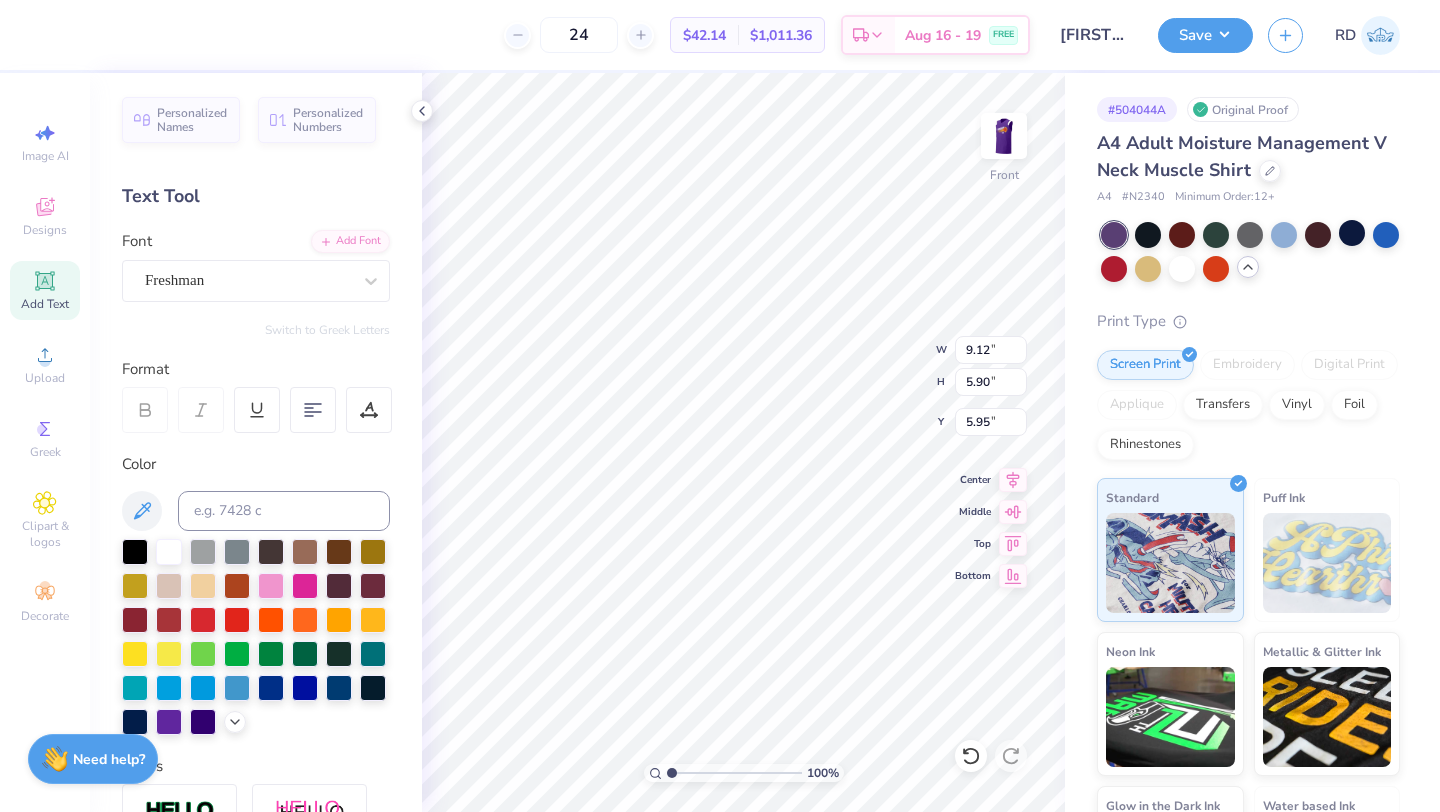 type on "10.75" 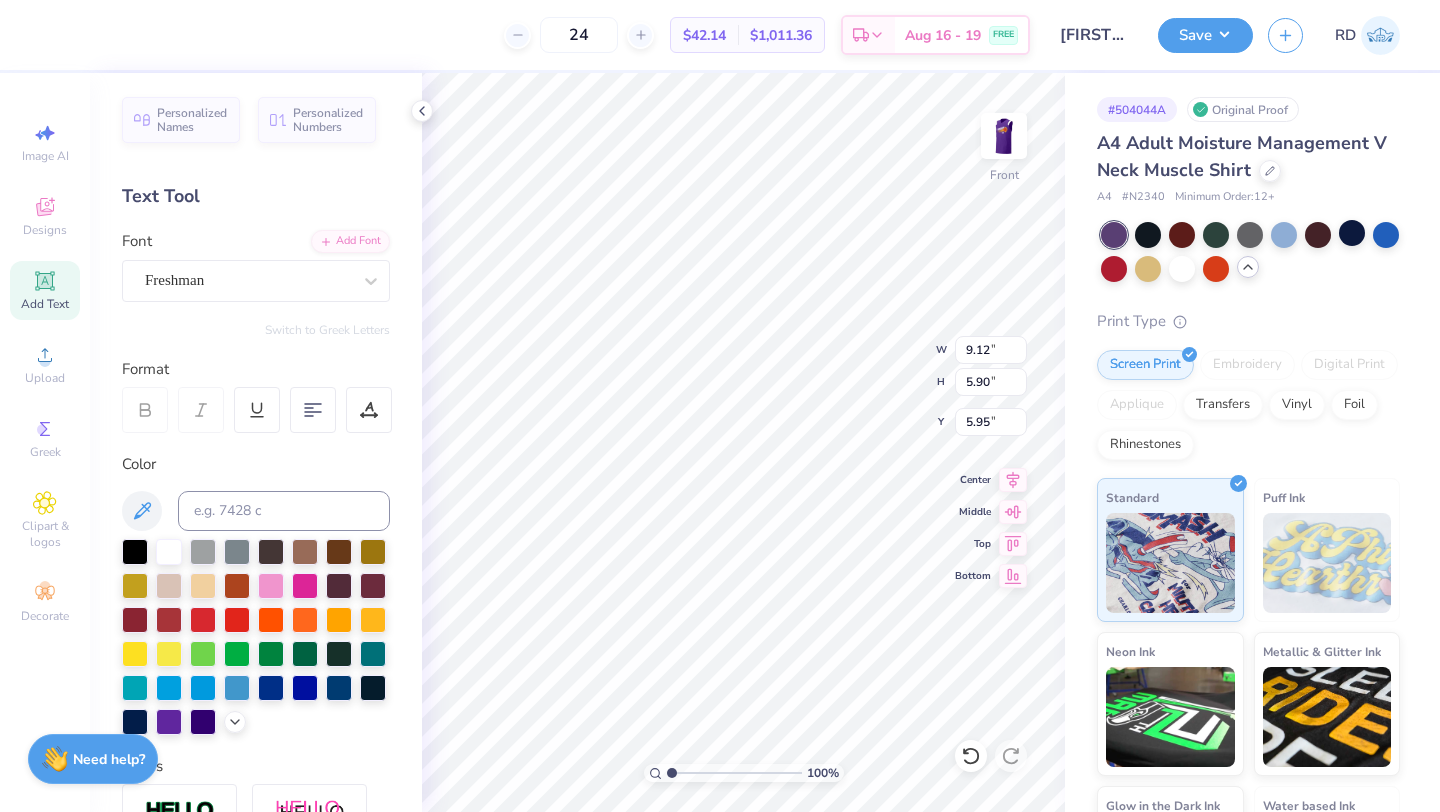 type on "5.85" 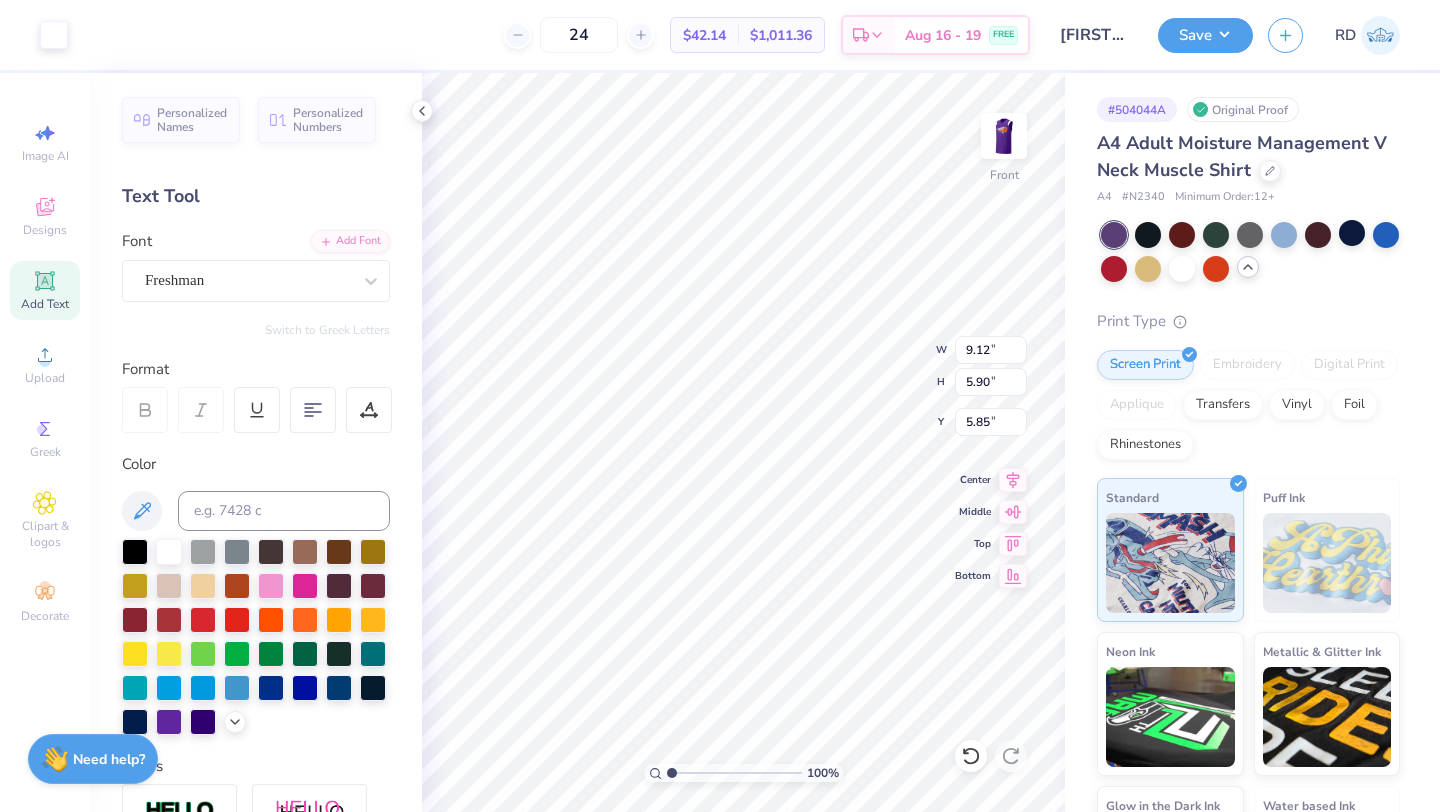scroll, scrollTop: 16, scrollLeft: 2, axis: both 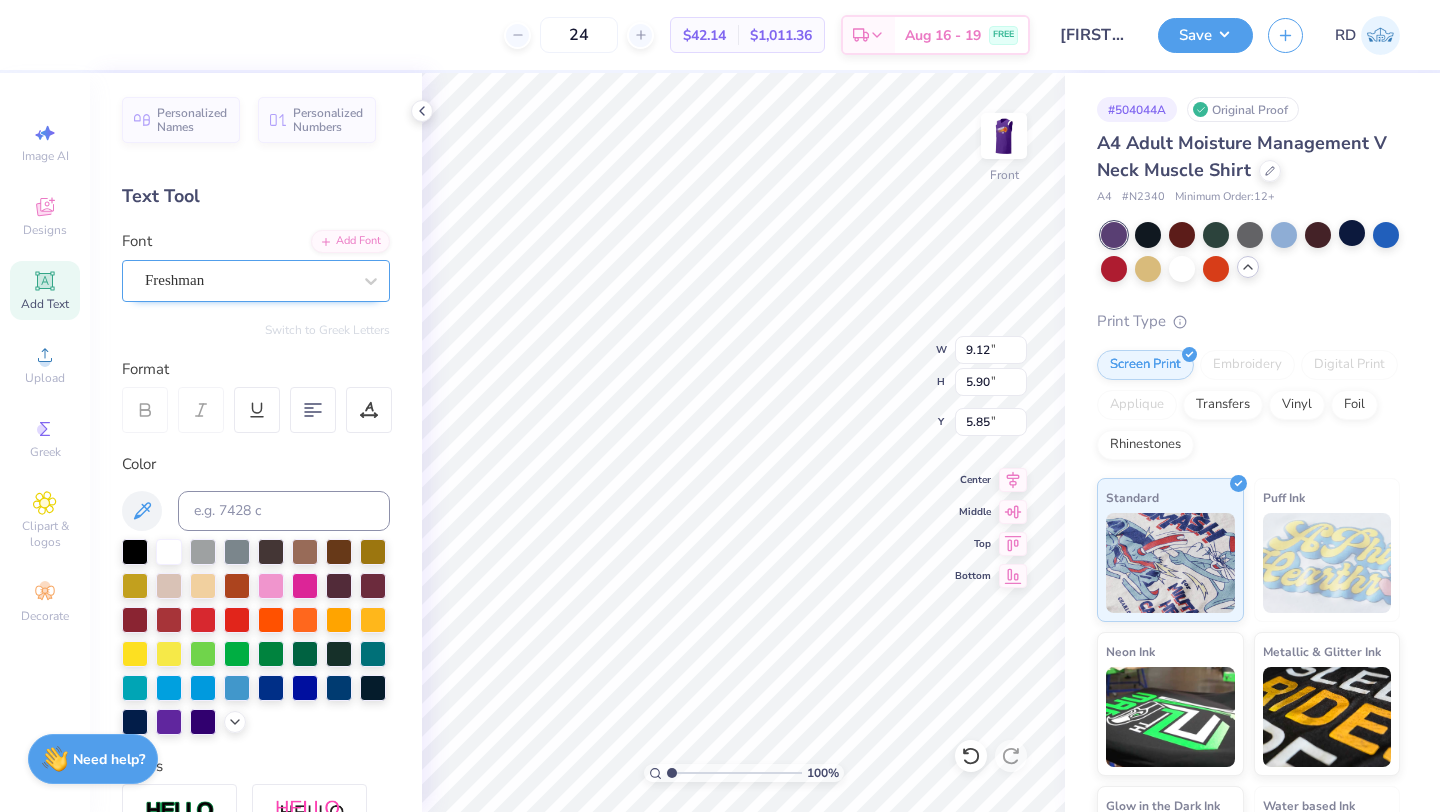 click on "Freshman" at bounding box center (248, 280) 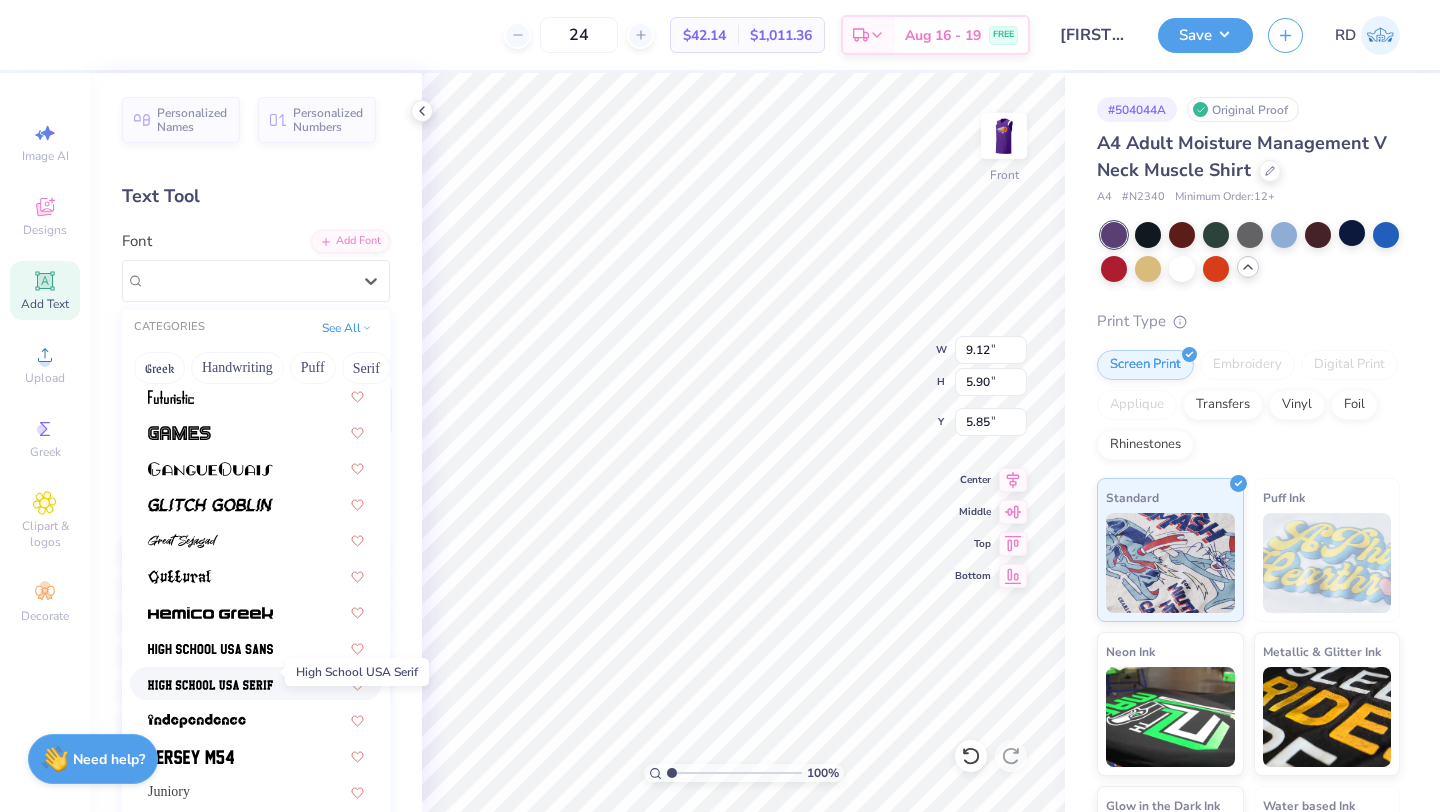 scroll, scrollTop: 818, scrollLeft: 0, axis: vertical 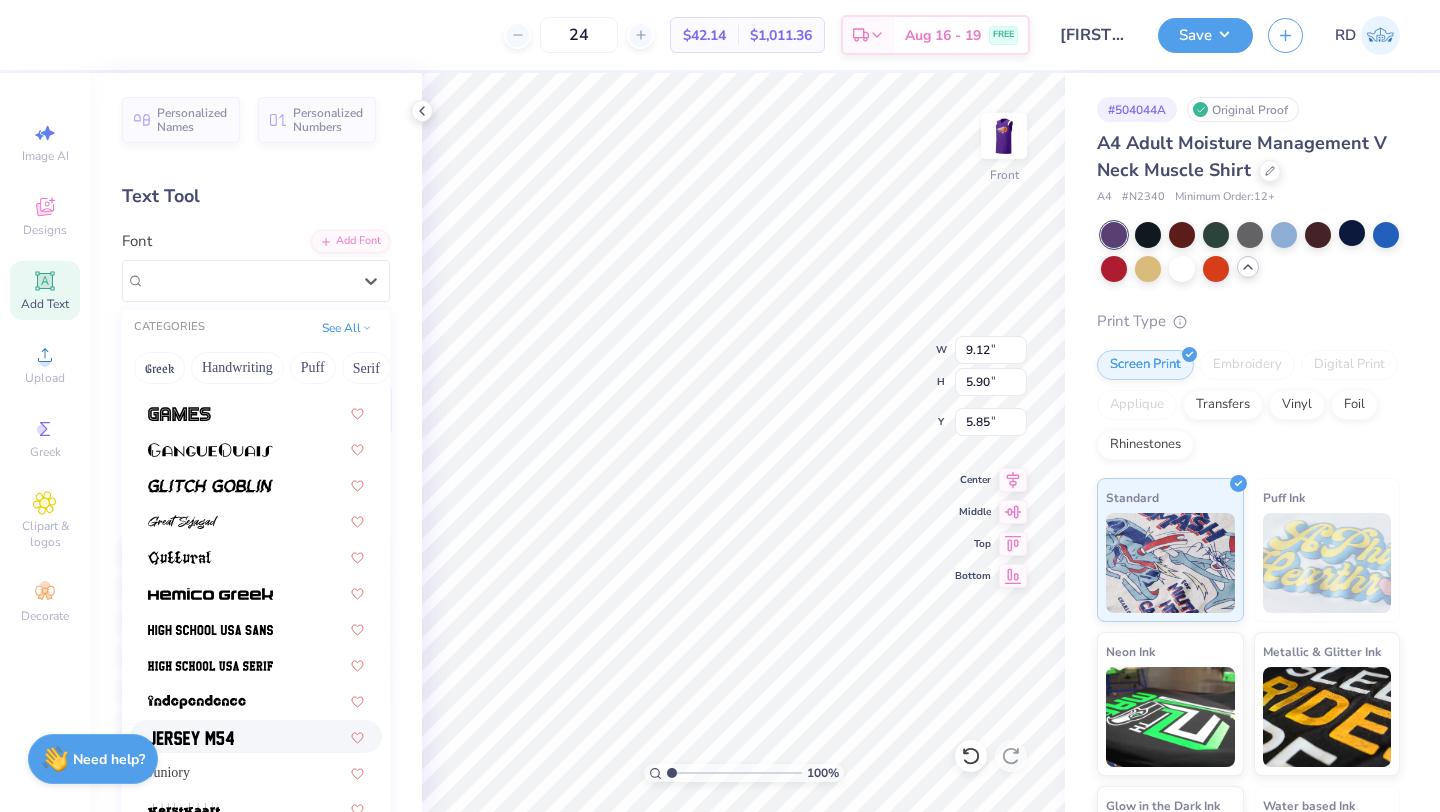 click at bounding box center (191, 738) 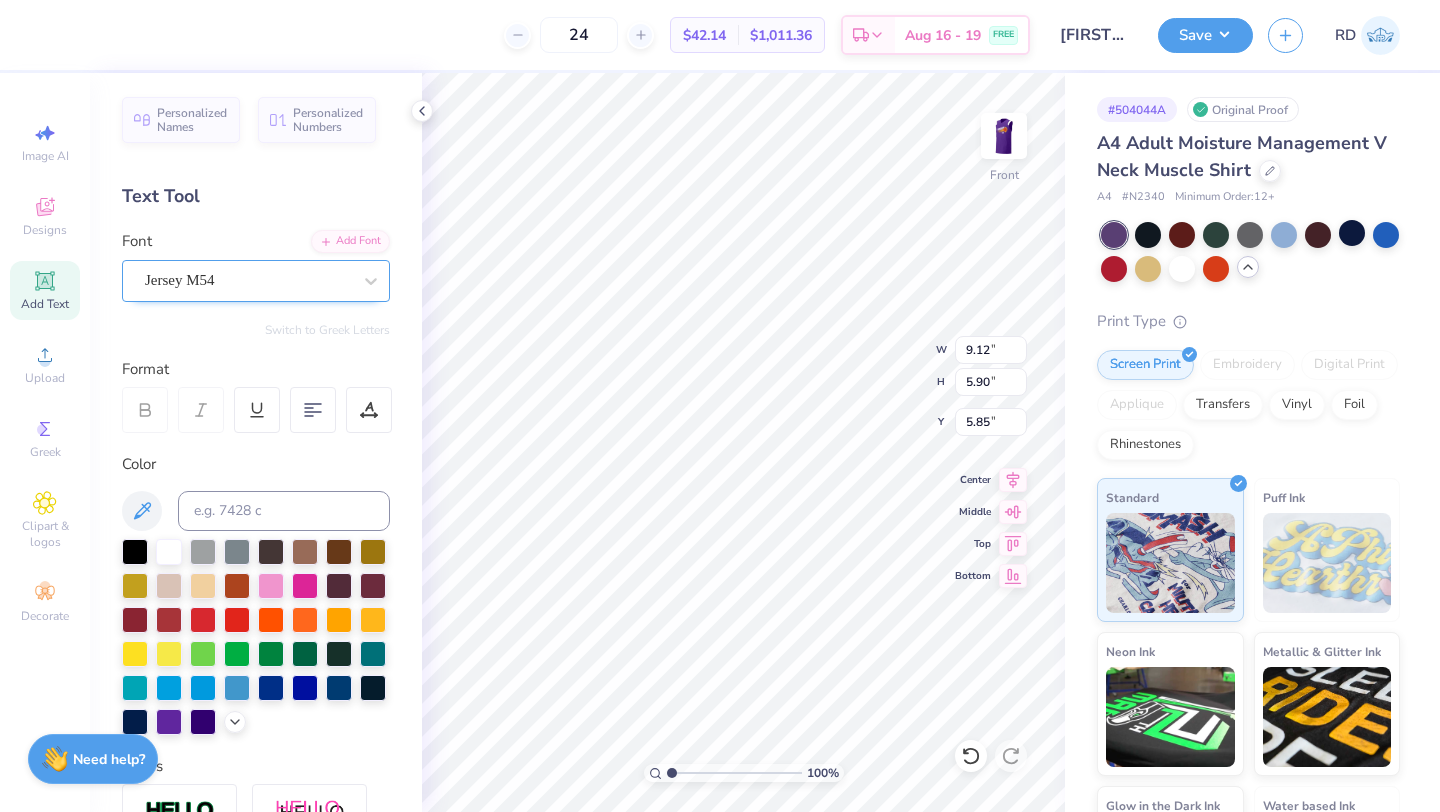 click on "Jersey M54" at bounding box center (248, 280) 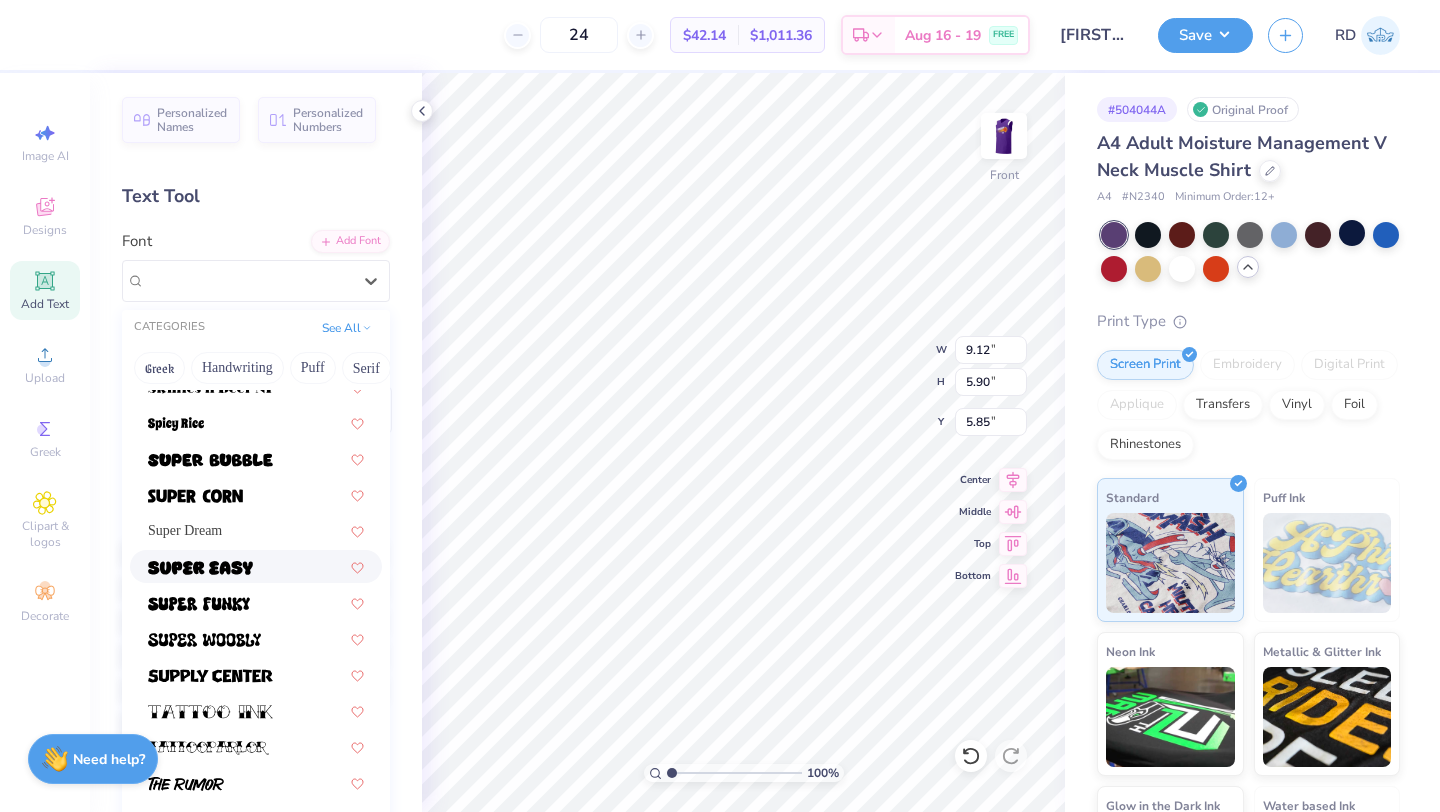 scroll, scrollTop: 2182, scrollLeft: 0, axis: vertical 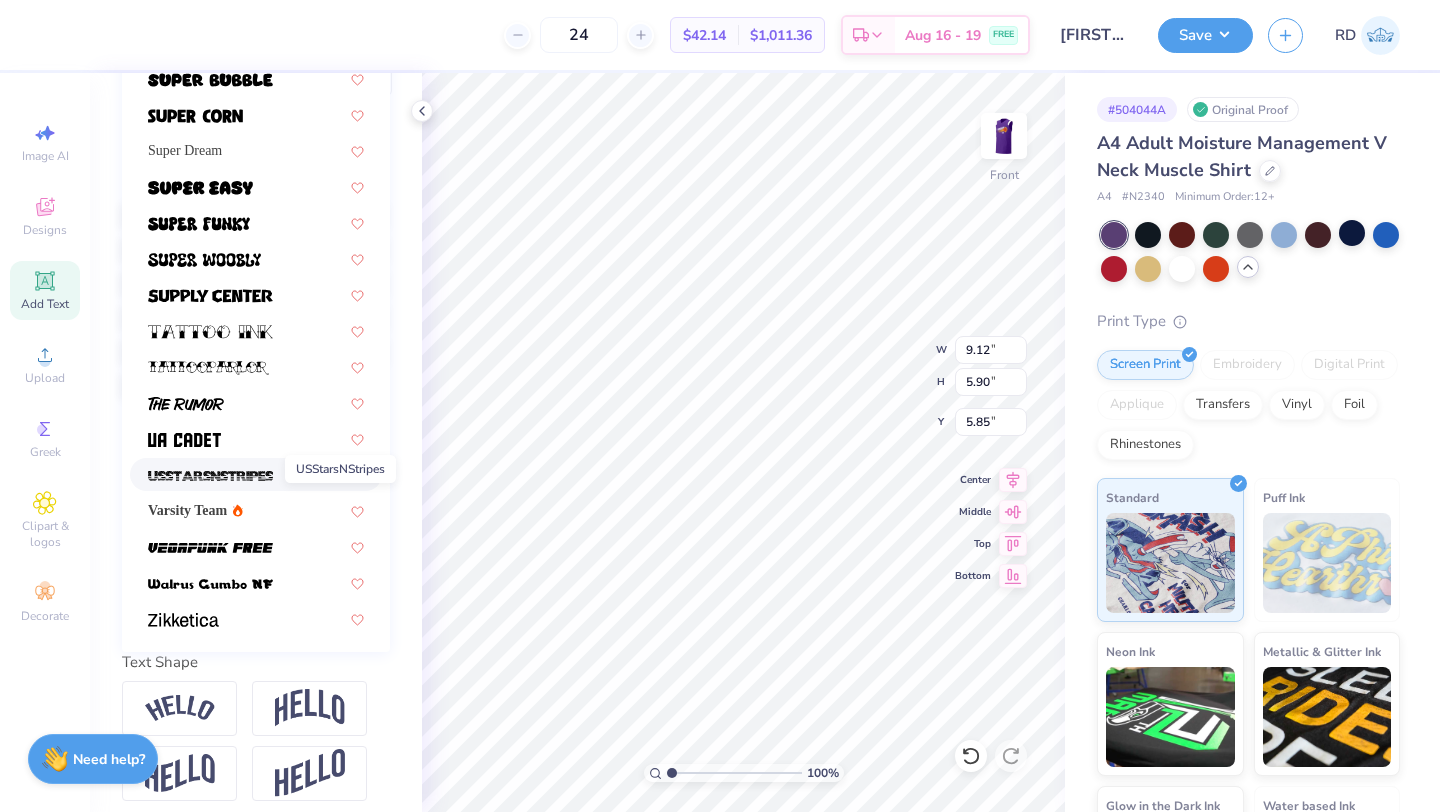 click at bounding box center (210, 476) 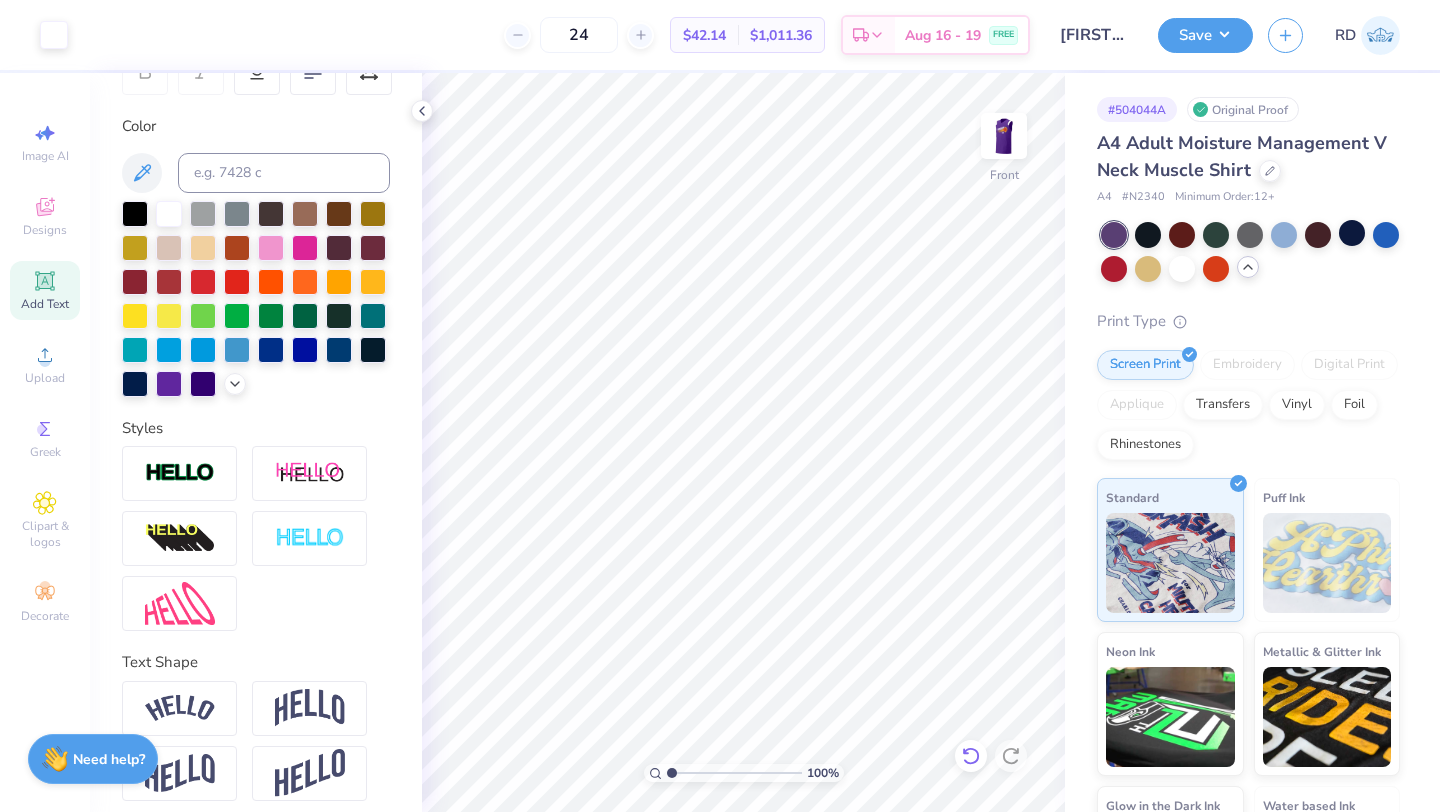 click 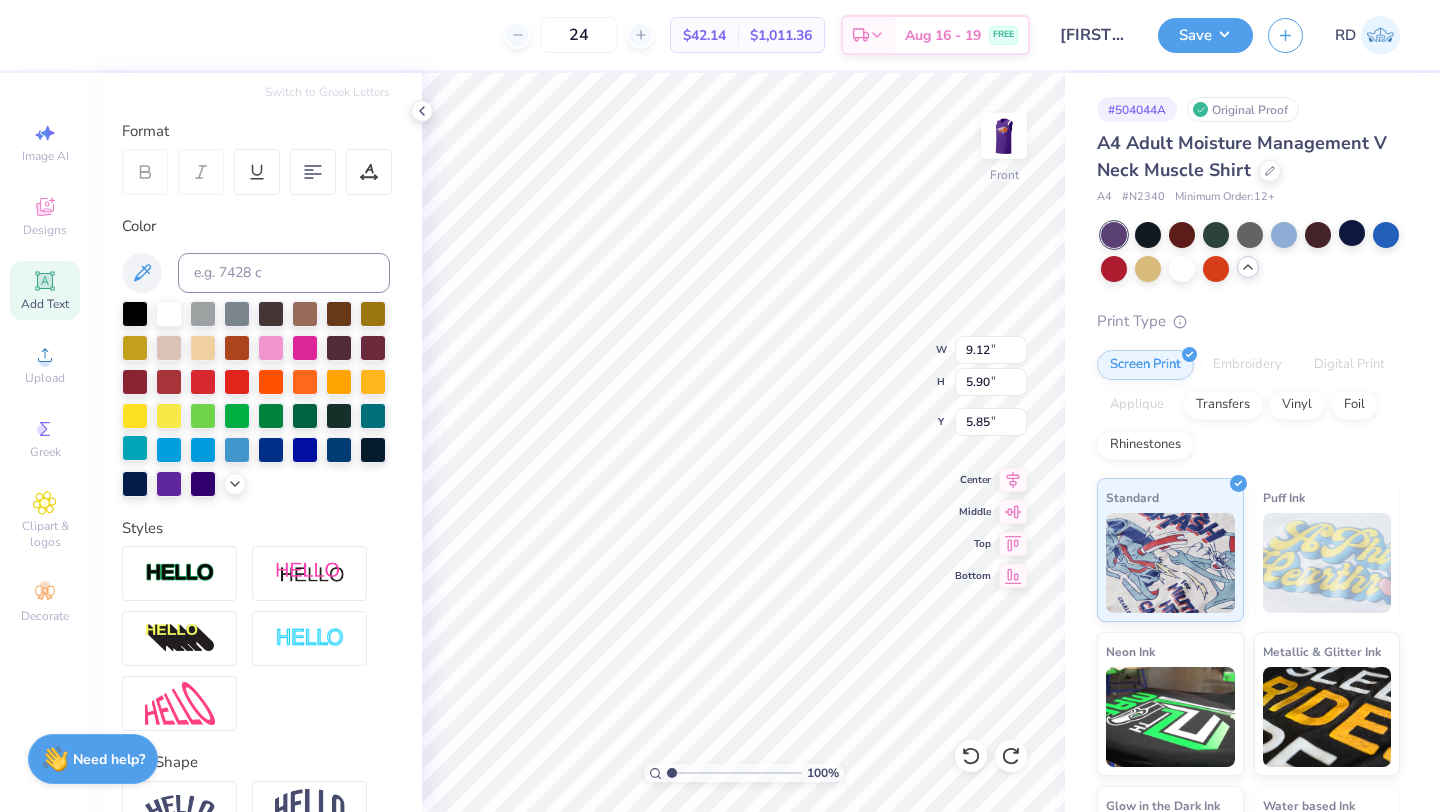 scroll, scrollTop: 123, scrollLeft: 0, axis: vertical 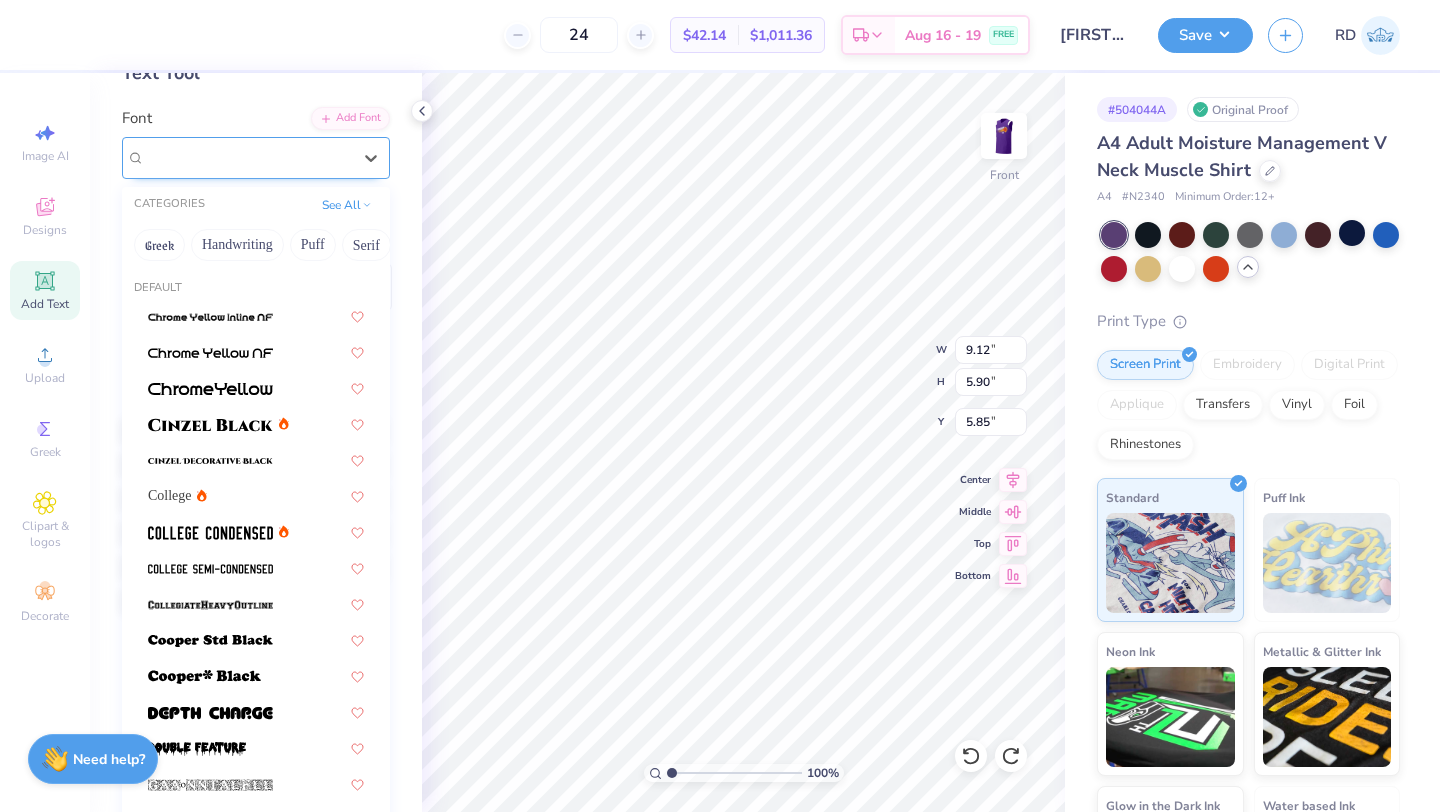 click on "Freshman" at bounding box center (248, 157) 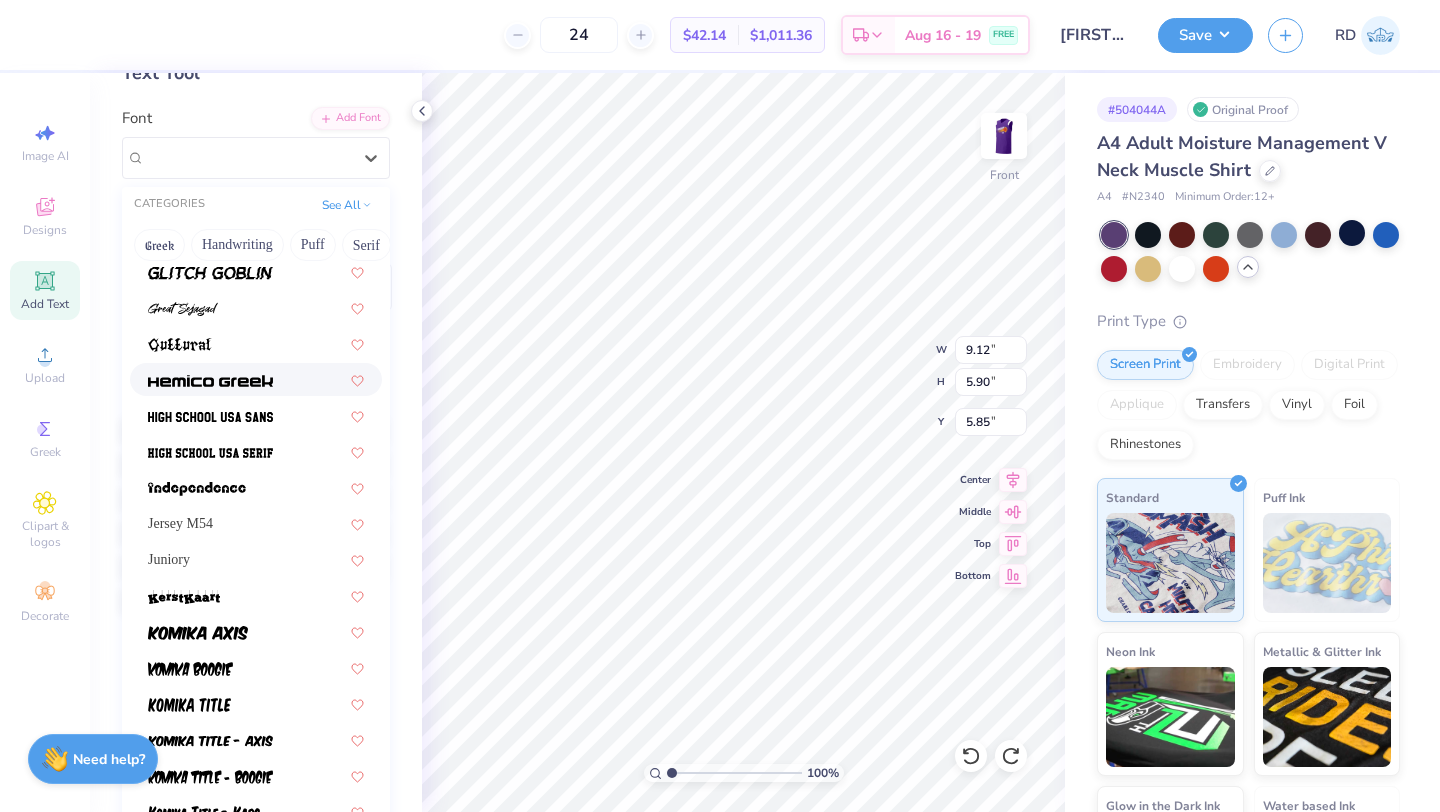 scroll, scrollTop: 908, scrollLeft: 0, axis: vertical 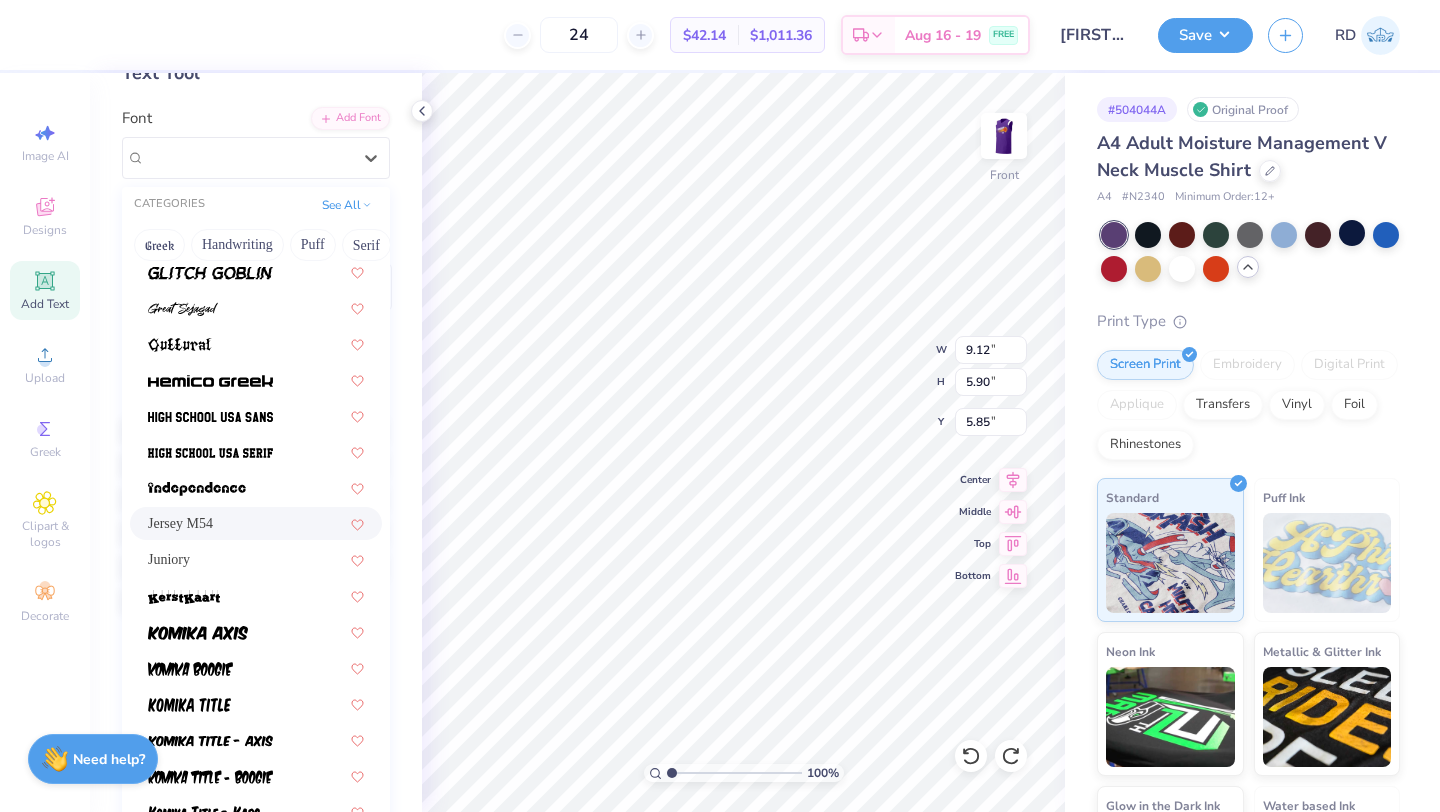 click on "Jersey M54" at bounding box center (256, 523) 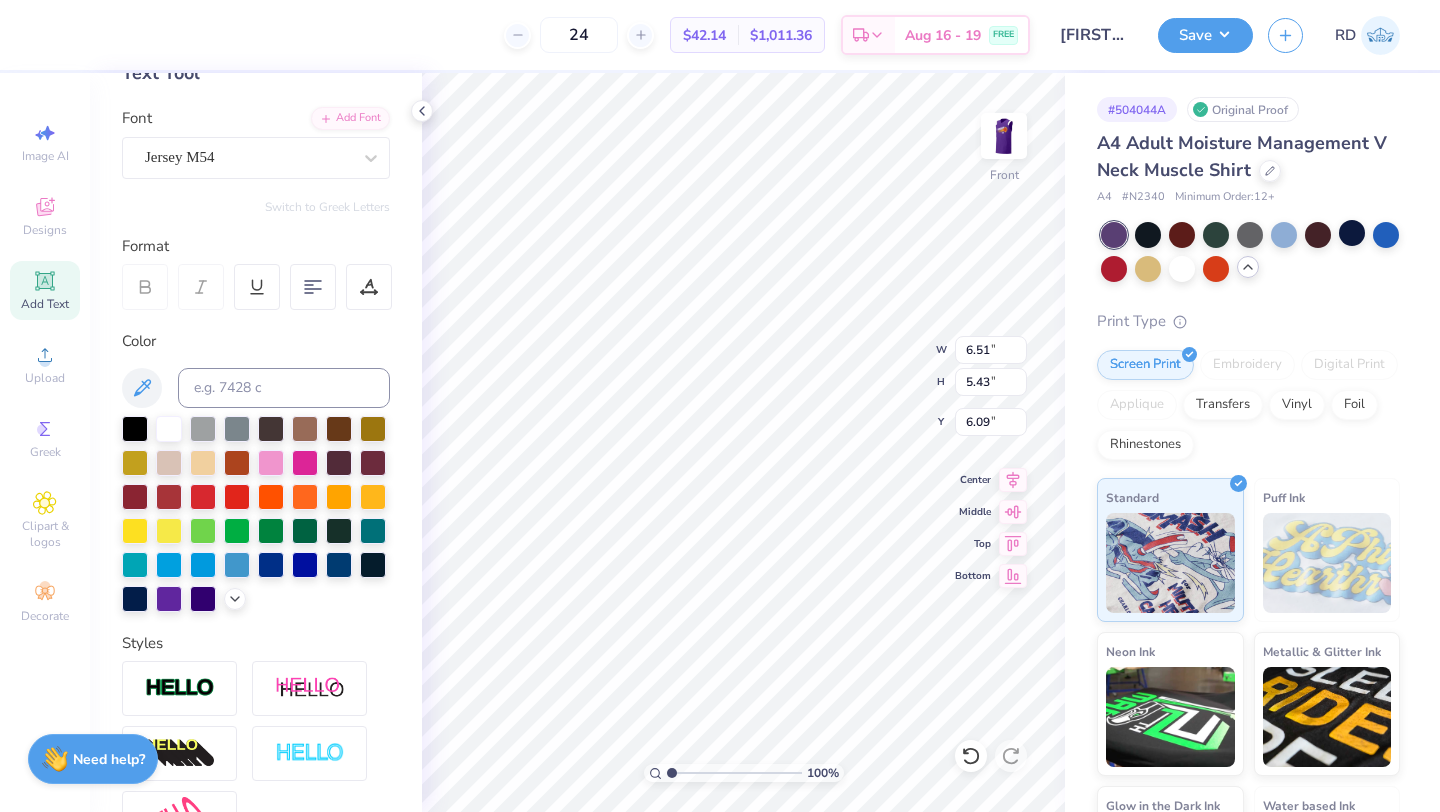 type on "6.51" 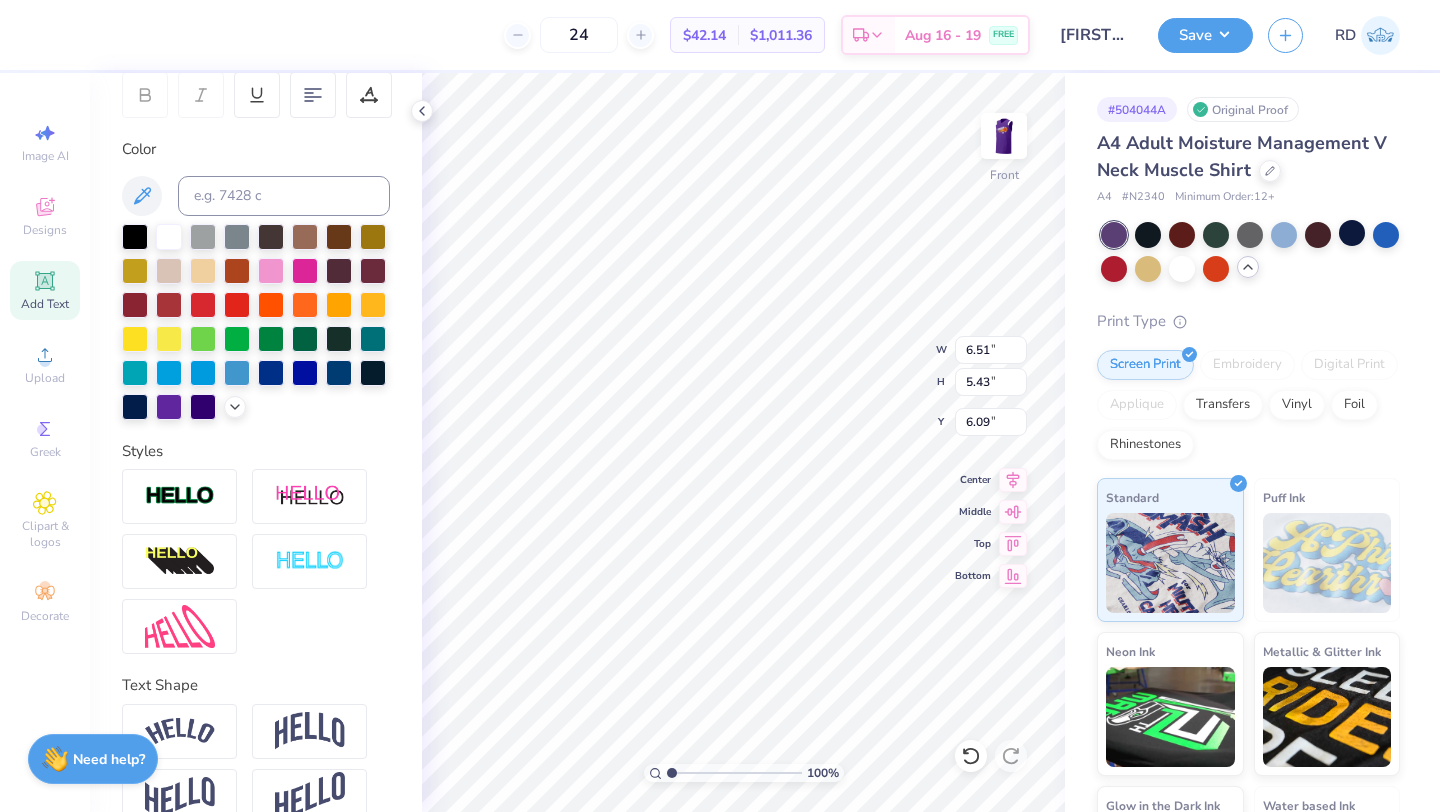 scroll, scrollTop: 383, scrollLeft: 0, axis: vertical 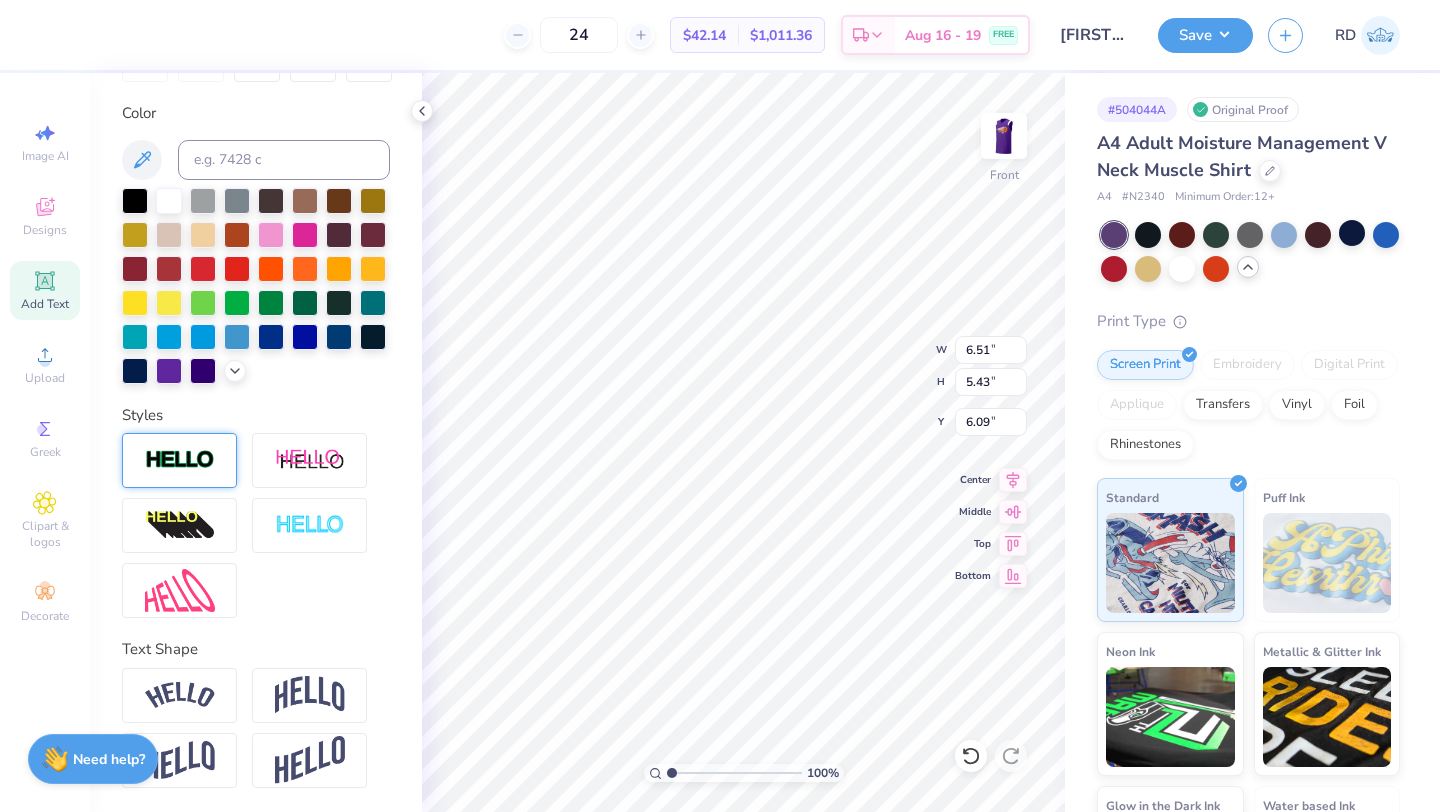 click at bounding box center (180, 460) 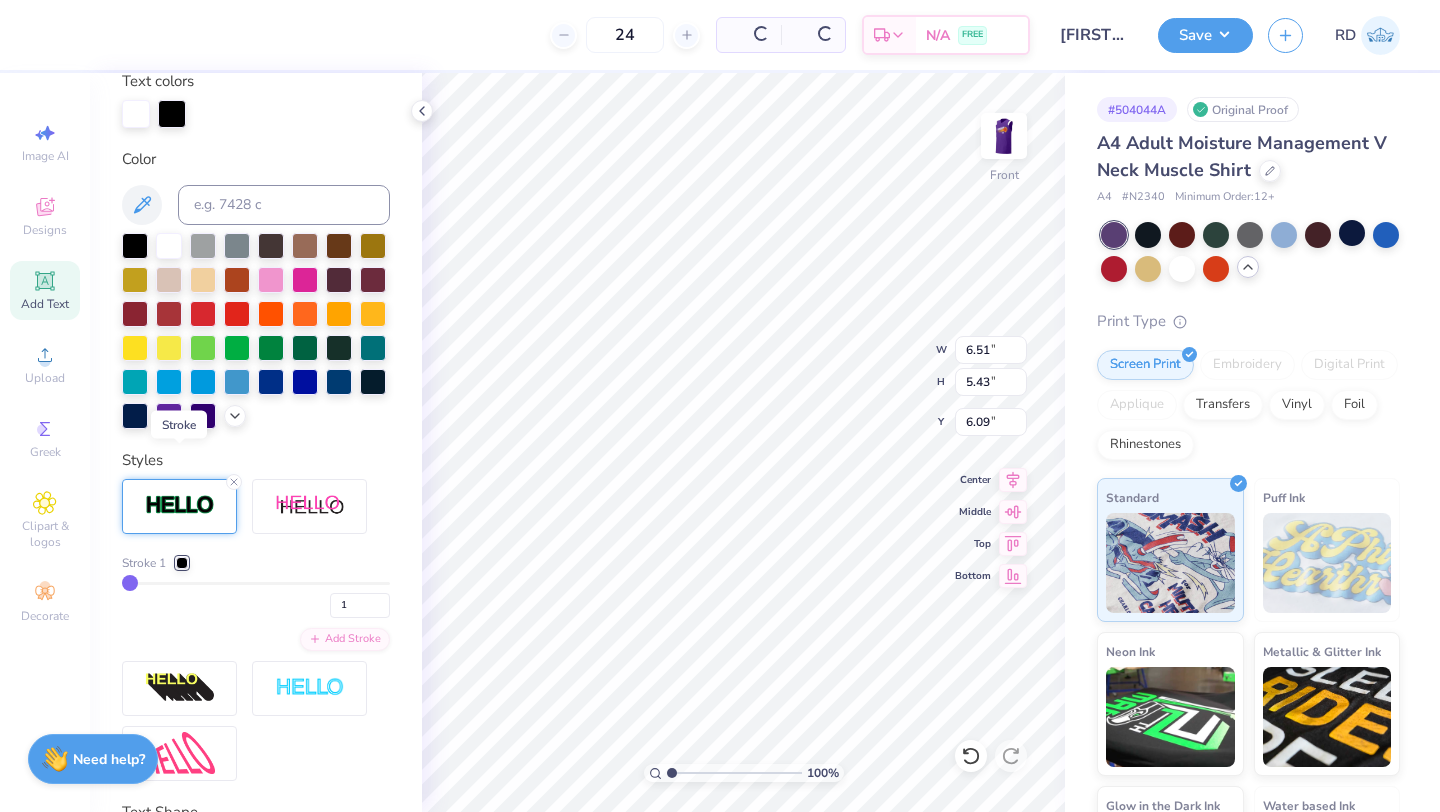 type on "6.61" 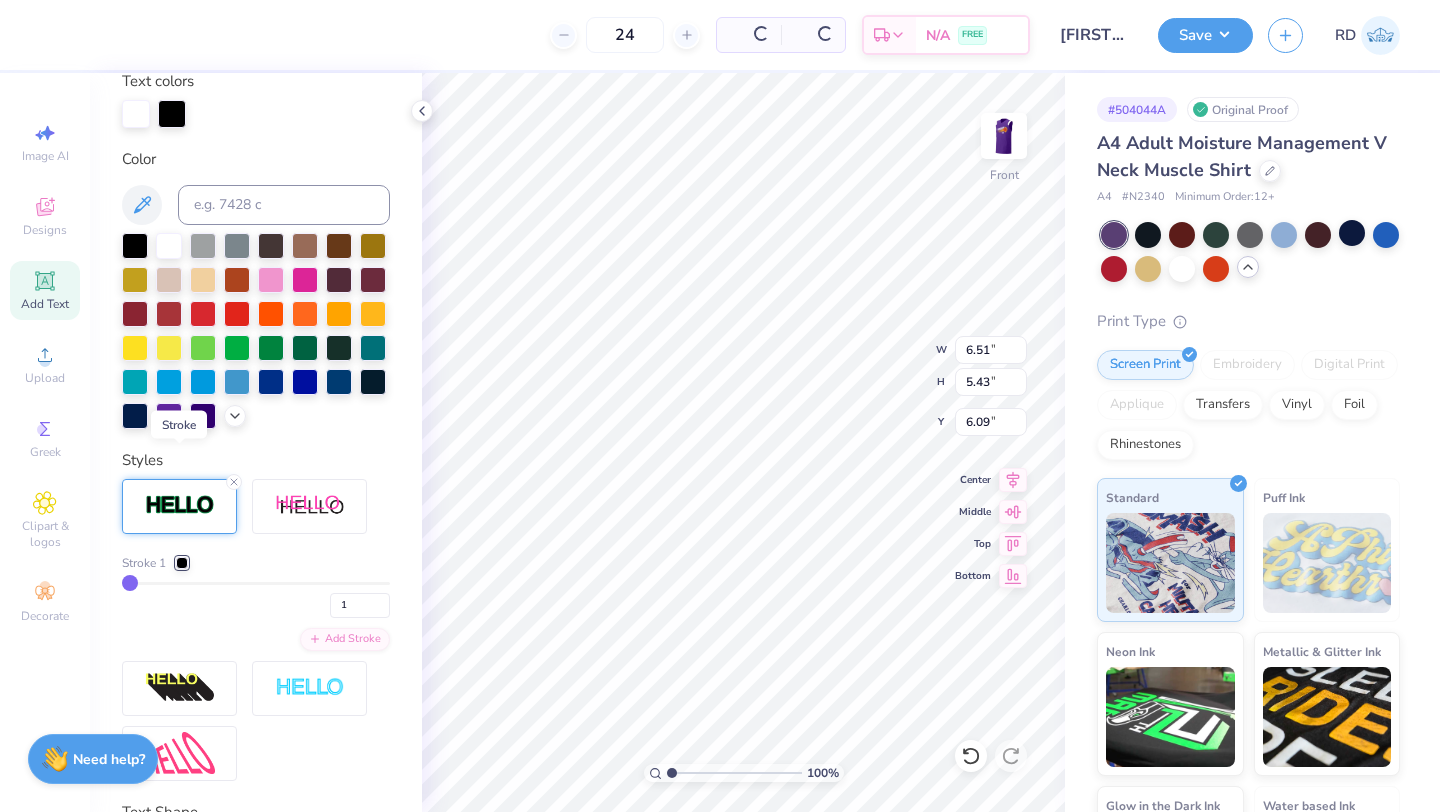 type on "5.52" 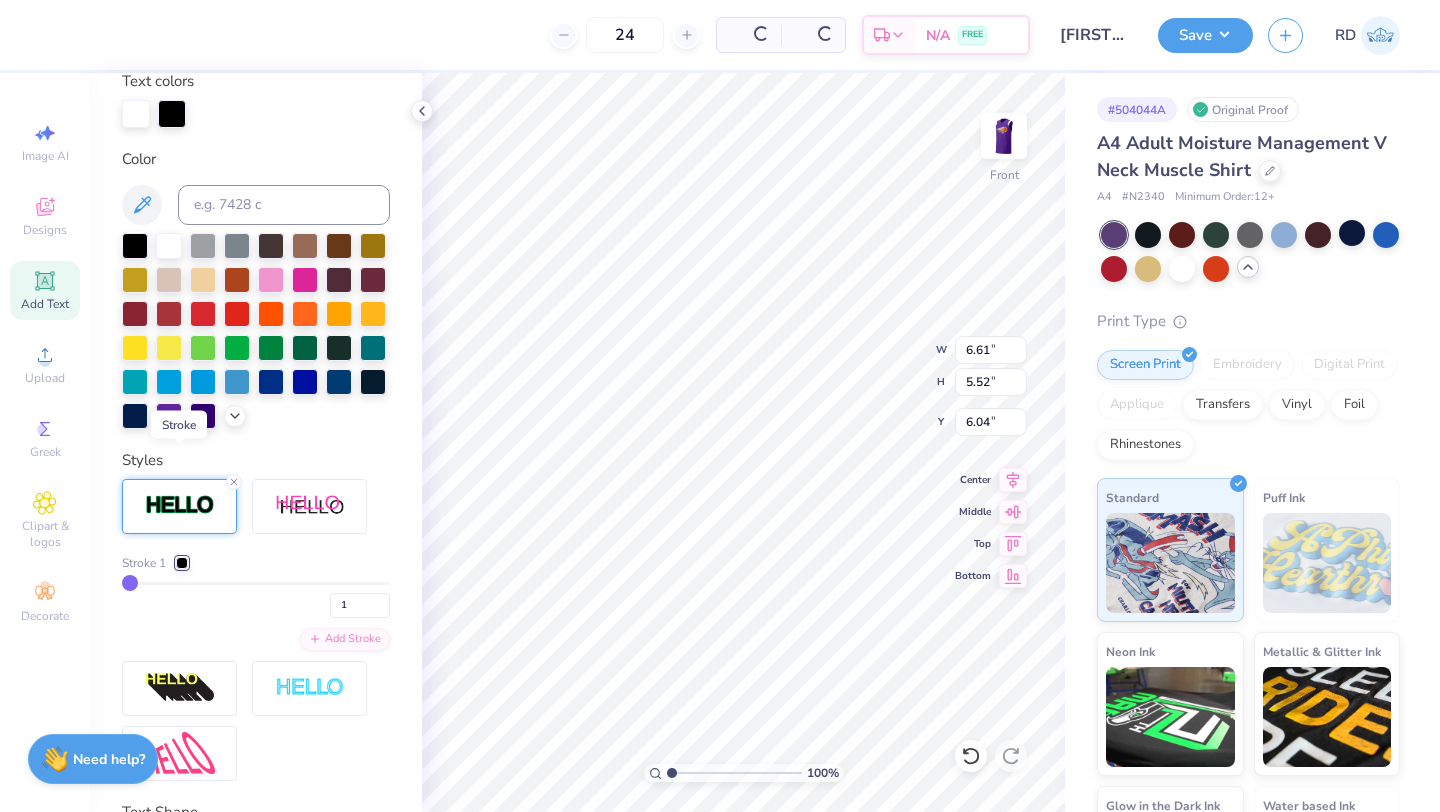 scroll, scrollTop: 461, scrollLeft: 0, axis: vertical 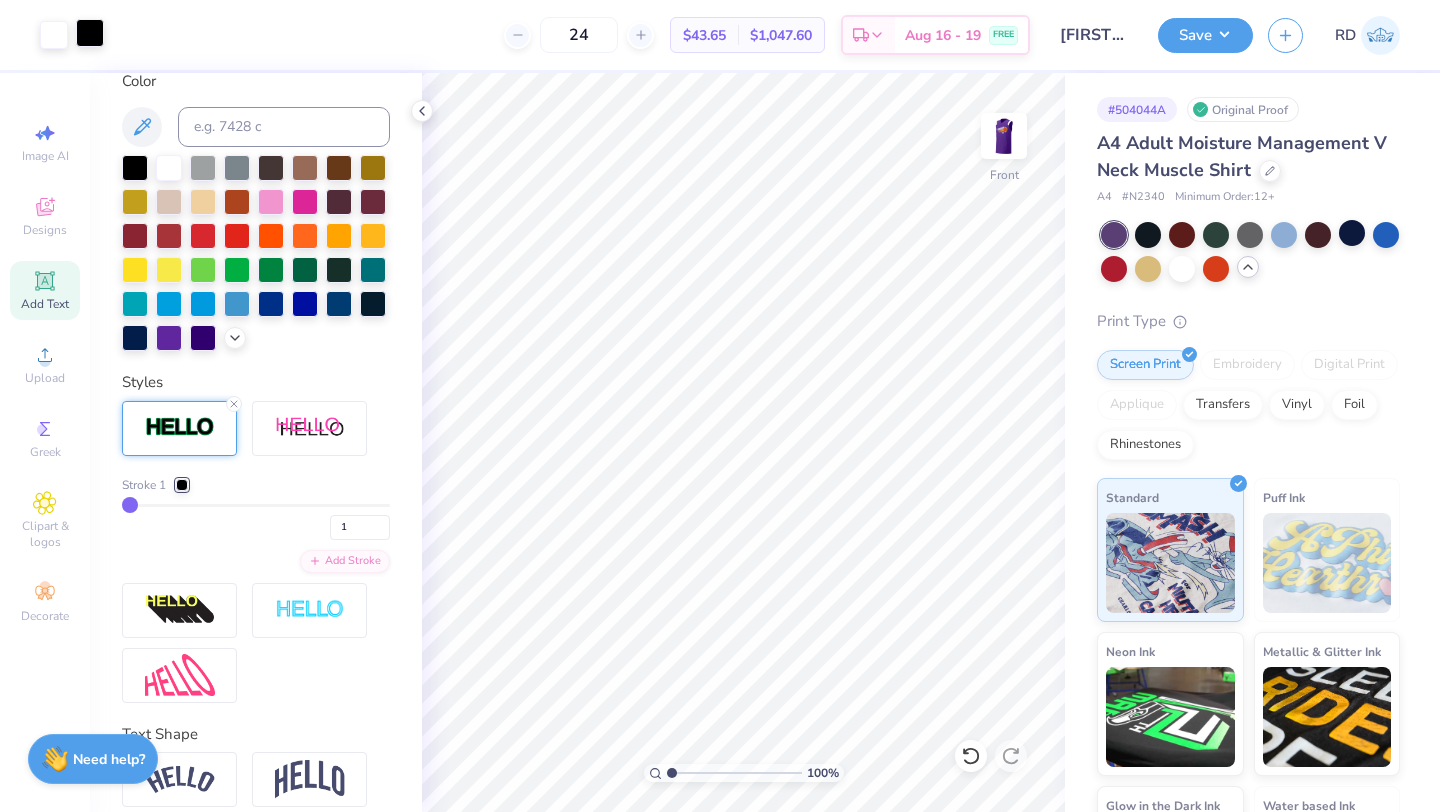 click at bounding box center (90, 33) 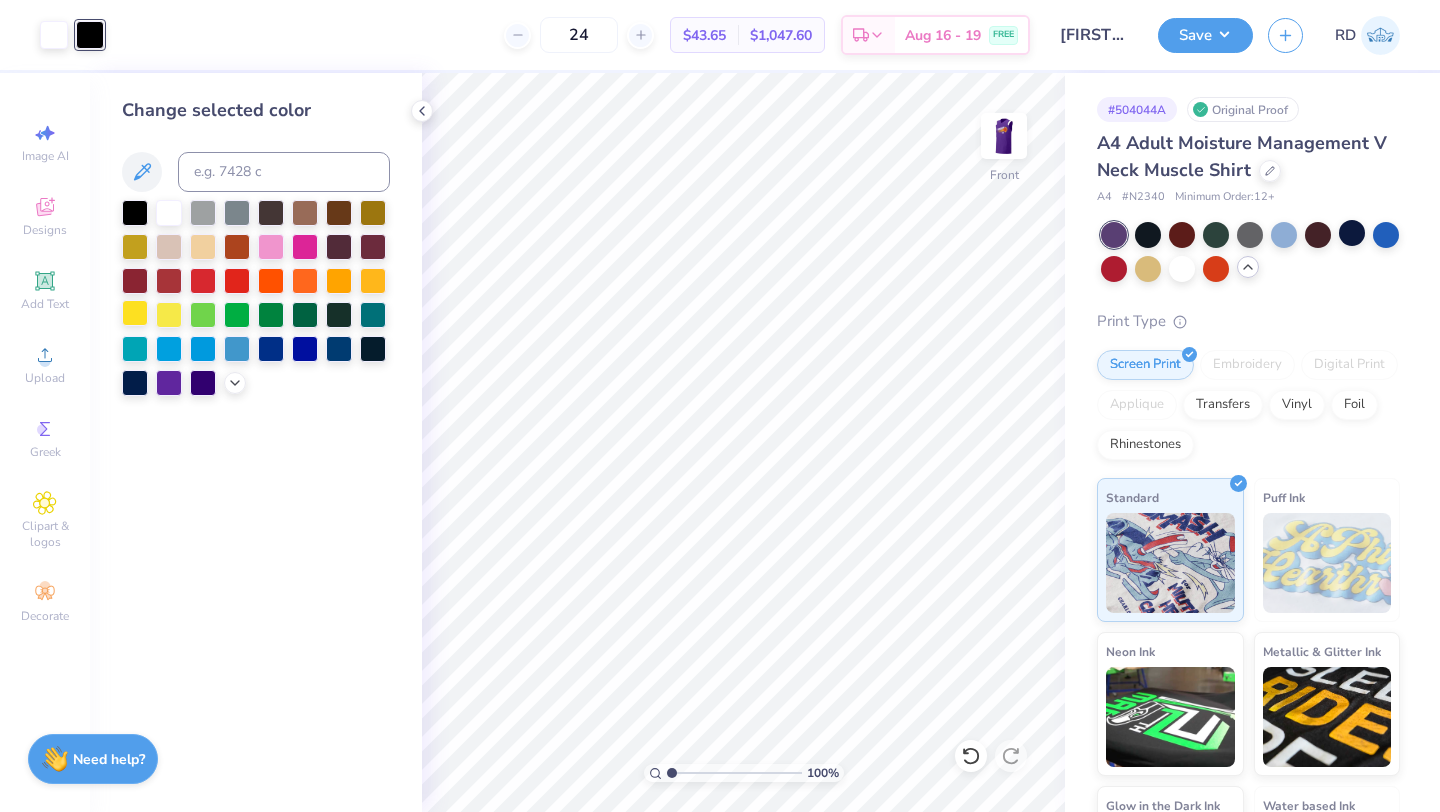 click at bounding box center [135, 313] 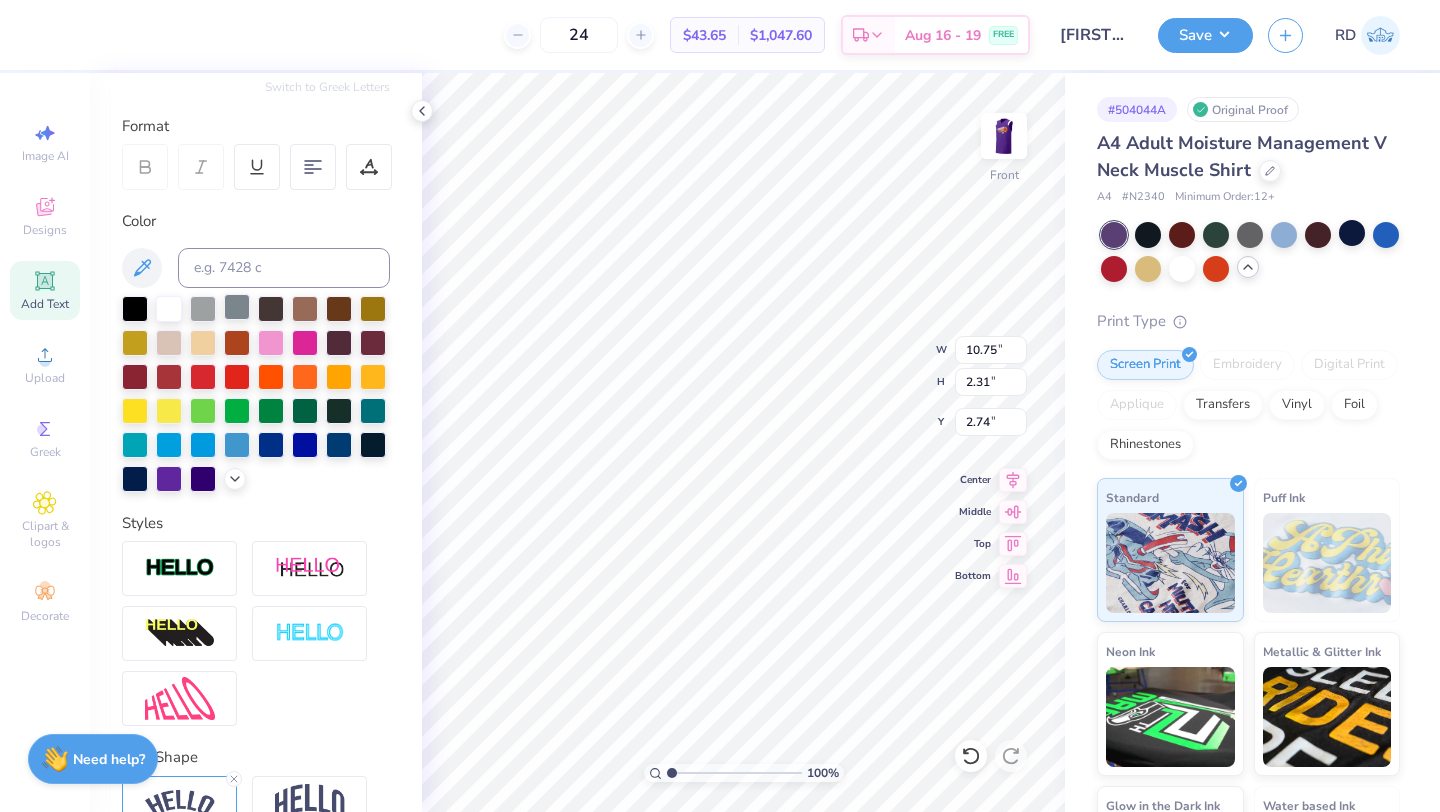 scroll, scrollTop: 384, scrollLeft: 0, axis: vertical 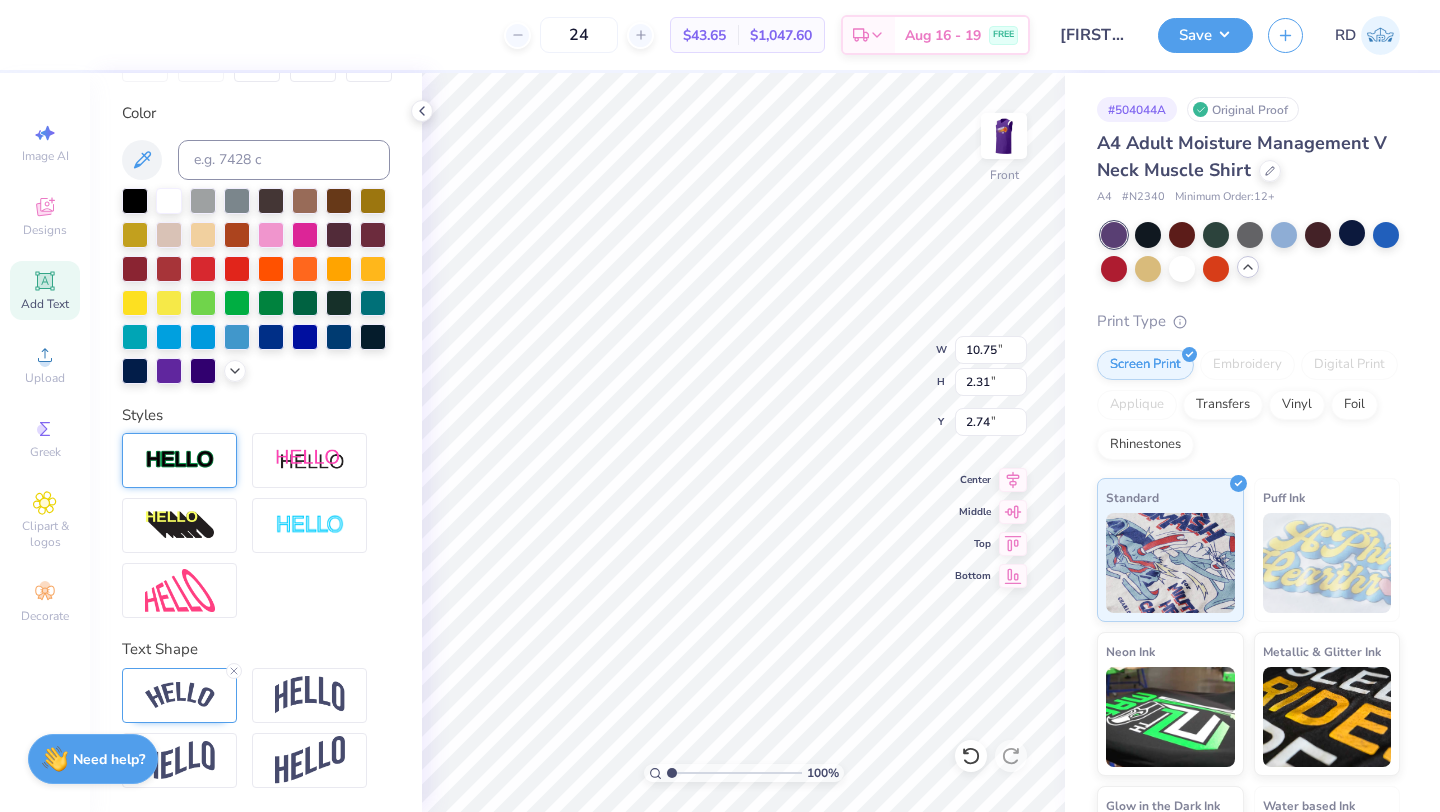 click at bounding box center (179, 460) 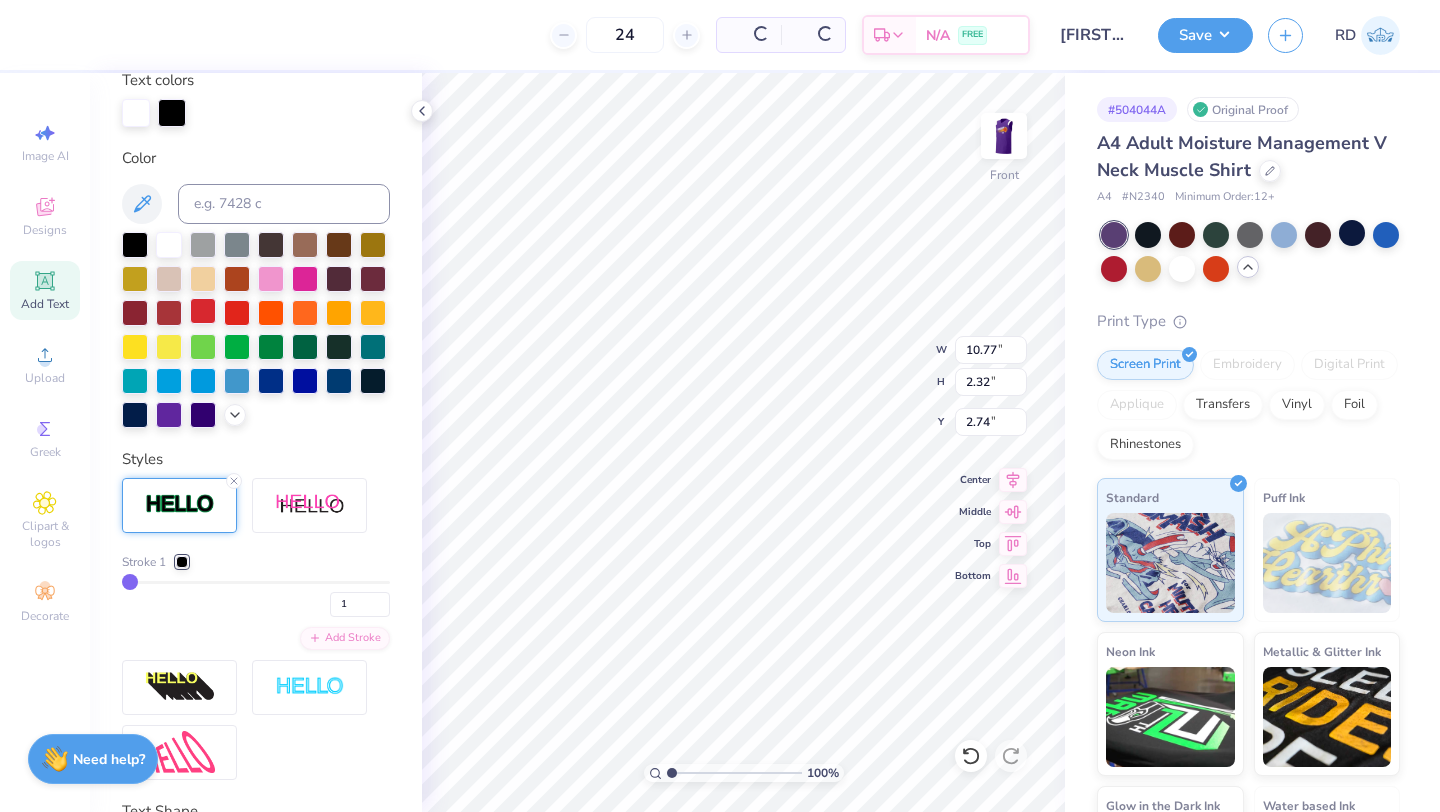 scroll, scrollTop: 462, scrollLeft: 0, axis: vertical 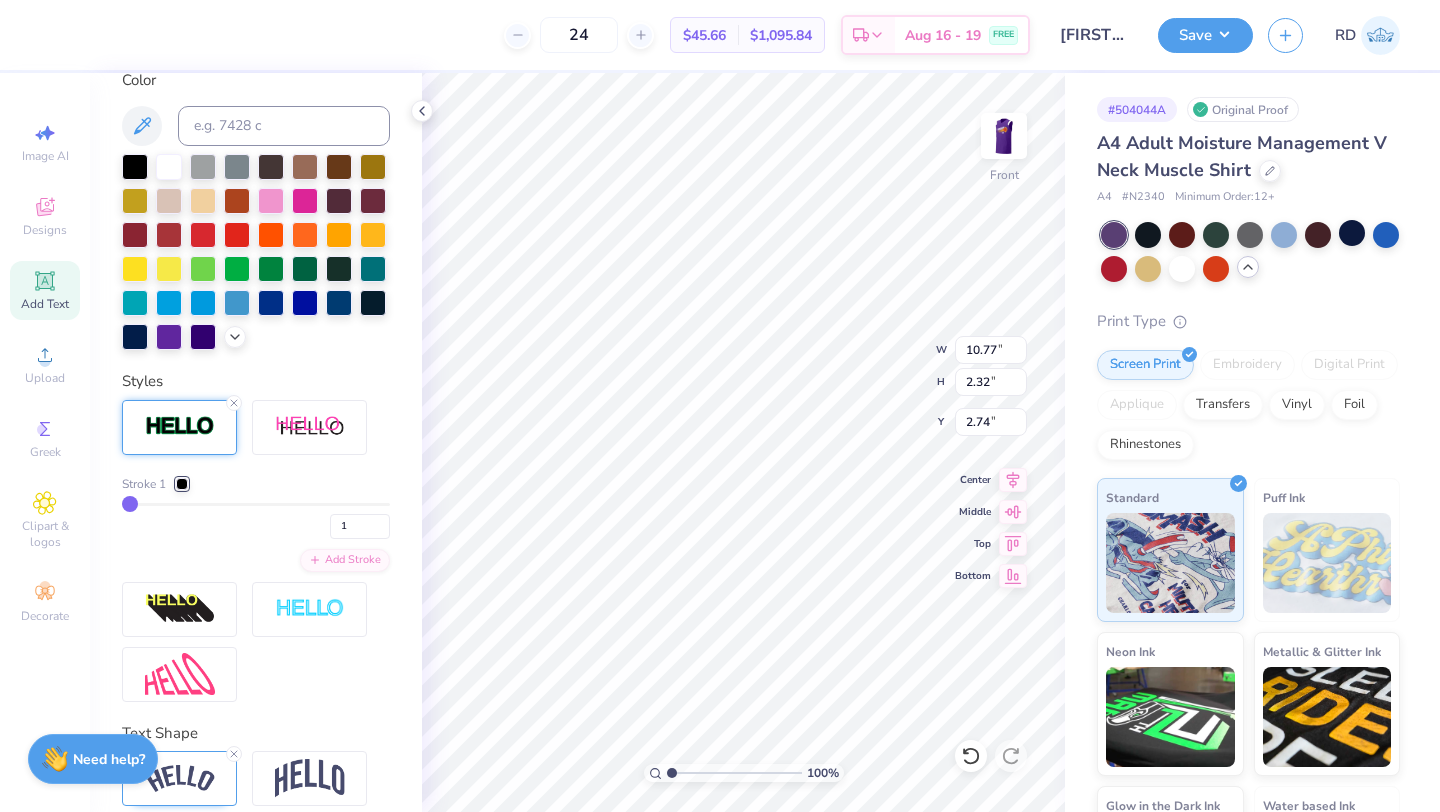 click at bounding box center [135, 269] 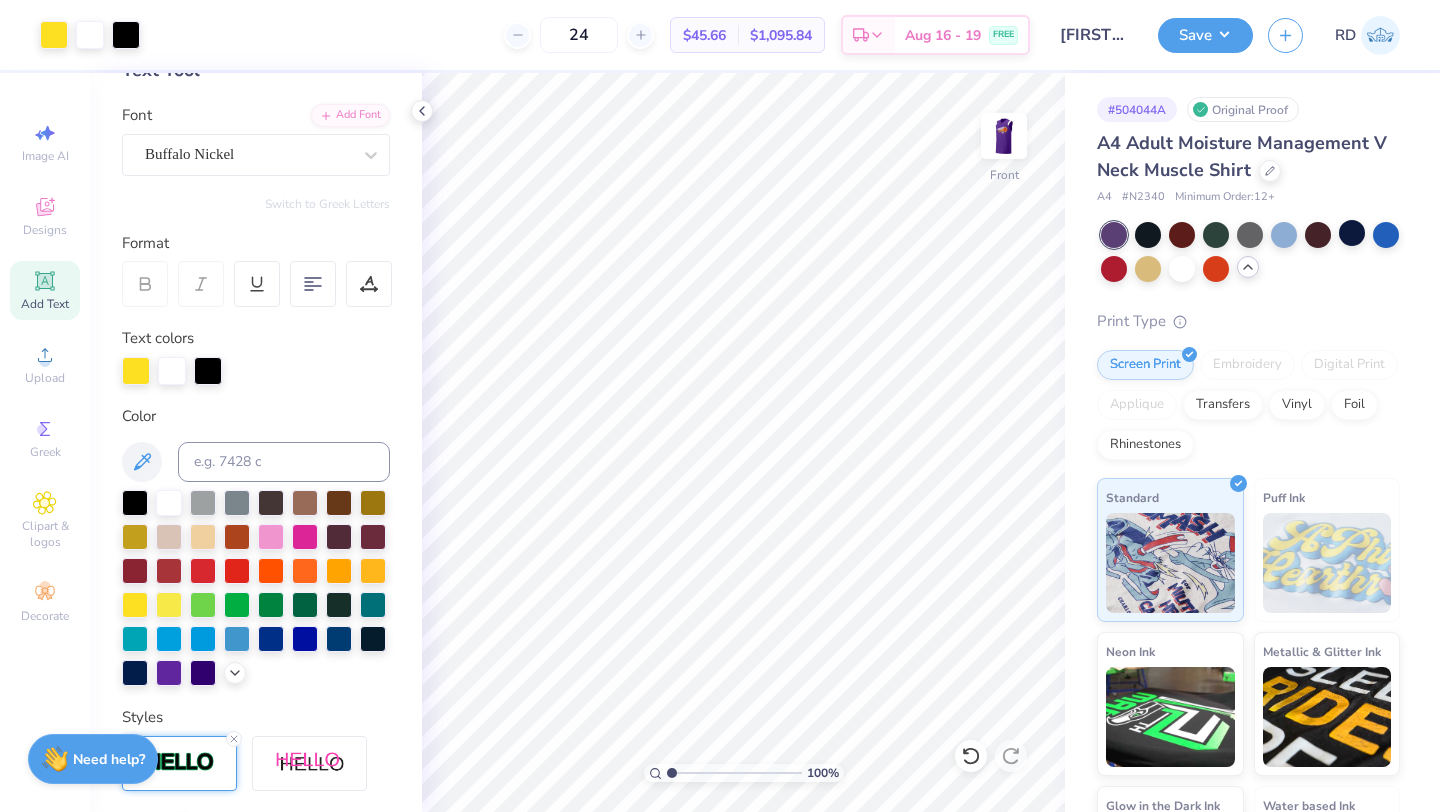 scroll, scrollTop: 91, scrollLeft: 0, axis: vertical 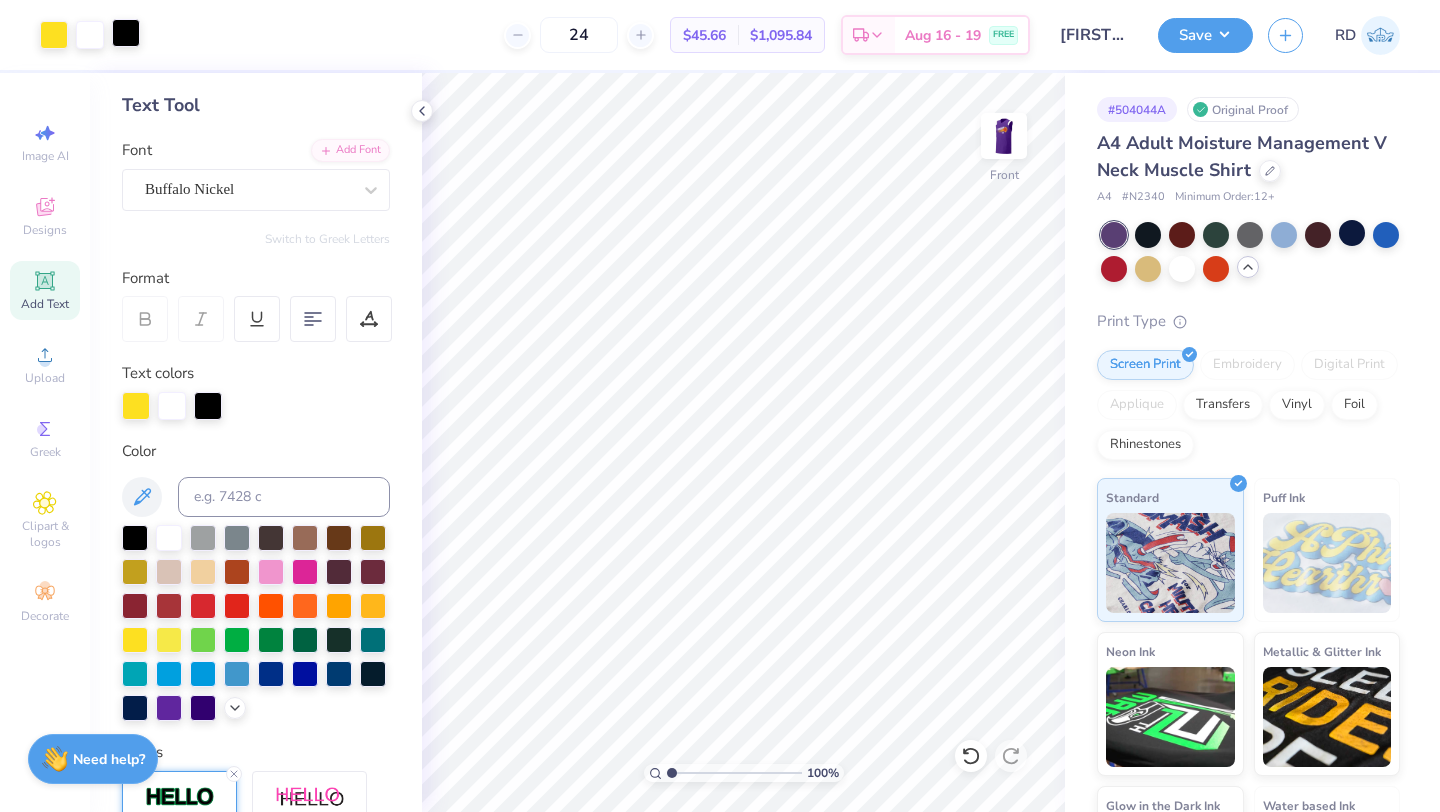 click at bounding box center (126, 33) 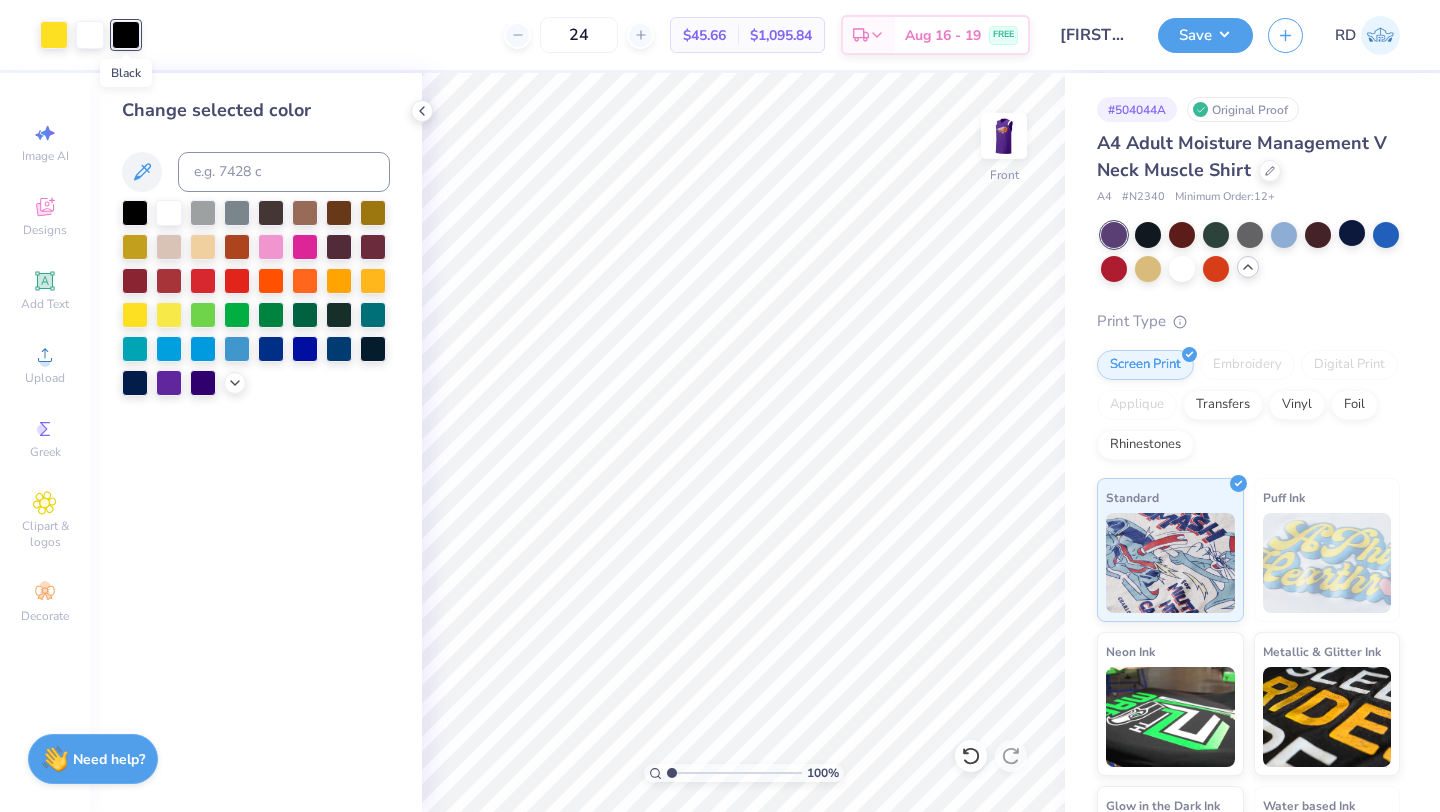 click at bounding box center (126, 35) 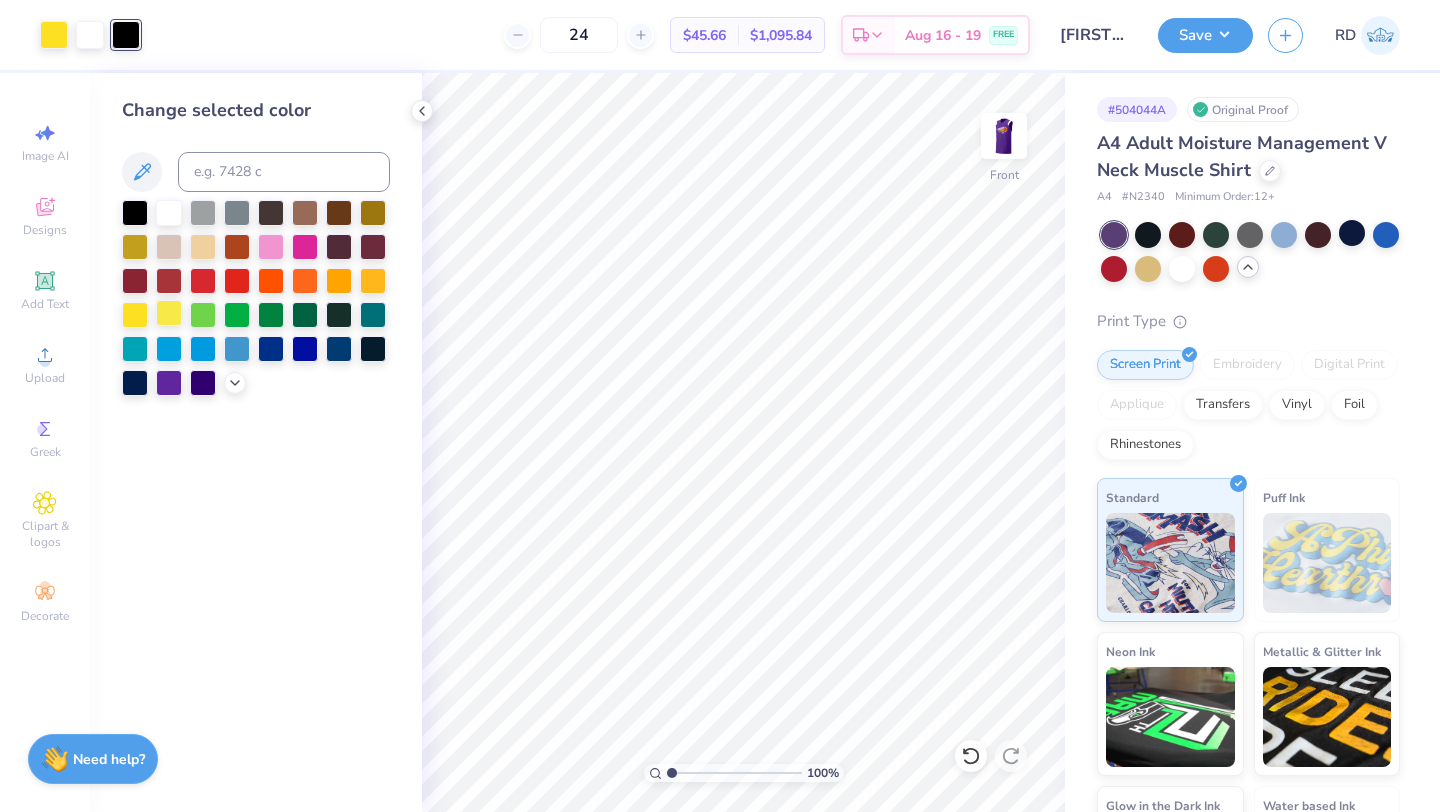 click at bounding box center (169, 313) 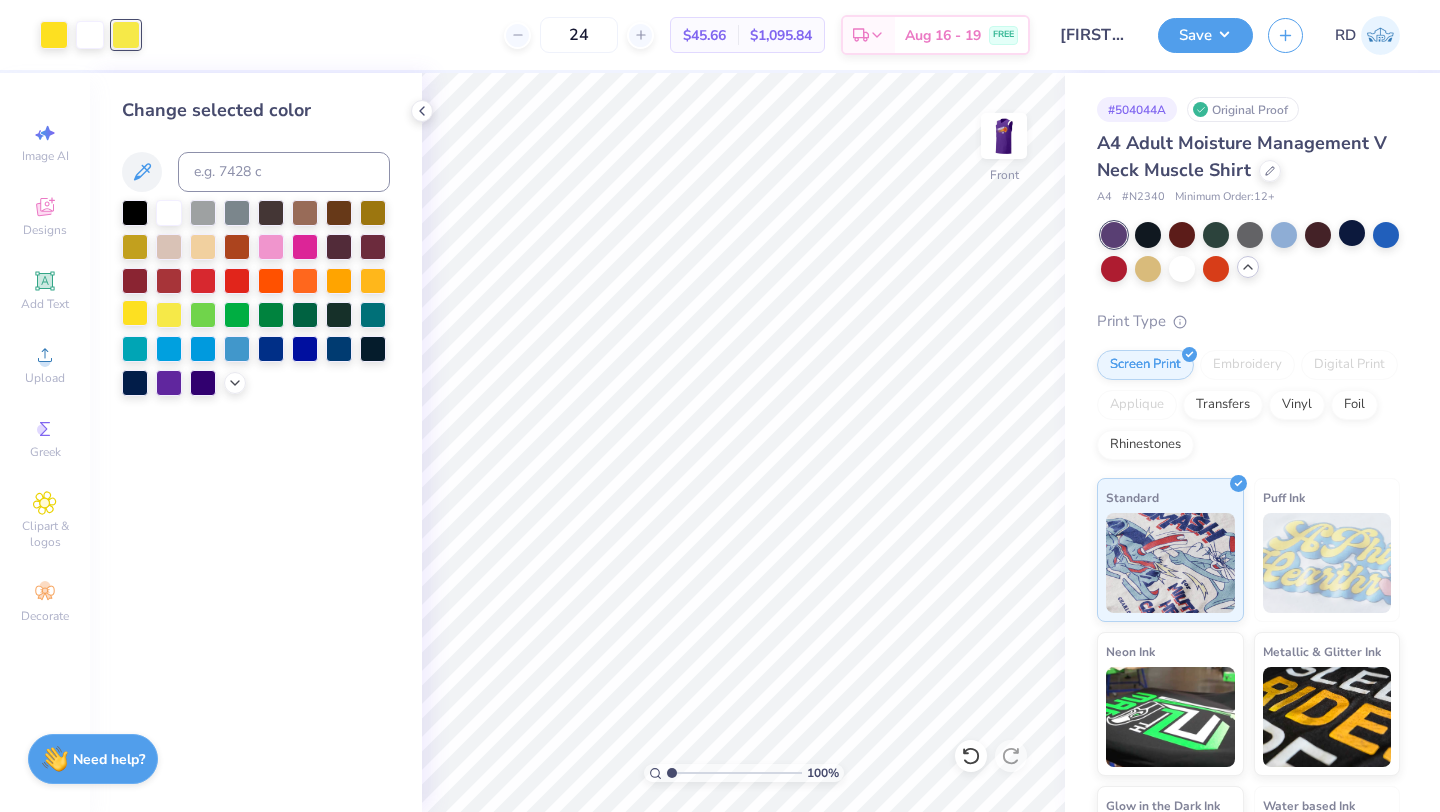 click at bounding box center (135, 313) 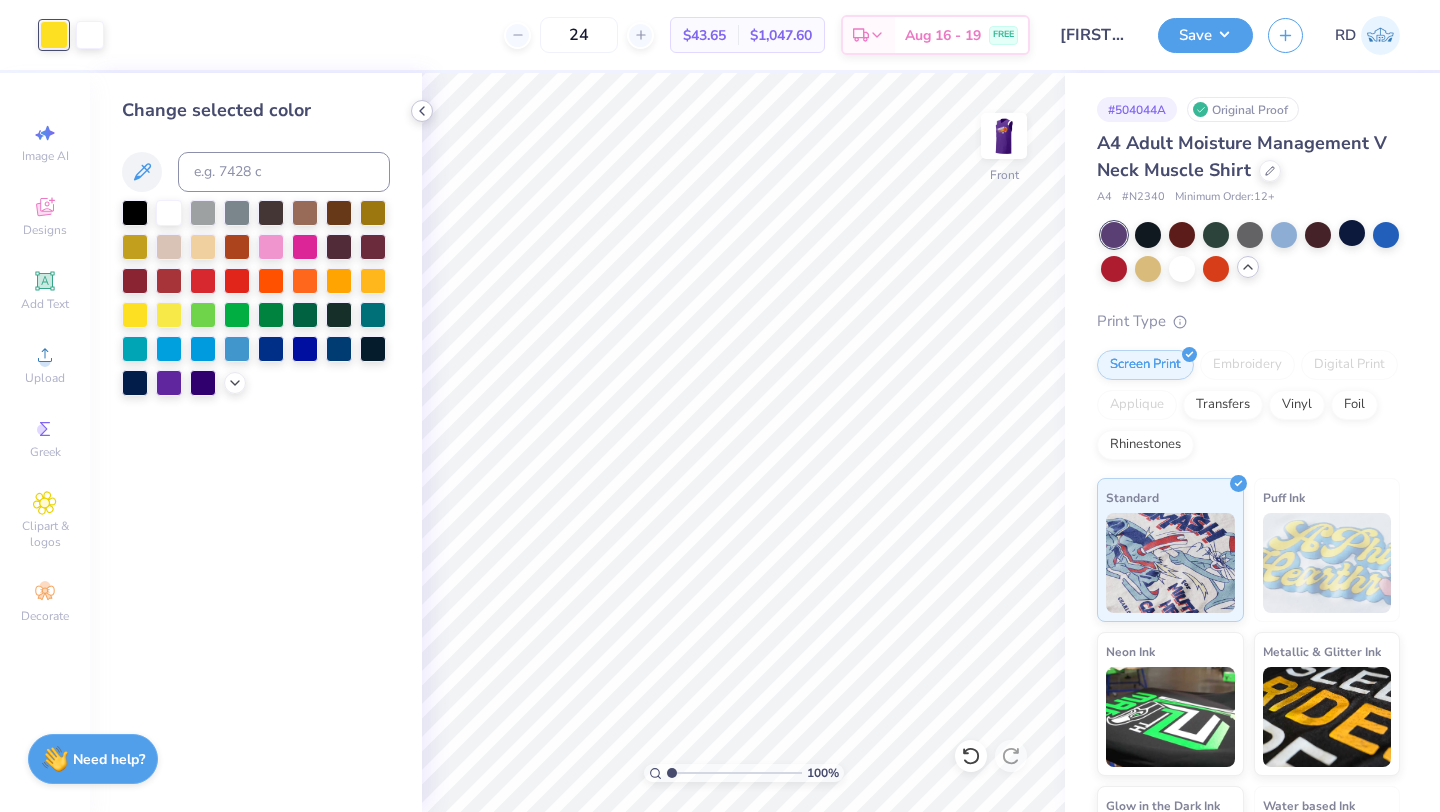 click at bounding box center (422, 111) 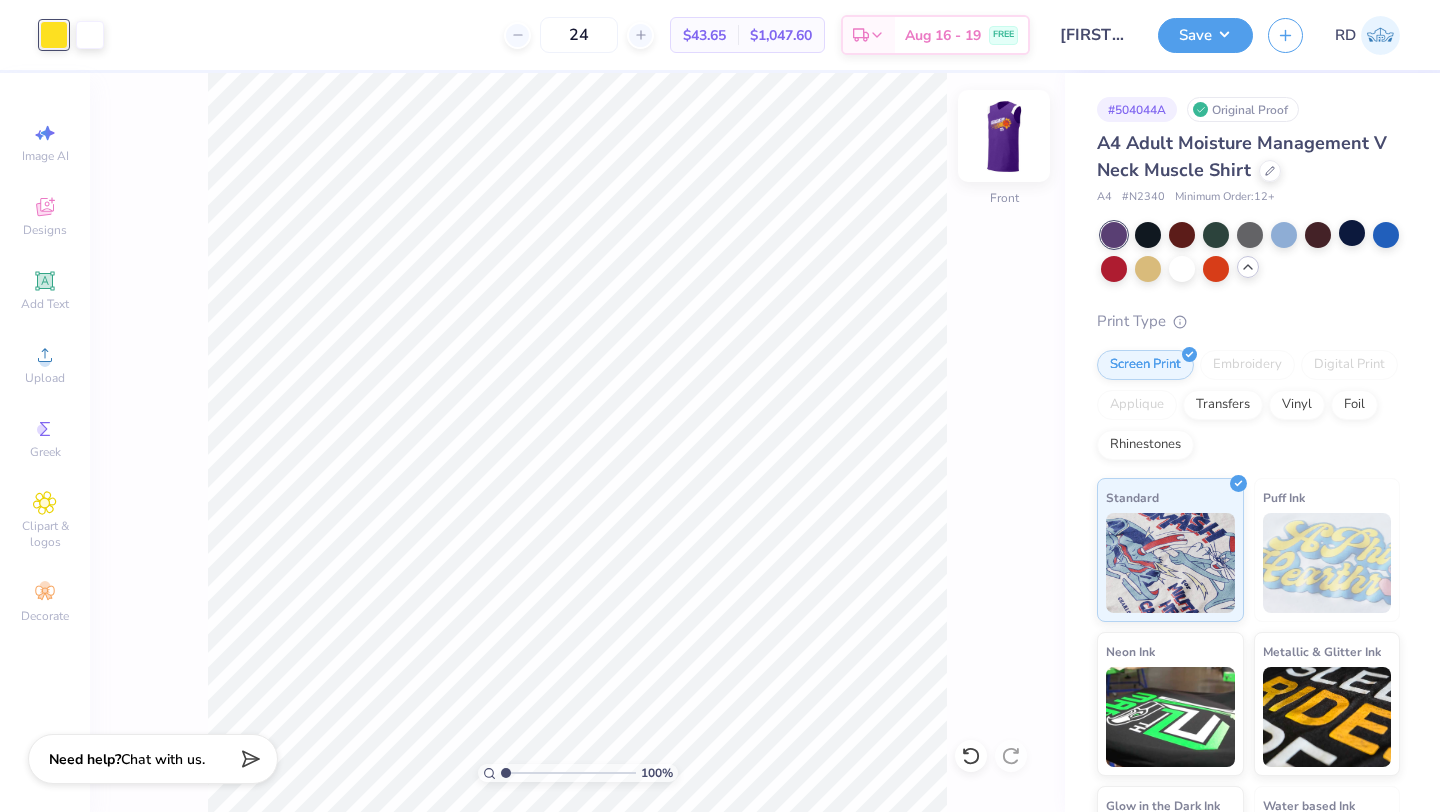 click at bounding box center [1004, 136] 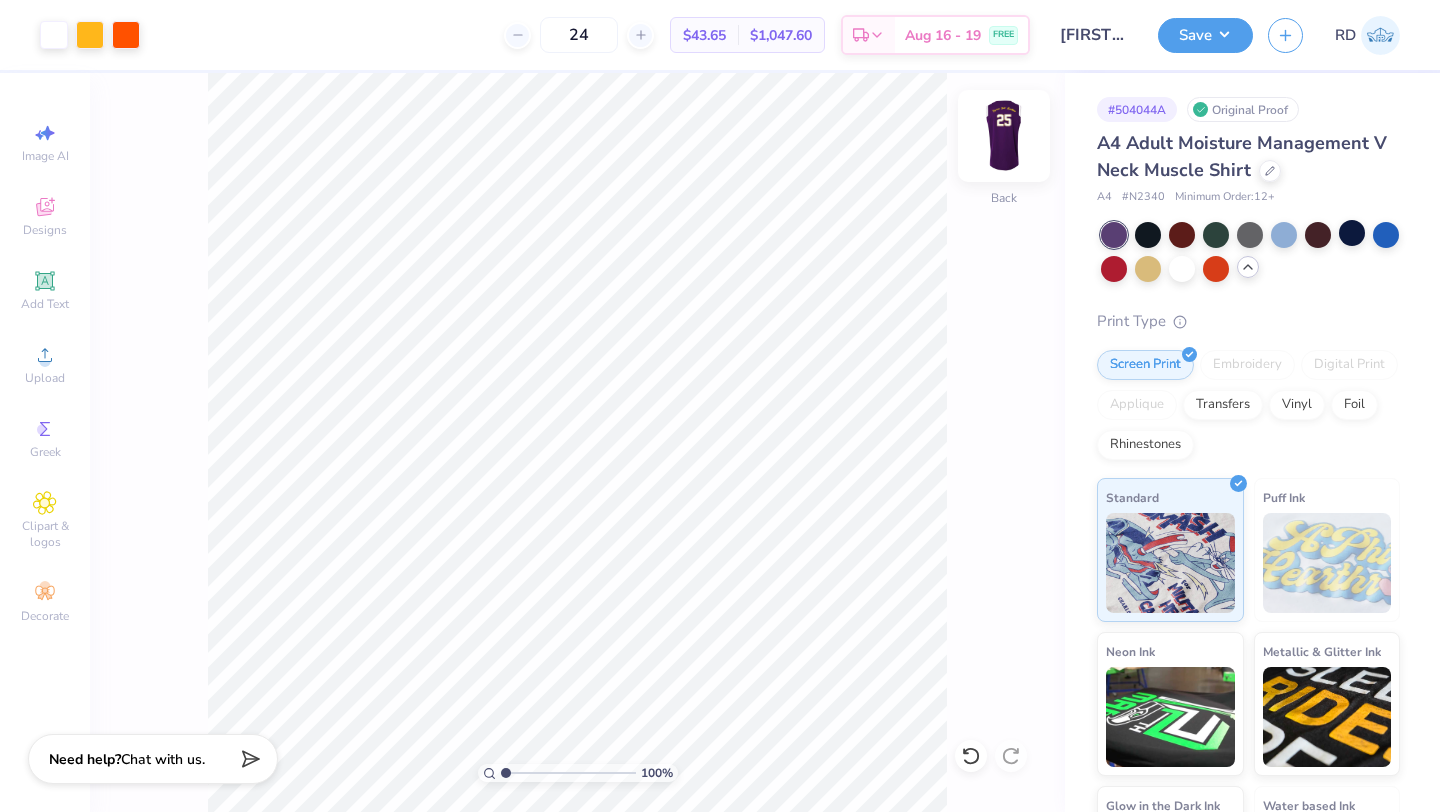 click at bounding box center (1004, 136) 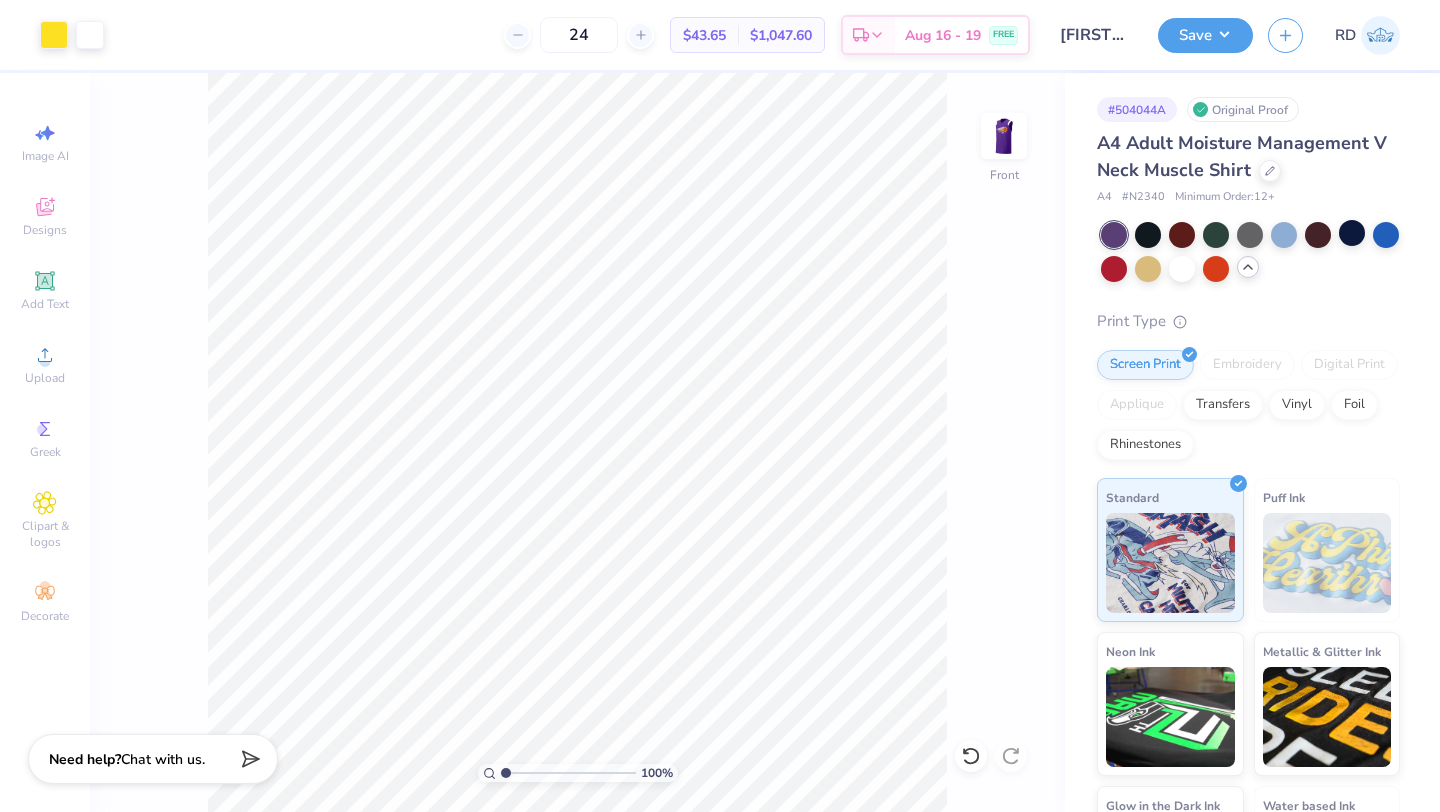 click at bounding box center [1004, 136] 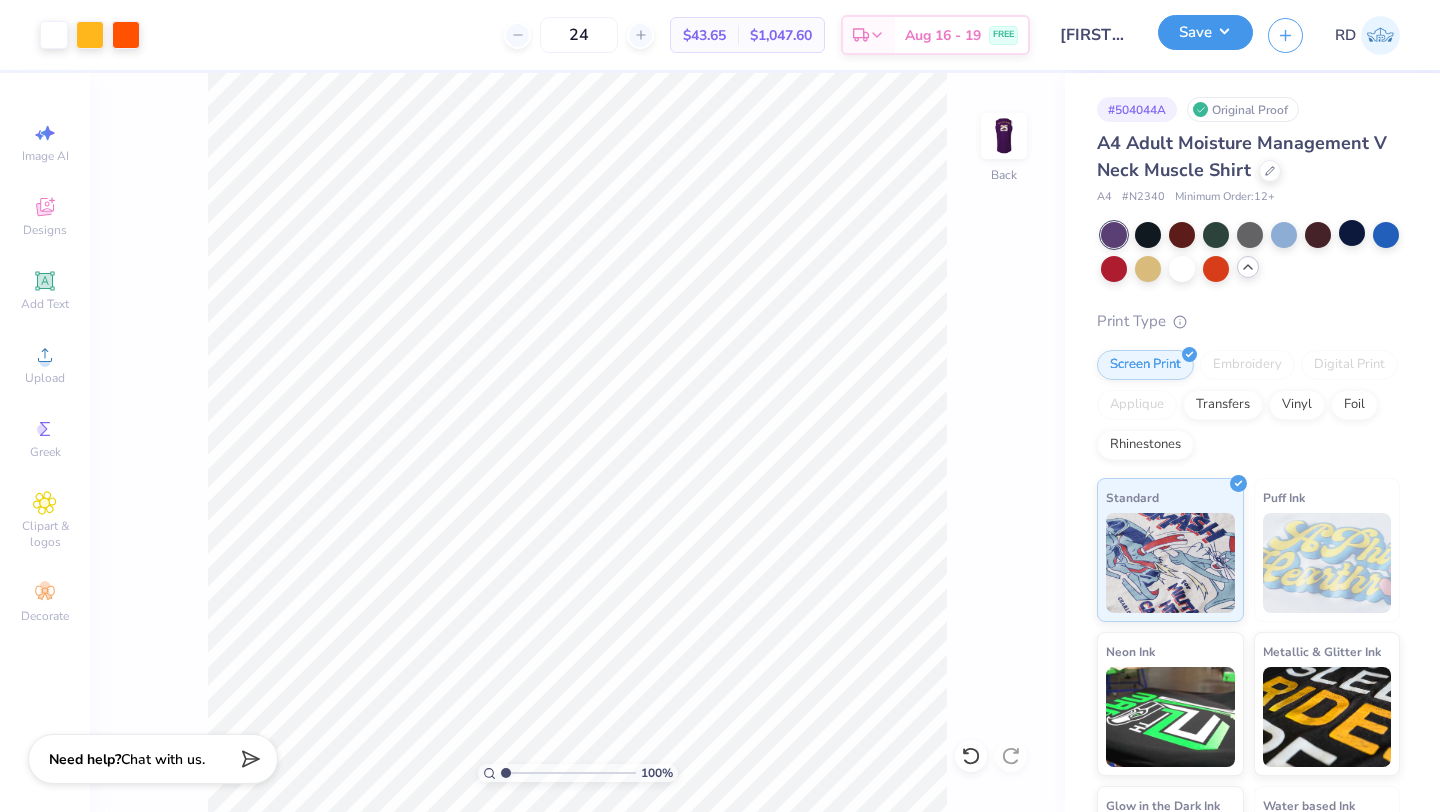 click on "Save" at bounding box center (1205, 32) 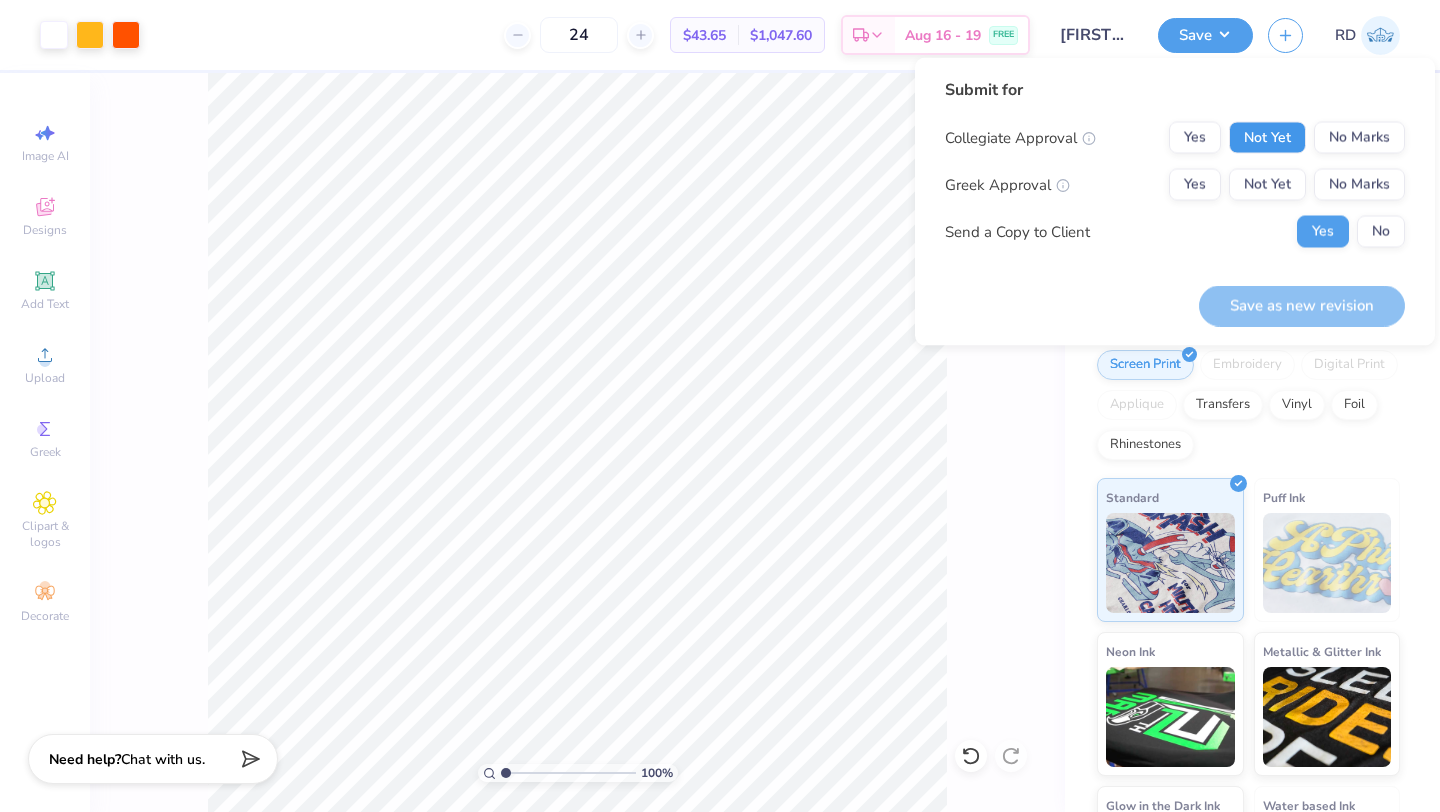 click on "Not Yet" at bounding box center (1267, 138) 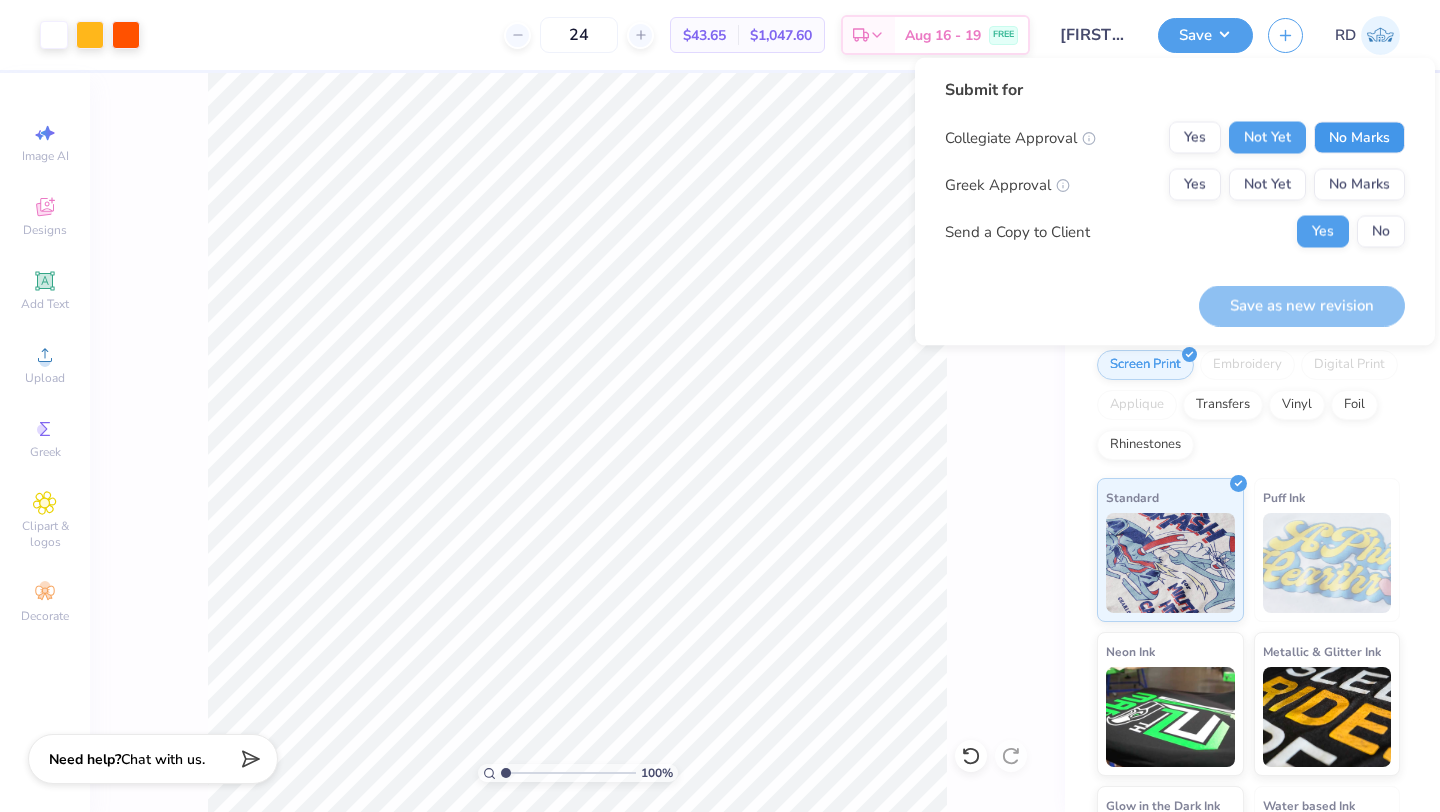 click on "No Marks" at bounding box center [1359, 138] 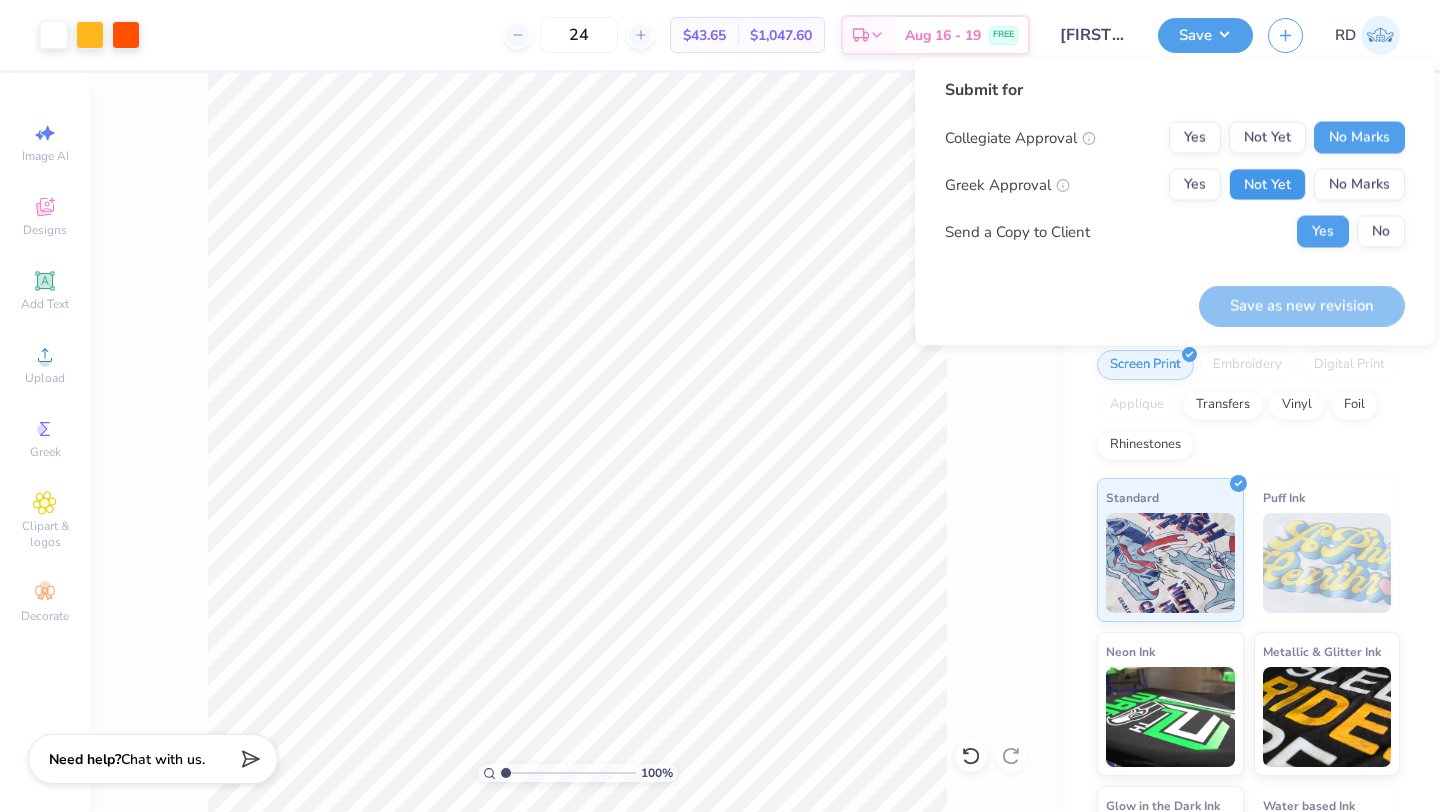 click on "Not Yet" at bounding box center (1267, 185) 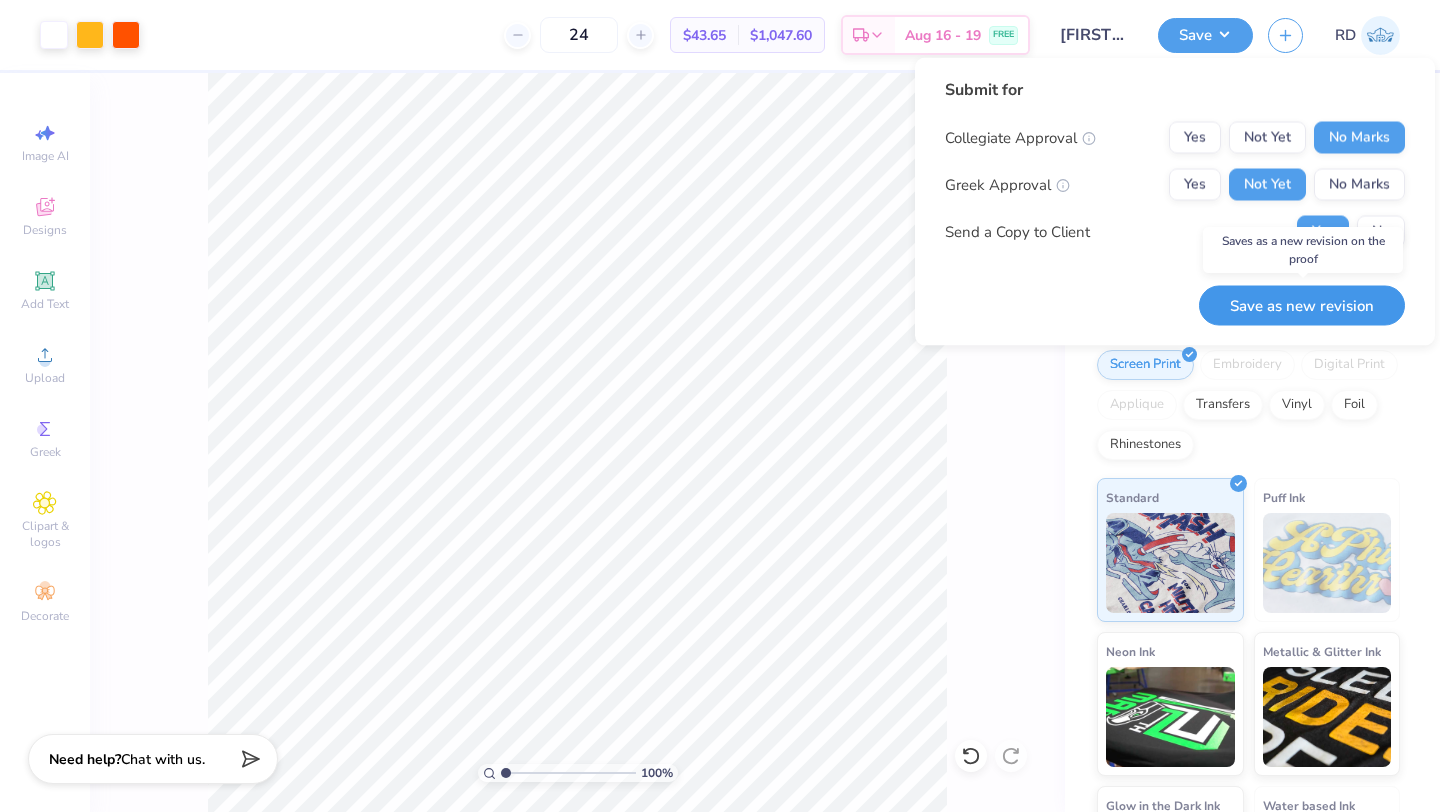 click on "Save as new revision" at bounding box center [1302, 305] 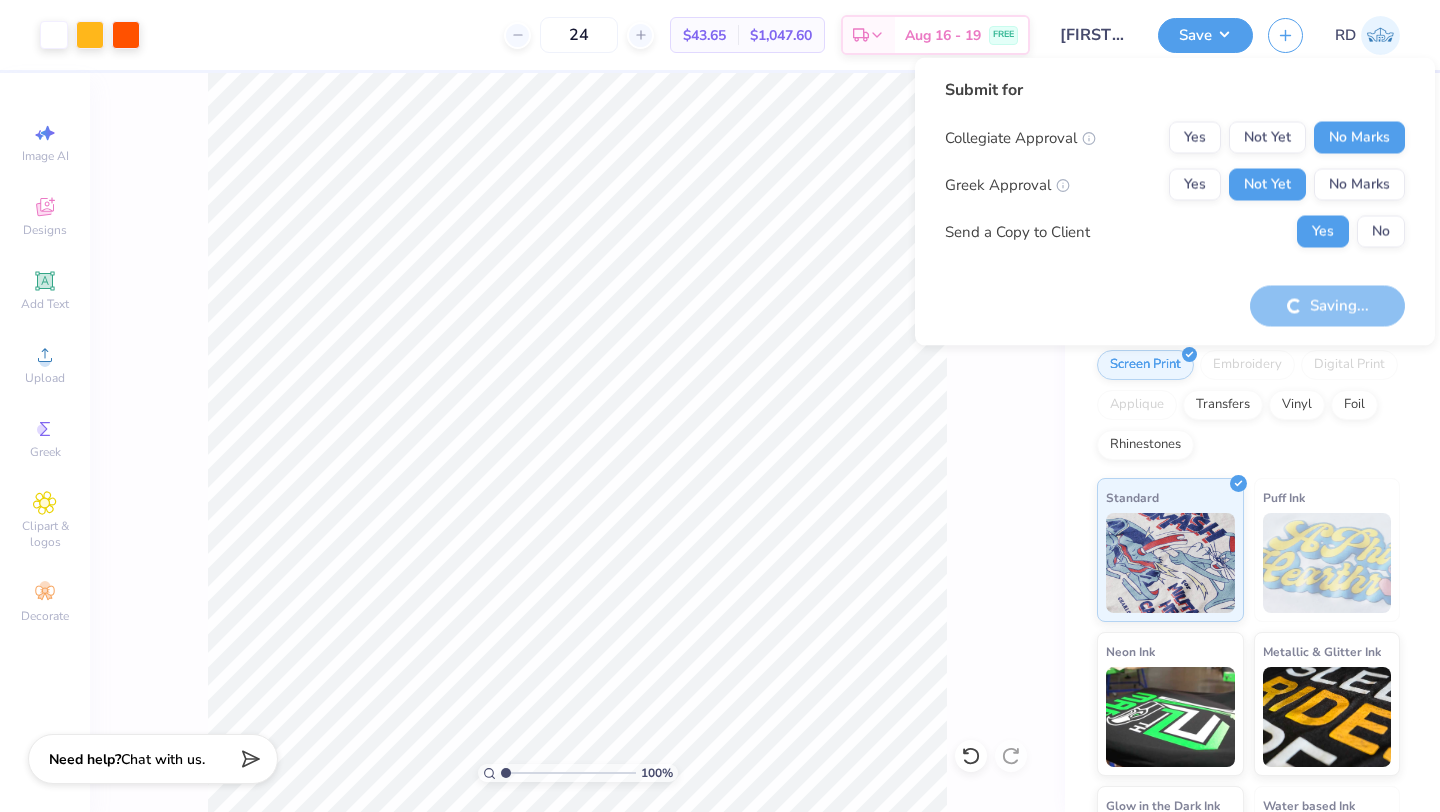 click on "100  % Back" at bounding box center [577, 442] 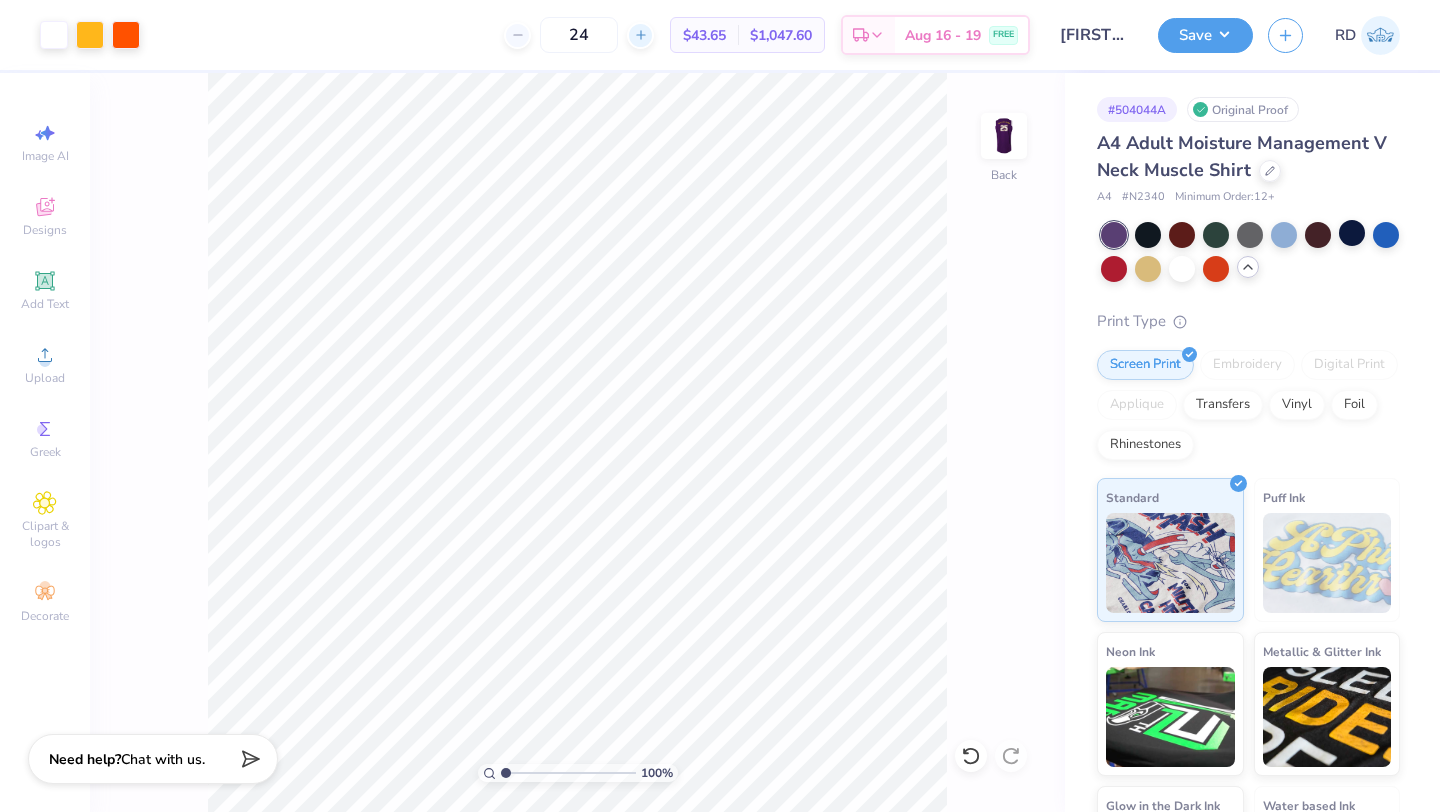 click 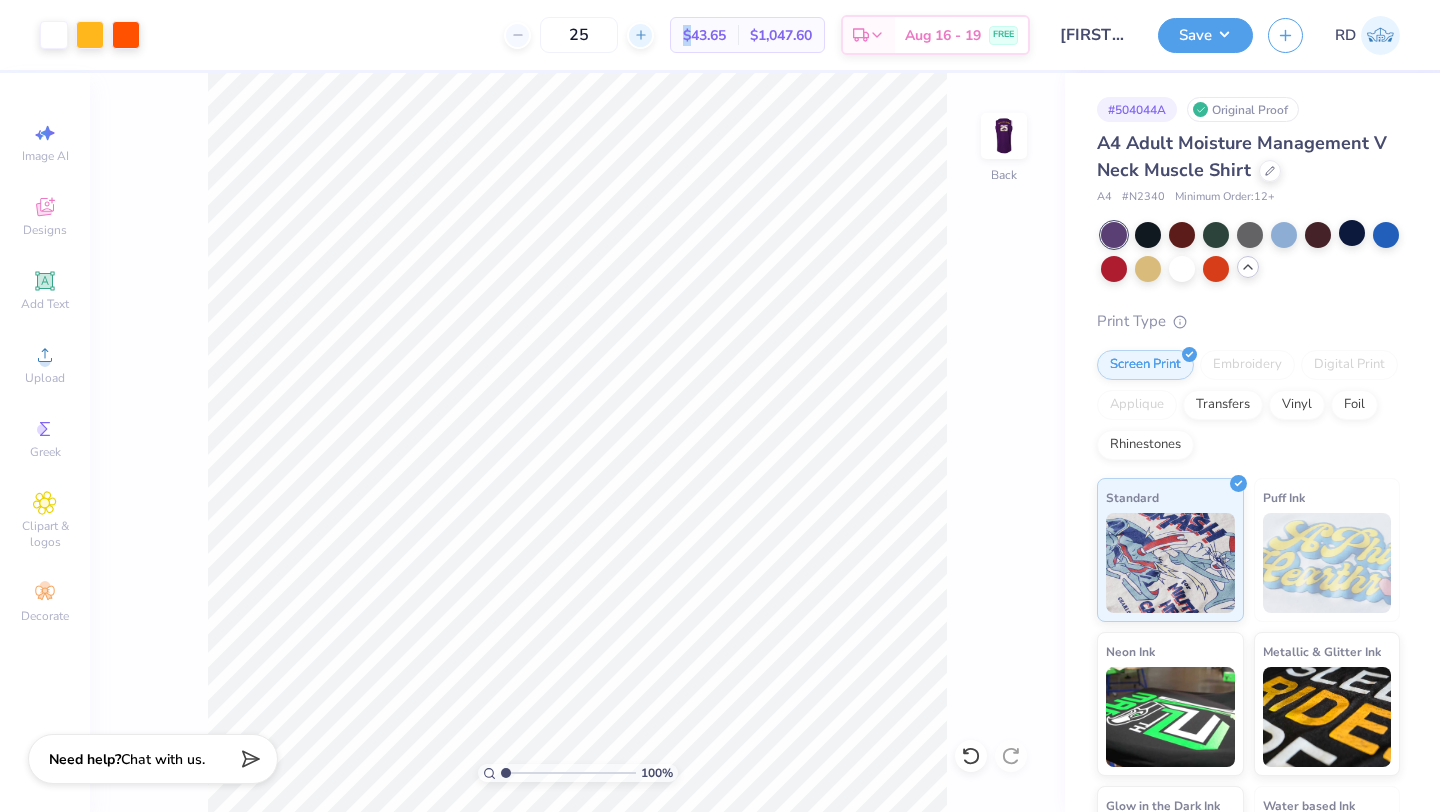 click 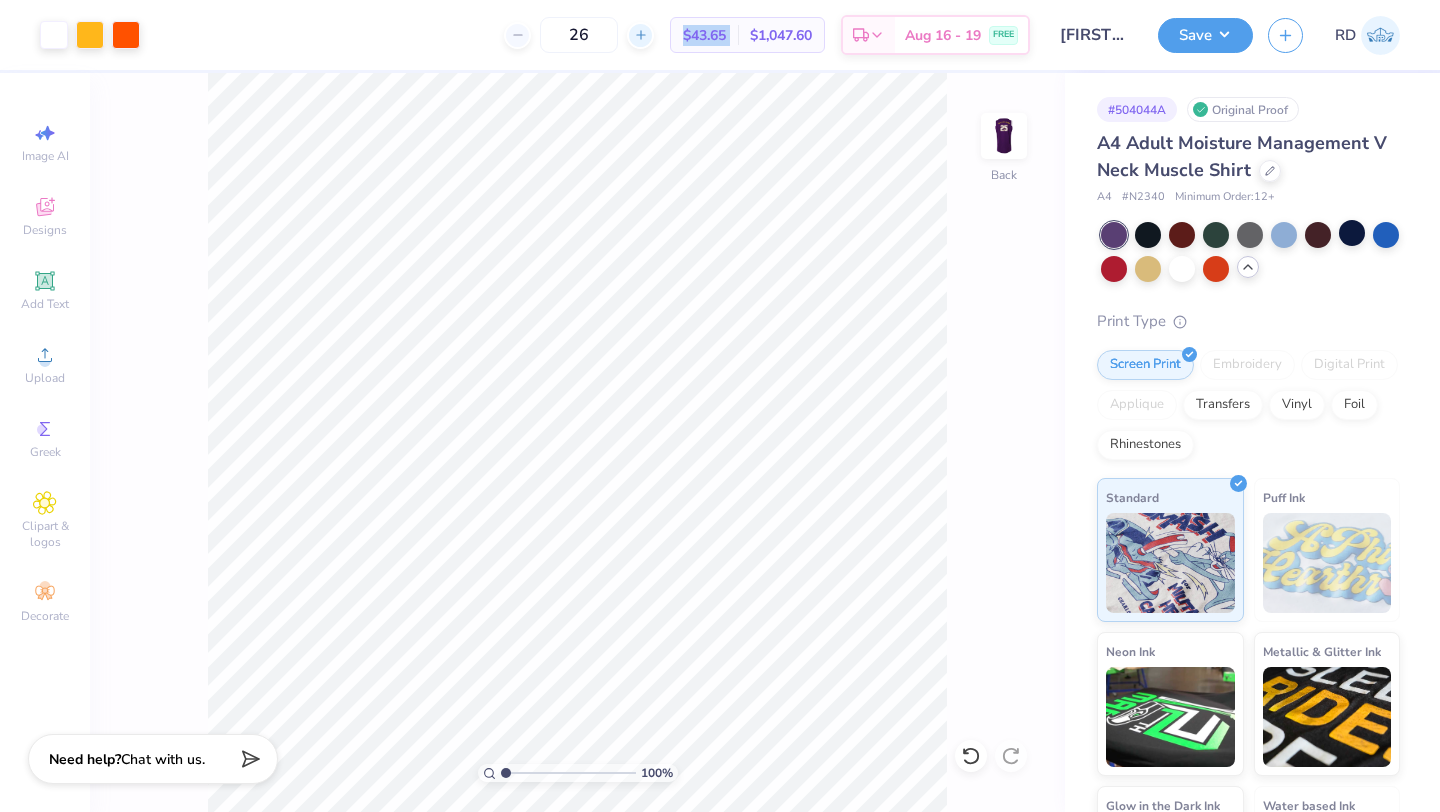click 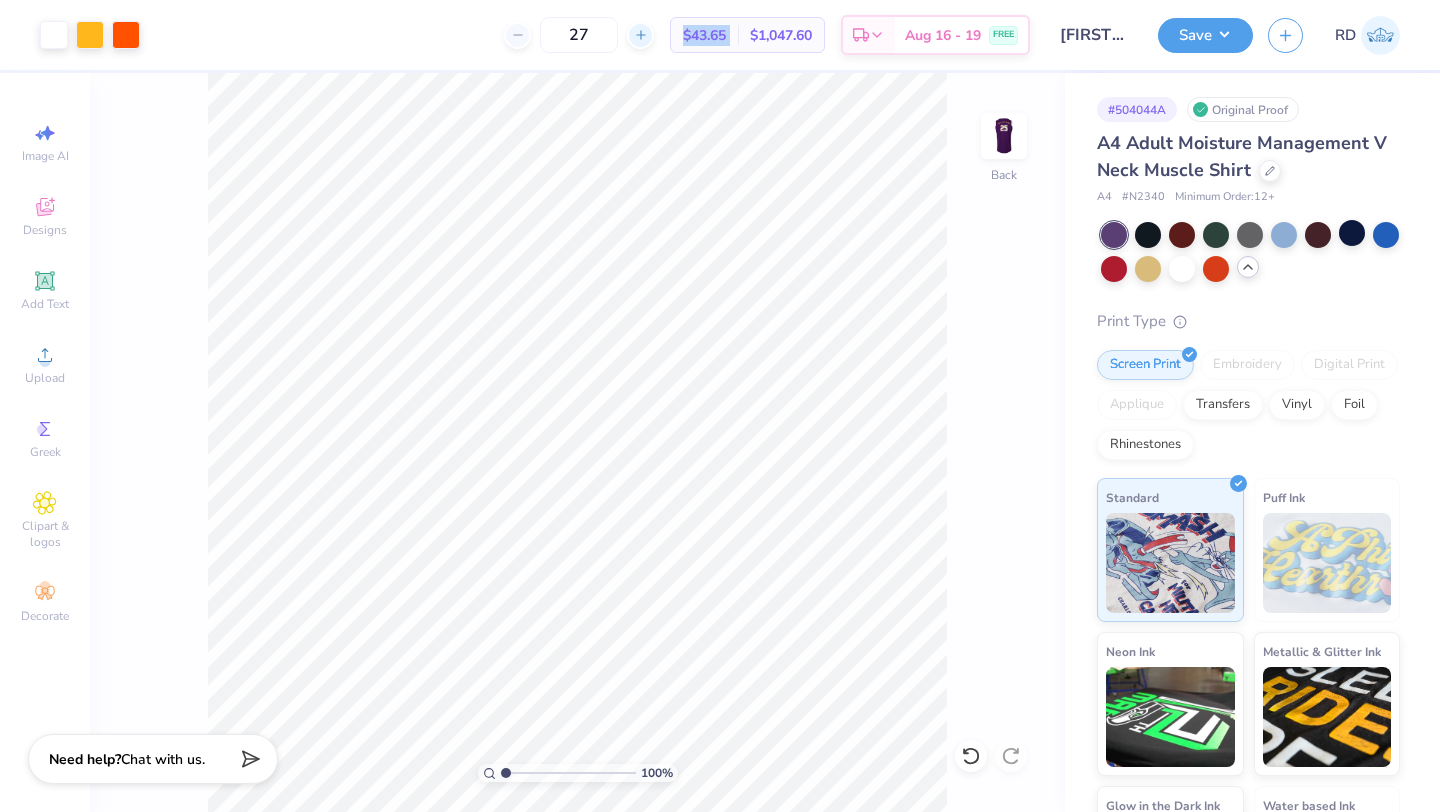 click 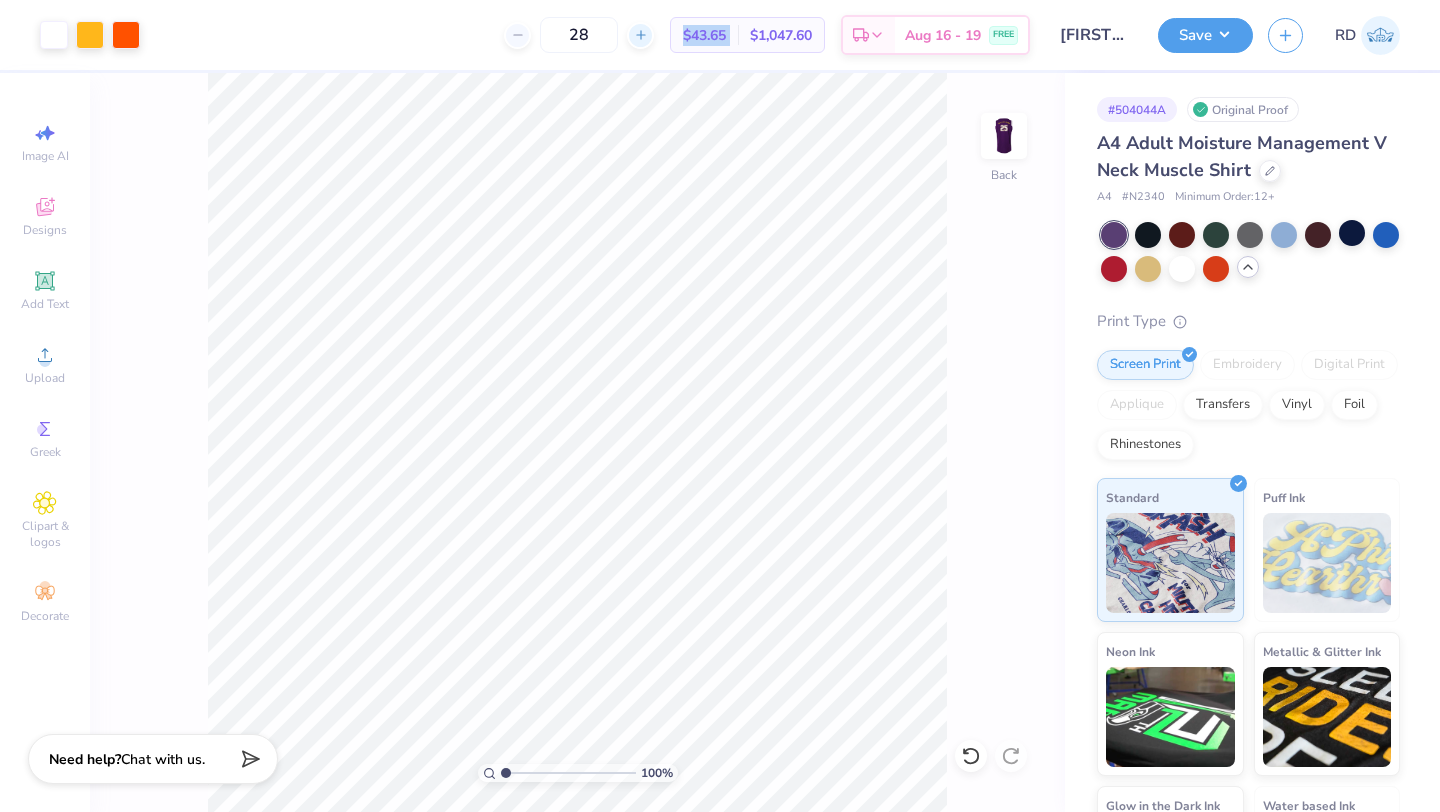 click 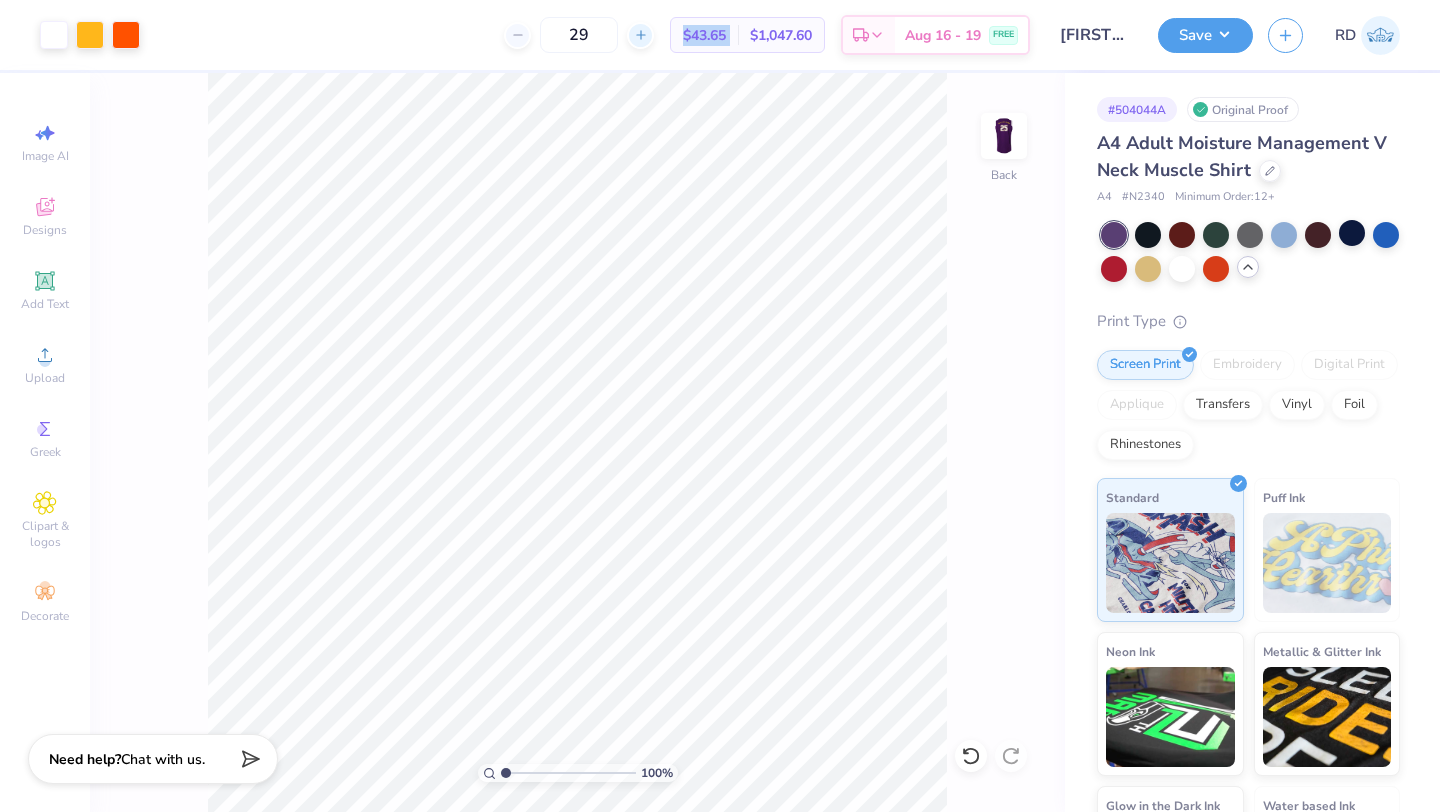 click 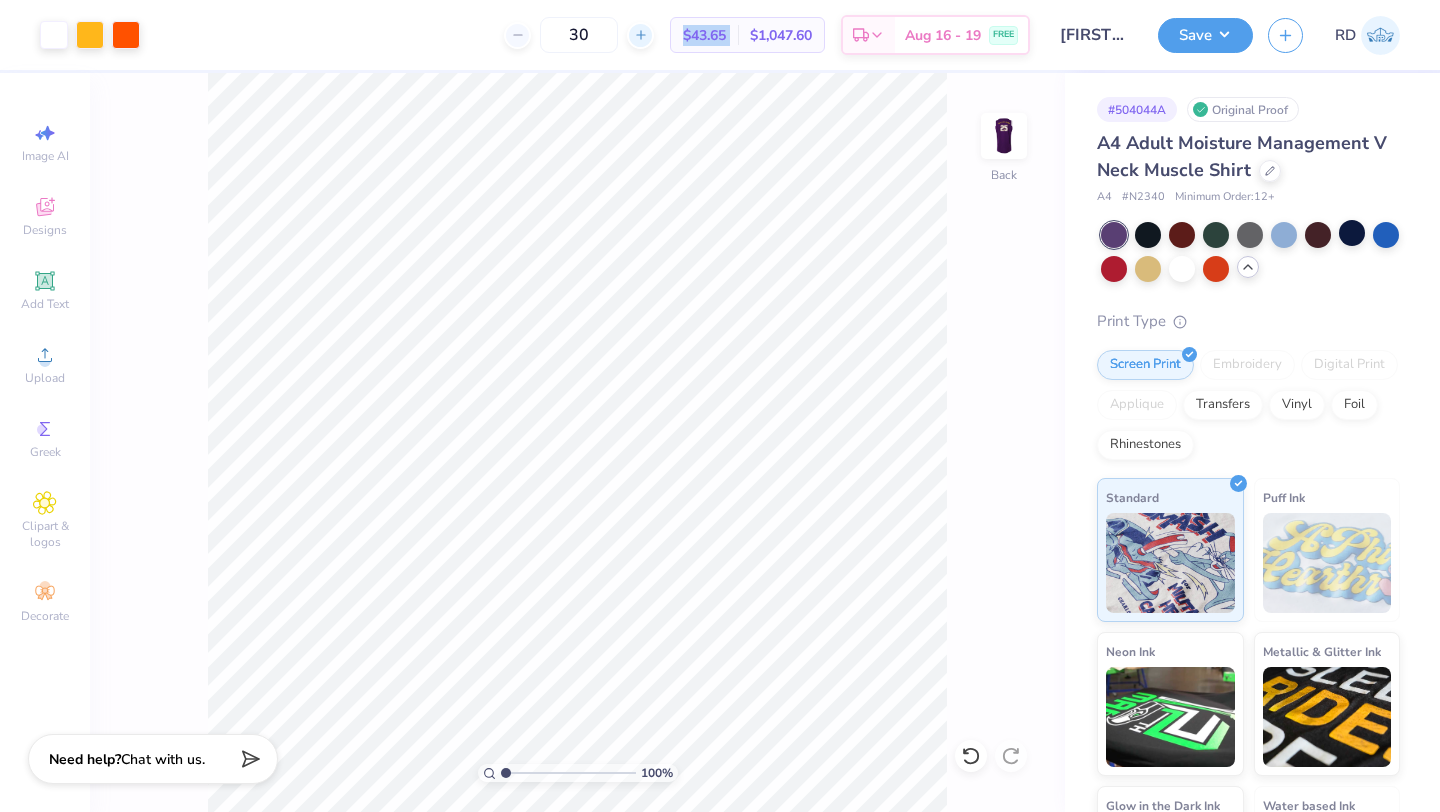 click 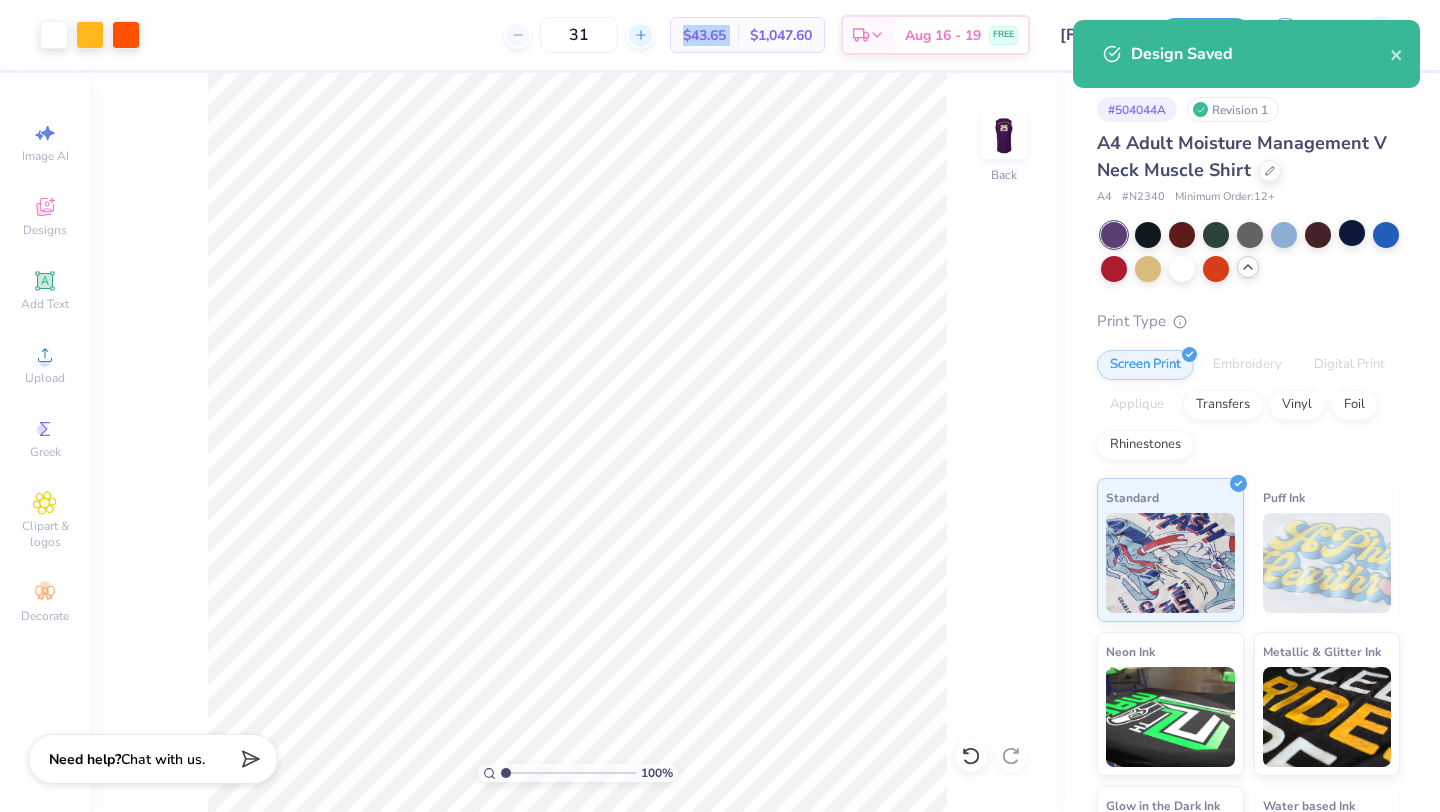 click 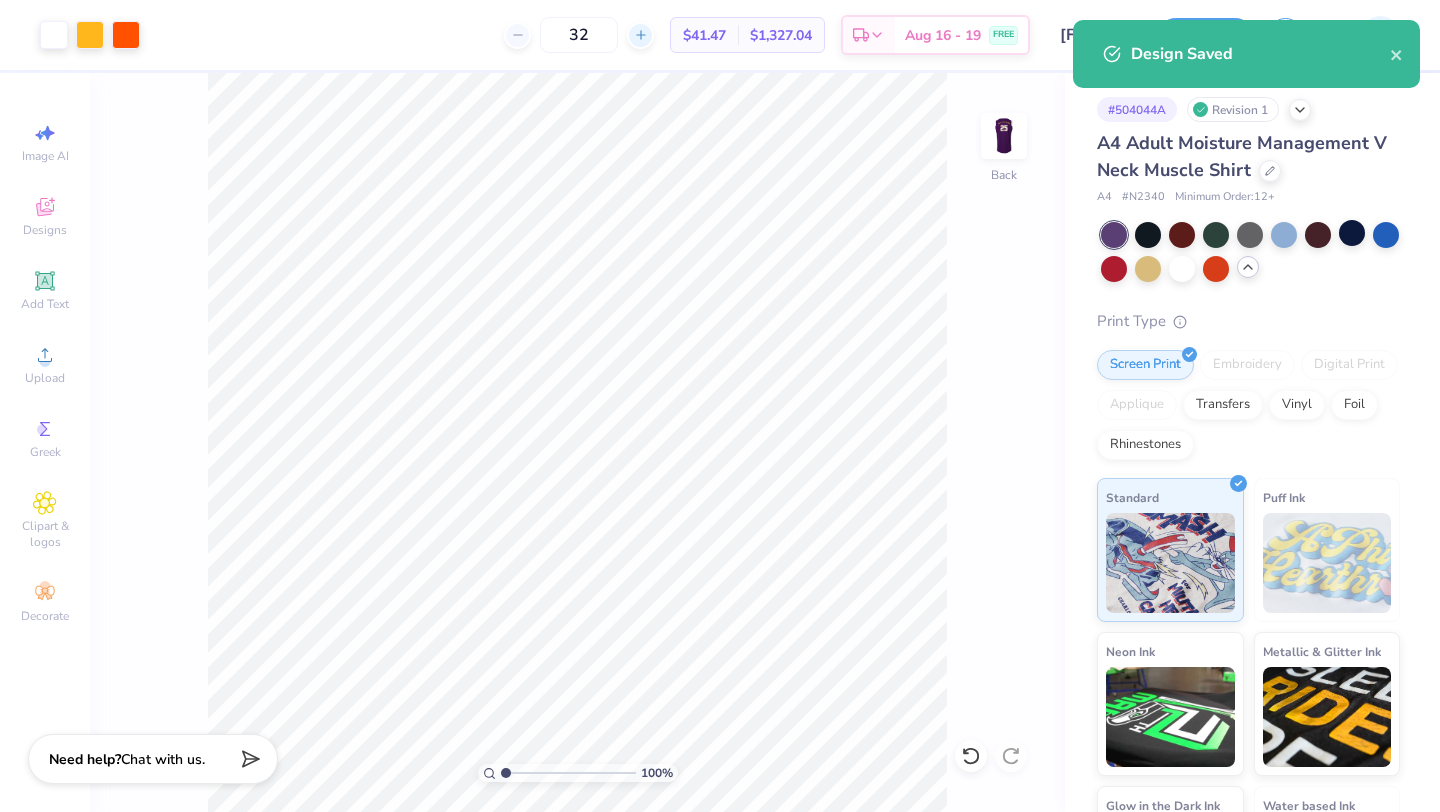 click 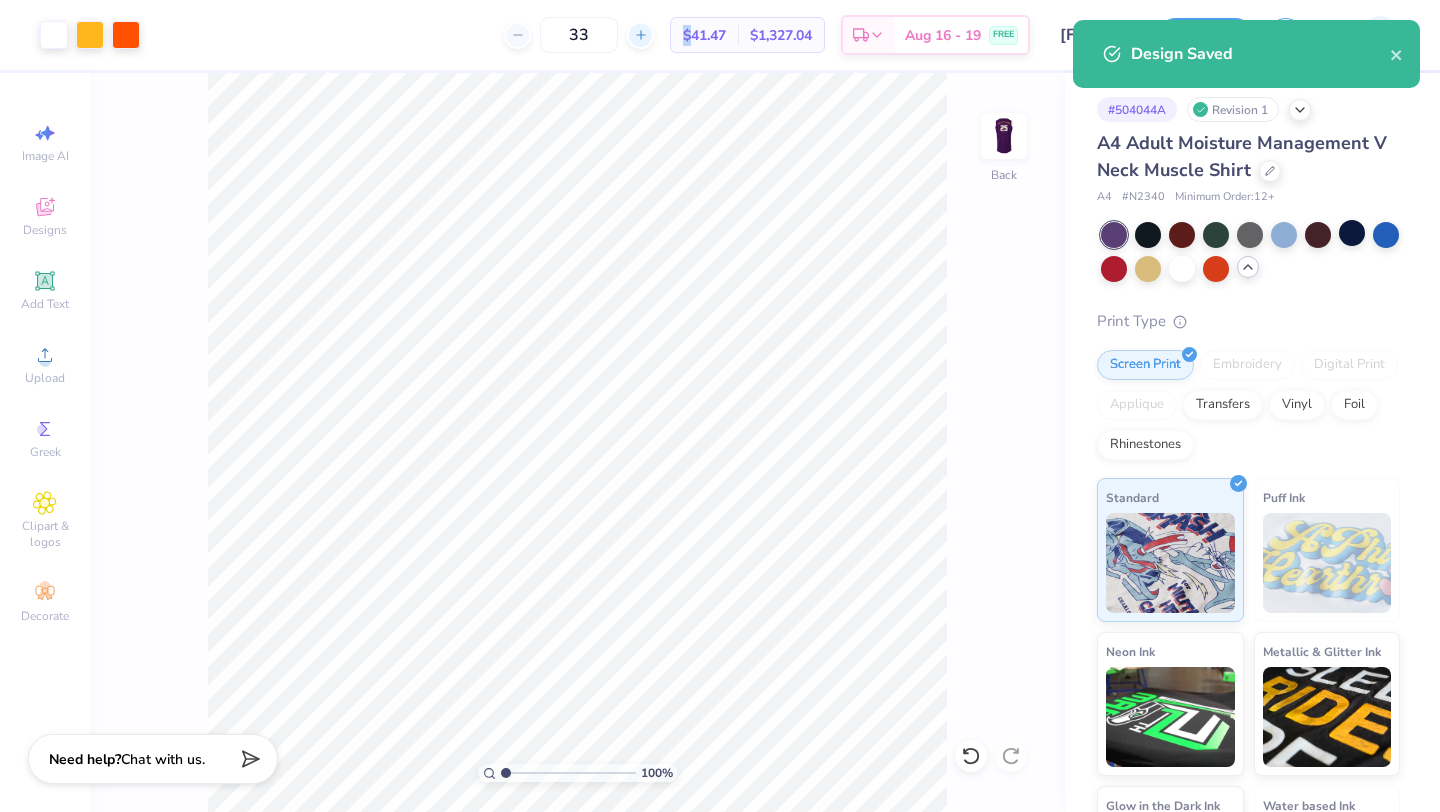 click 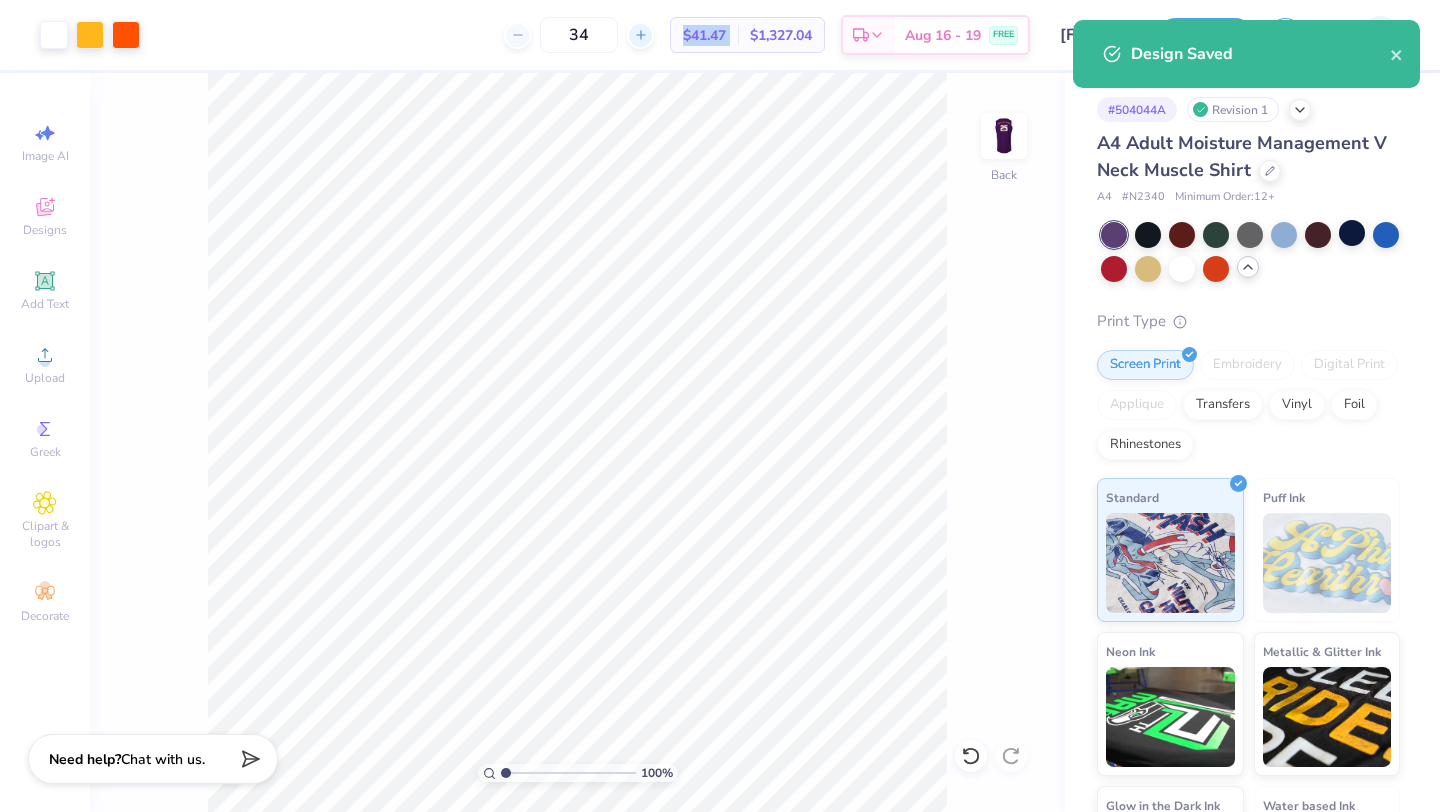click 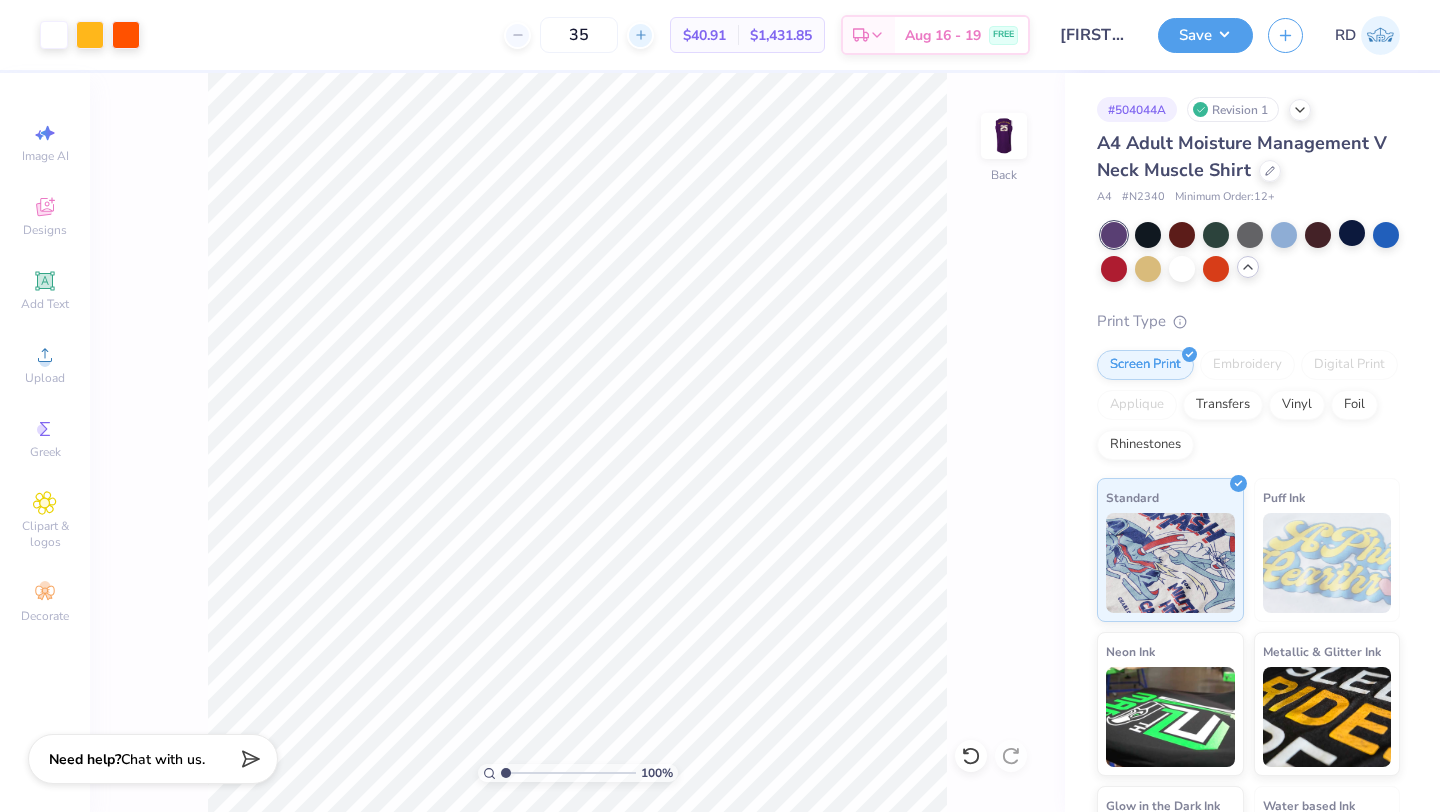 click 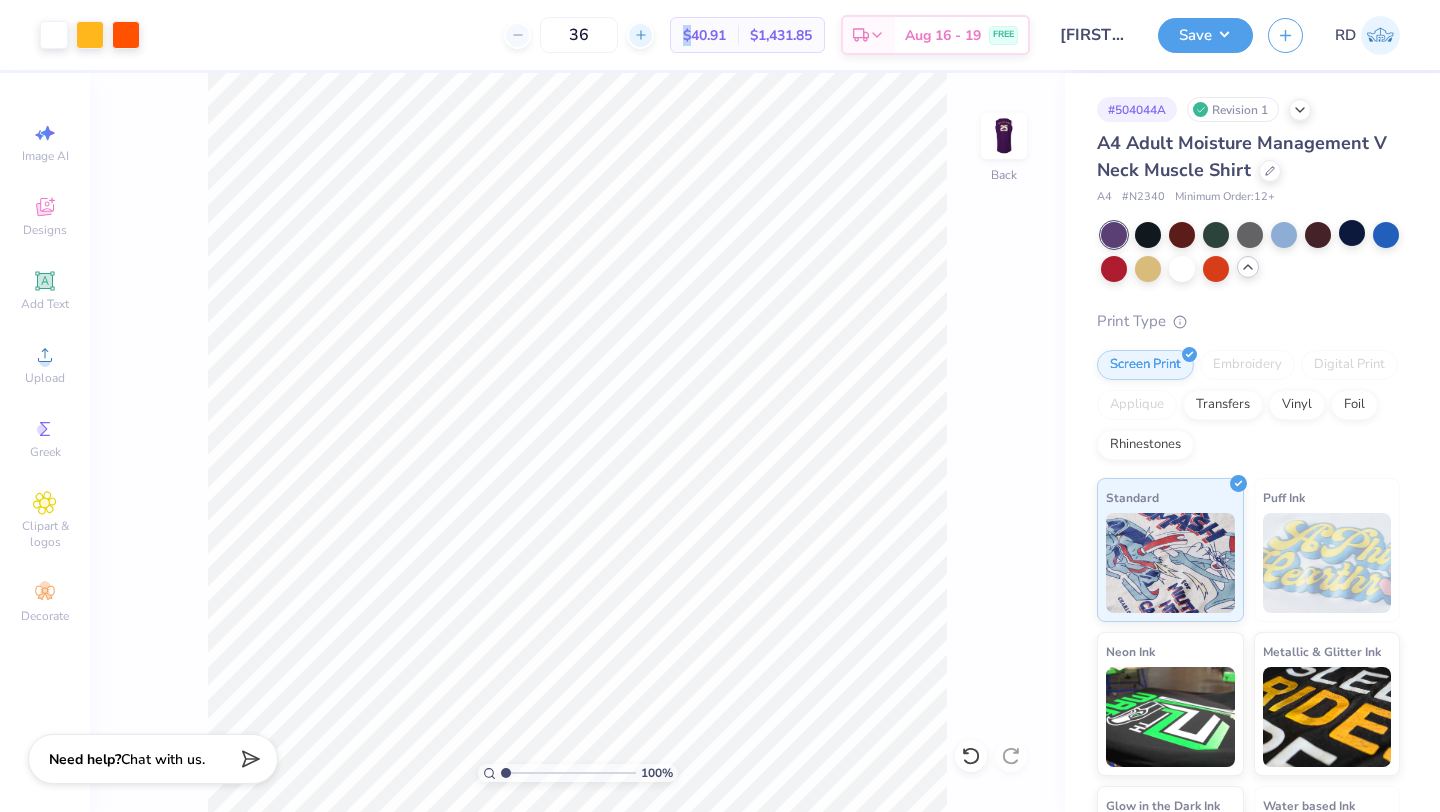 click 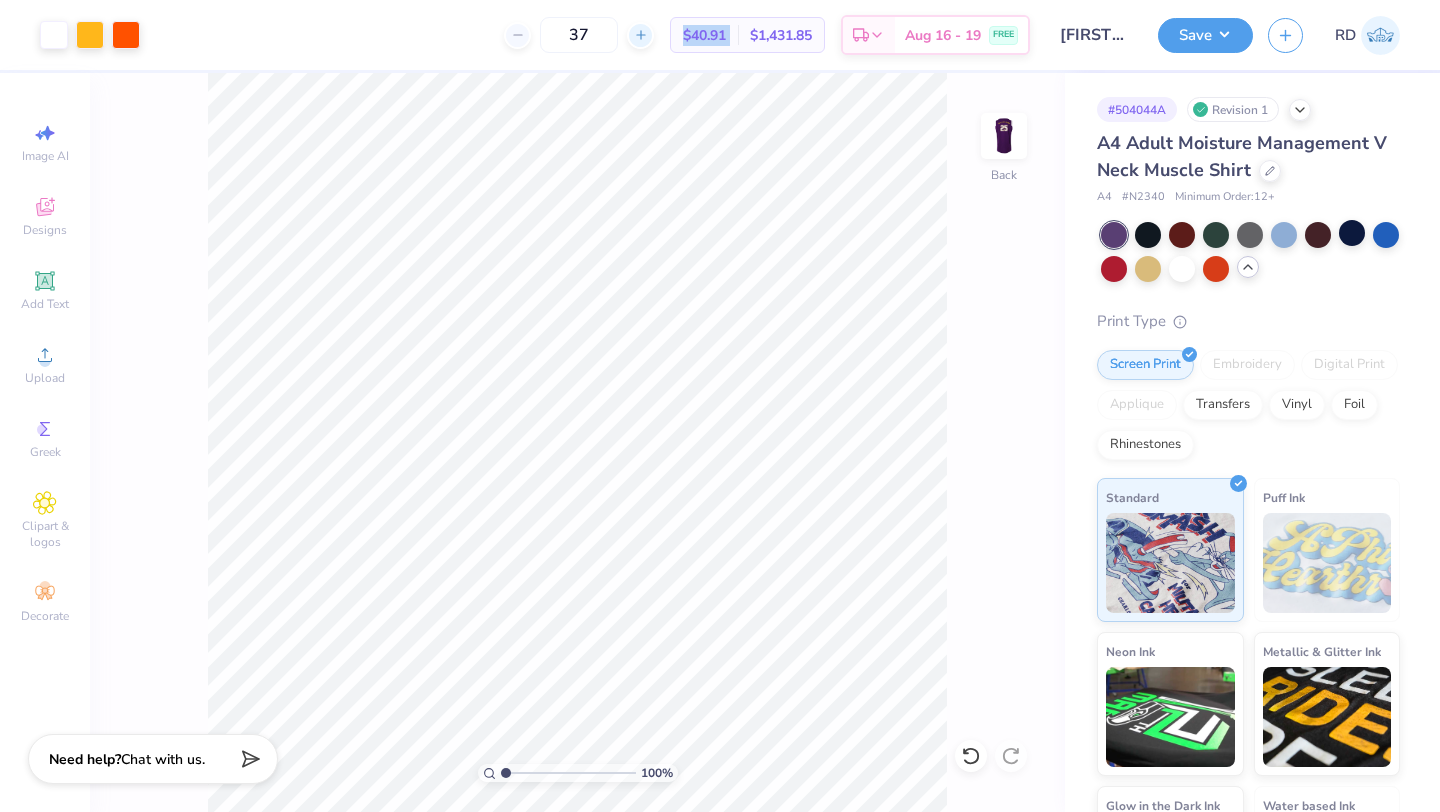 click 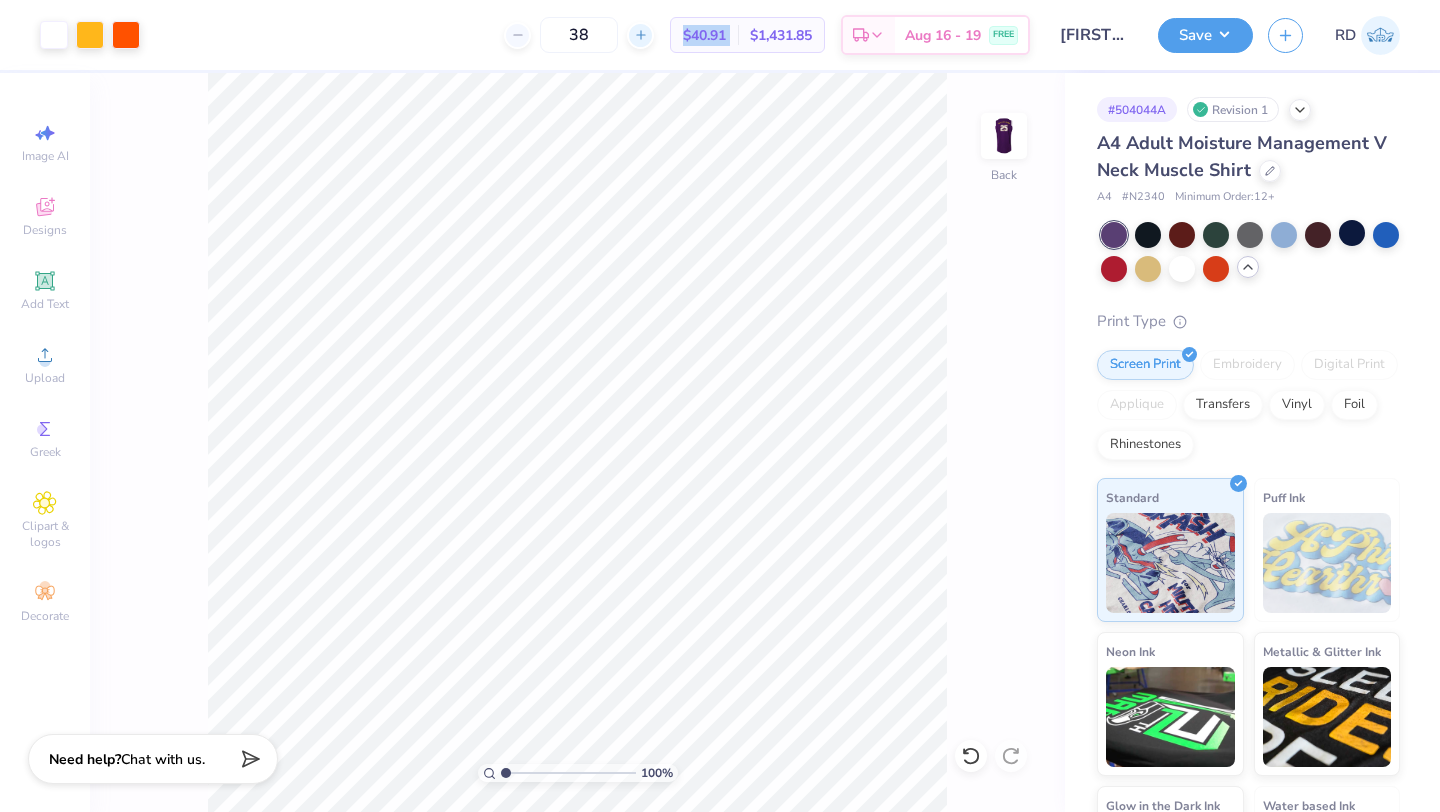 click 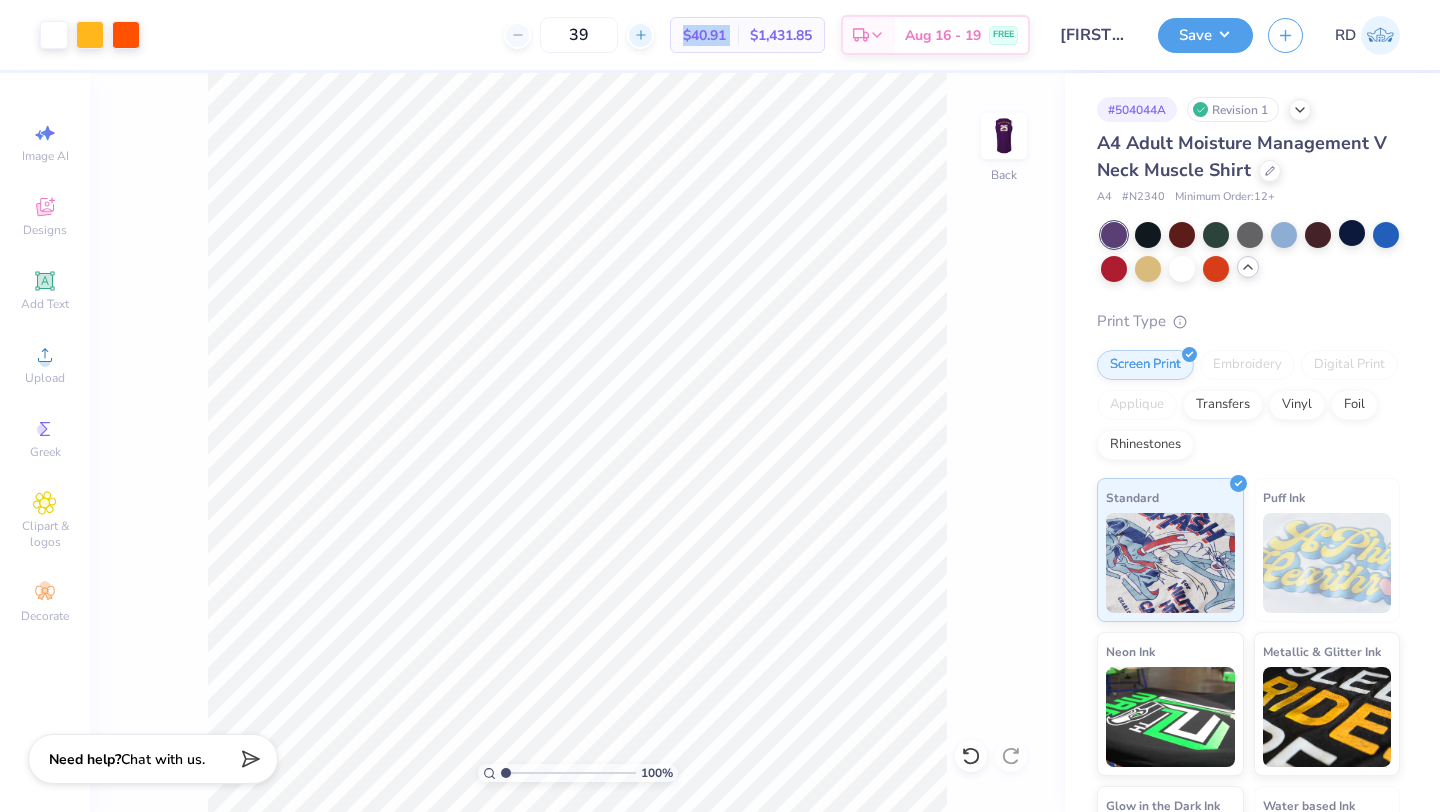 click 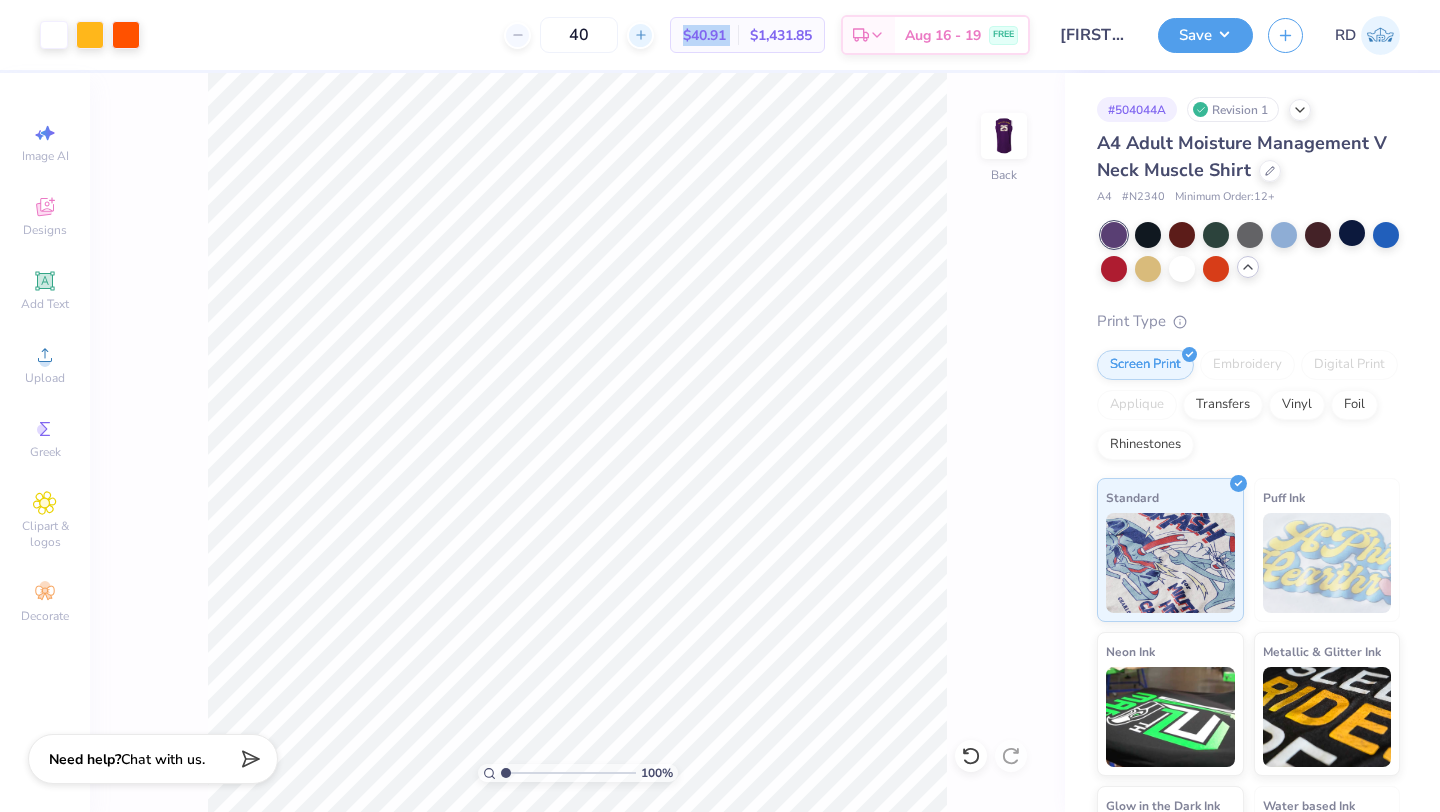 click 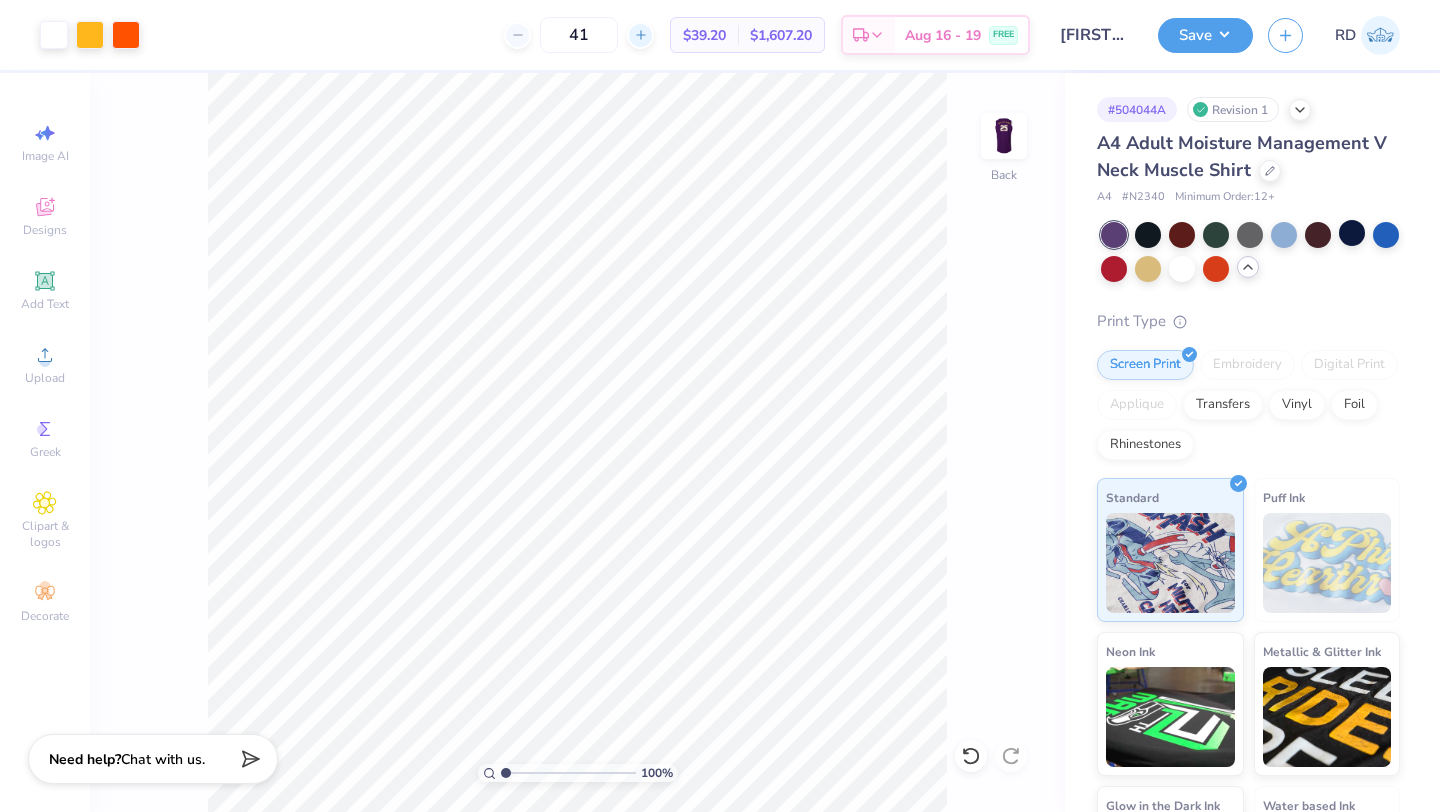 click 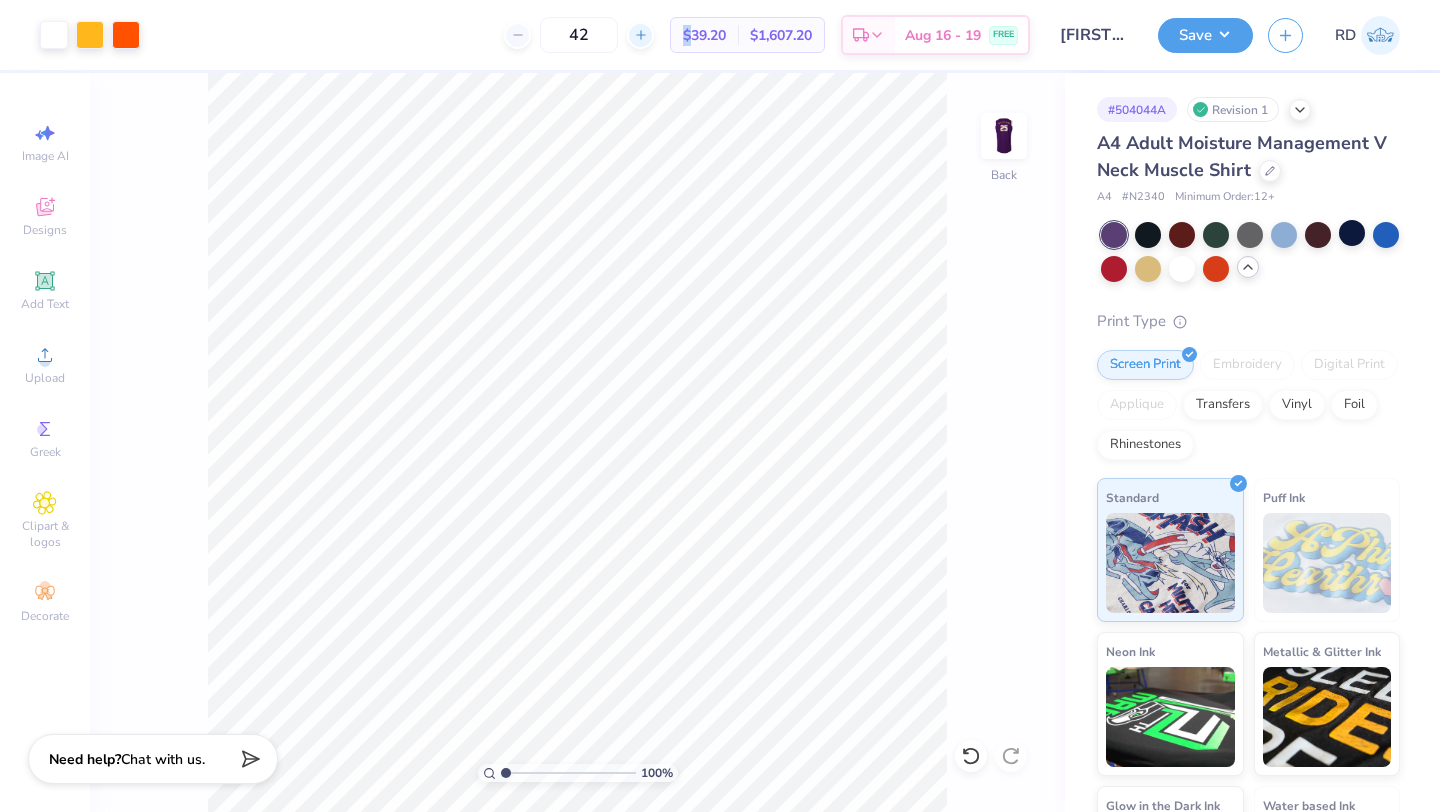 click 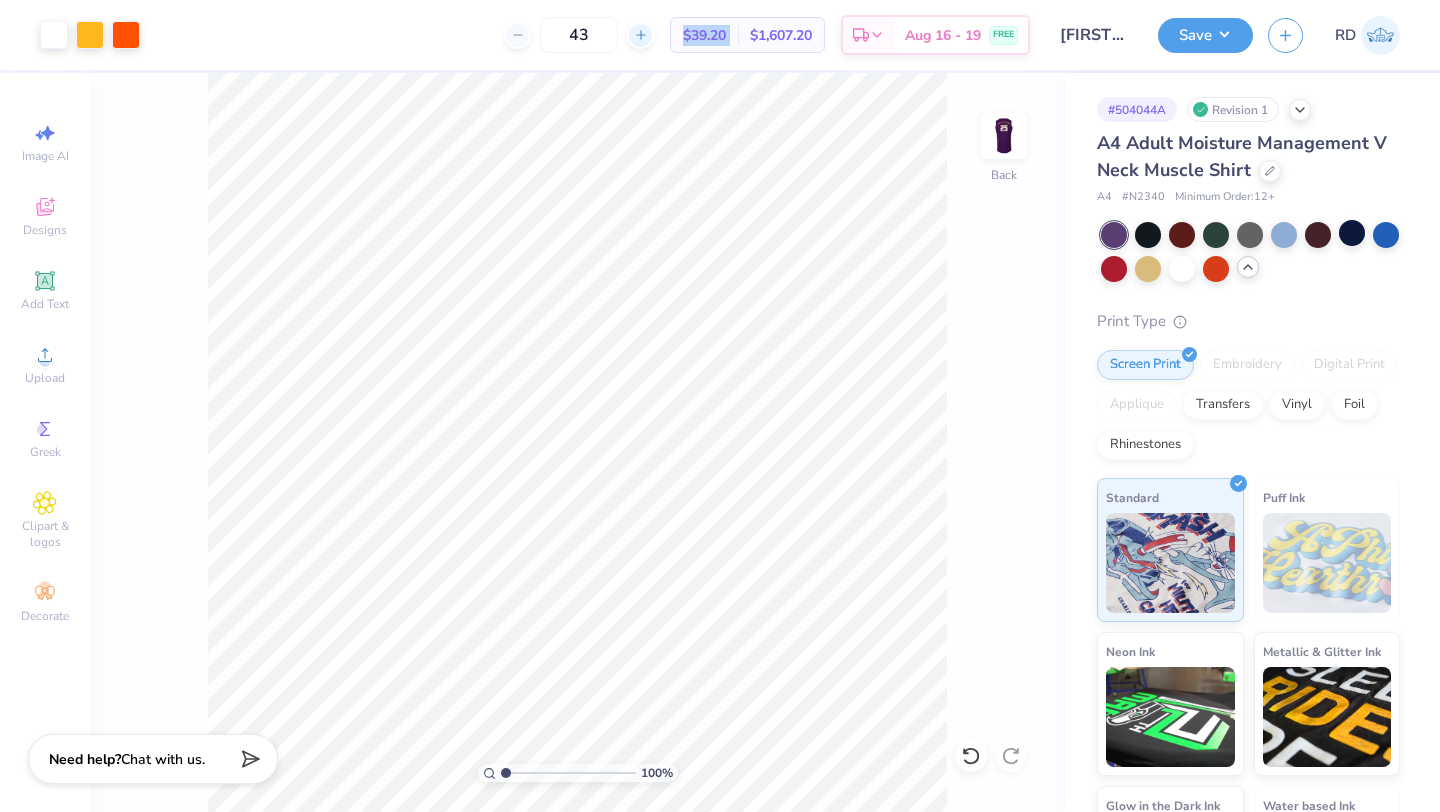 click 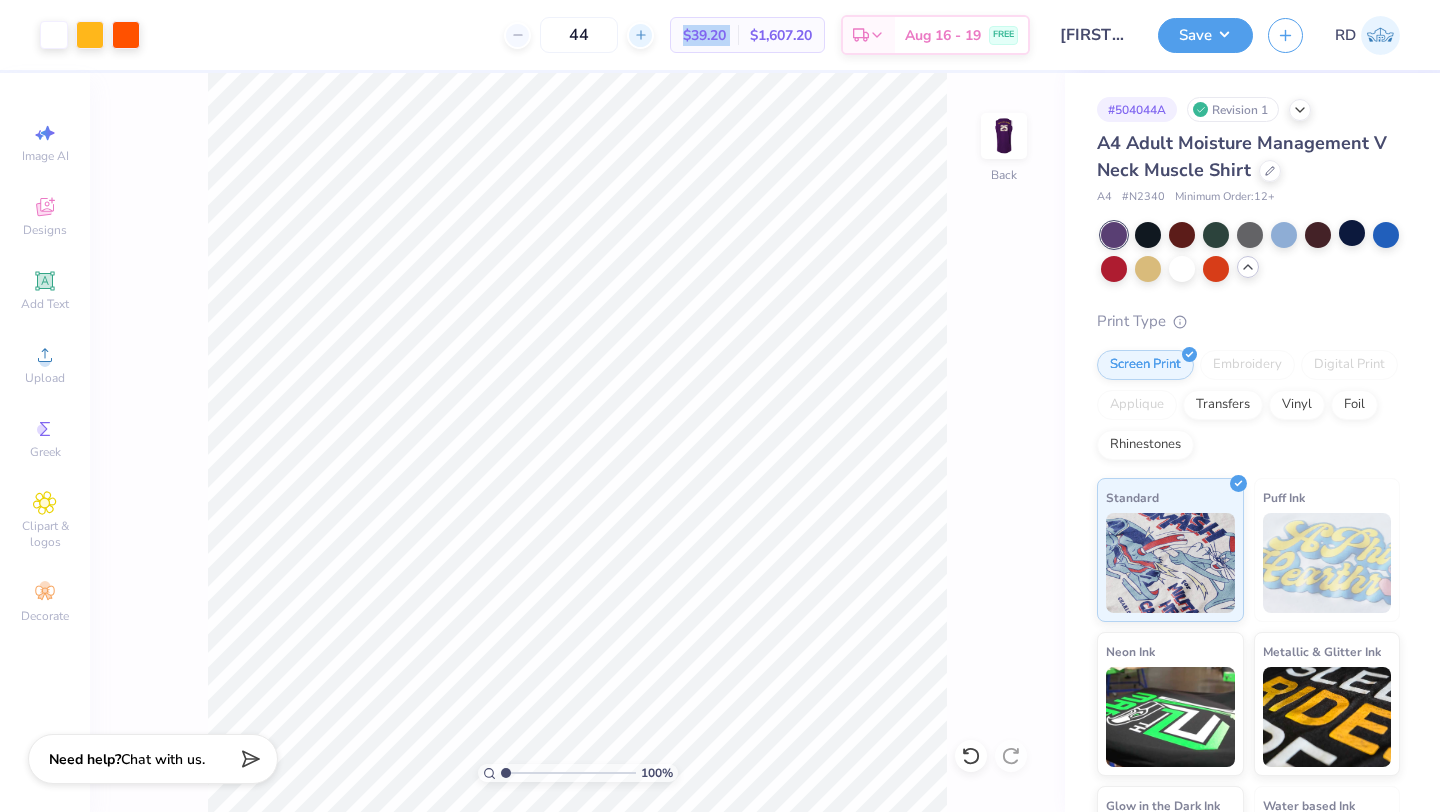 click 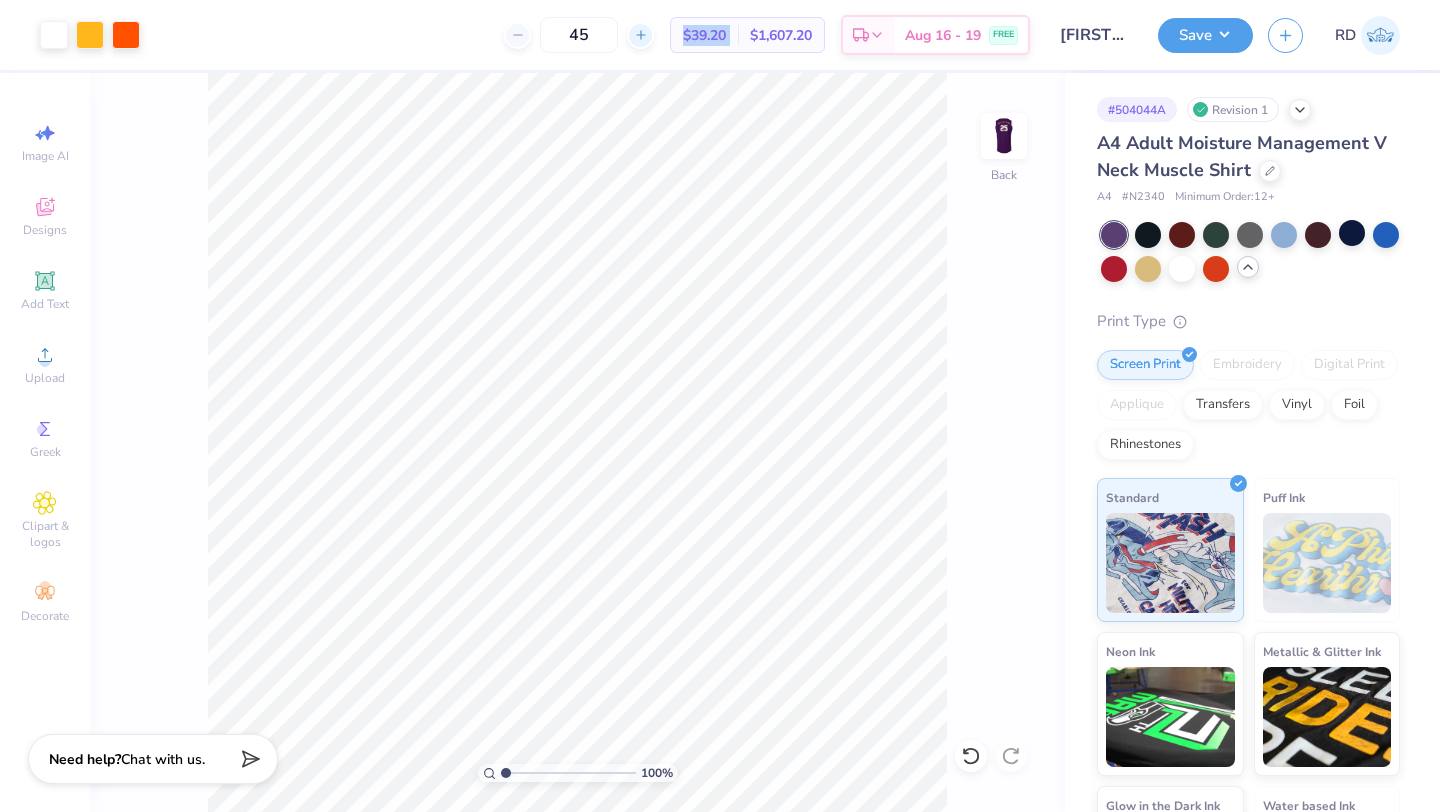 click 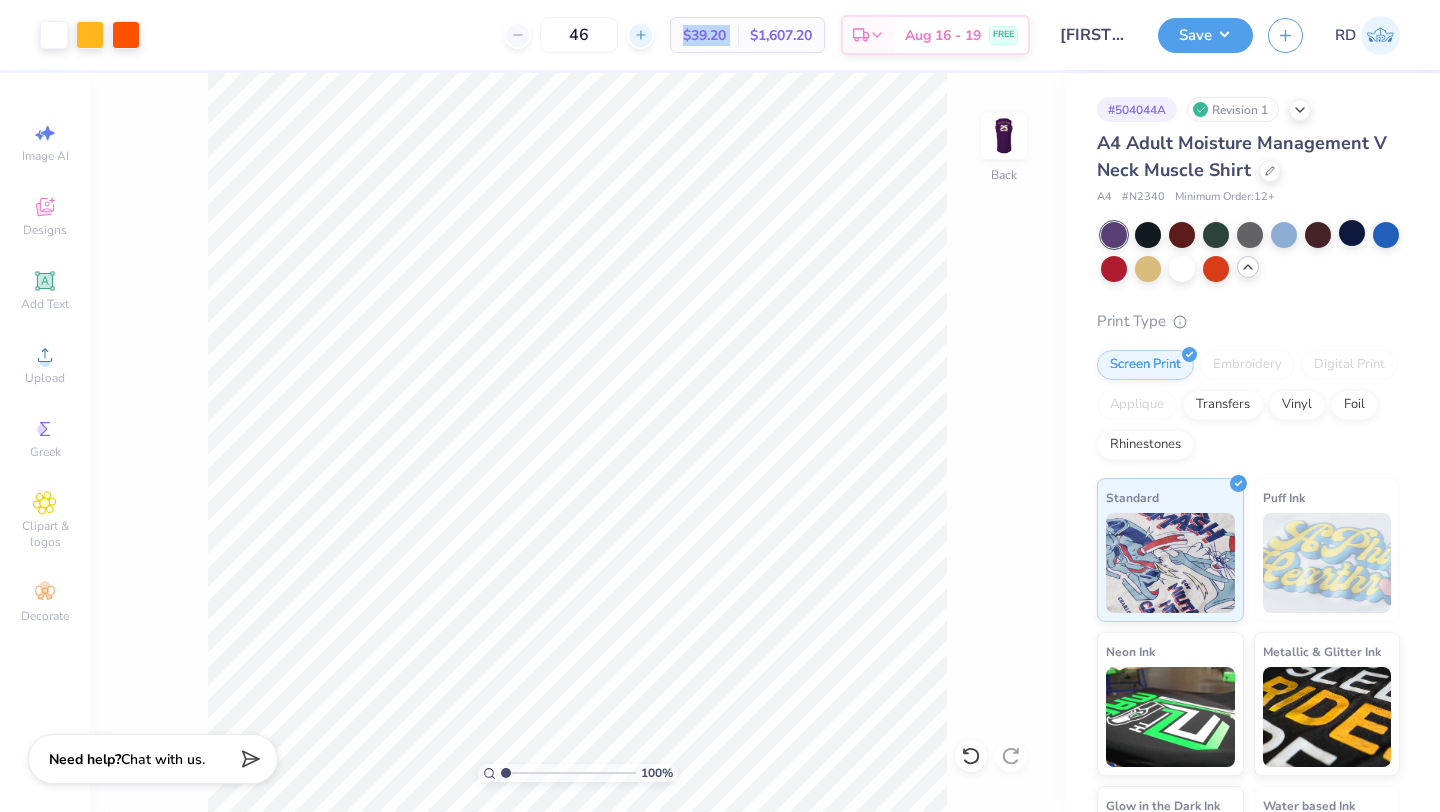 click 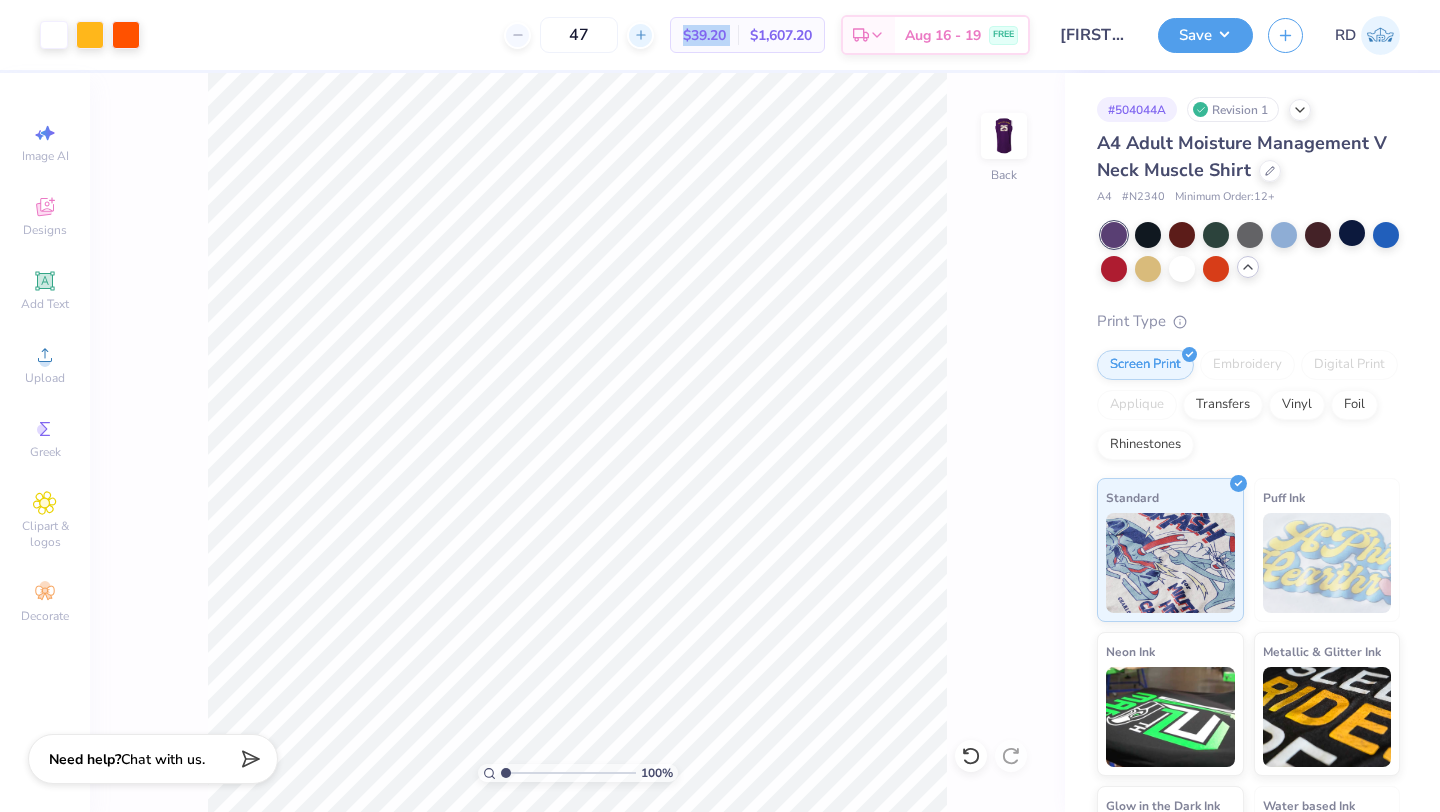 click 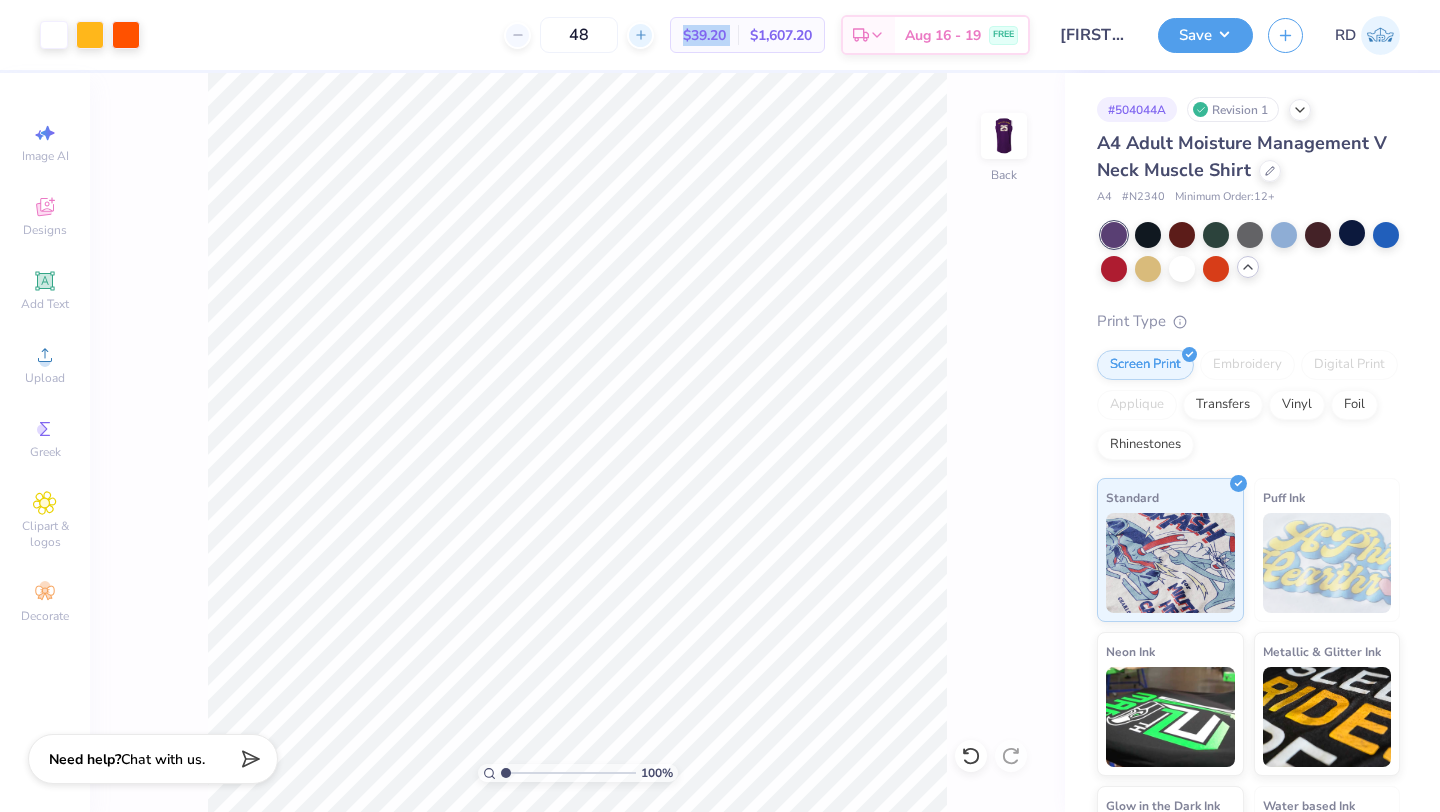 click 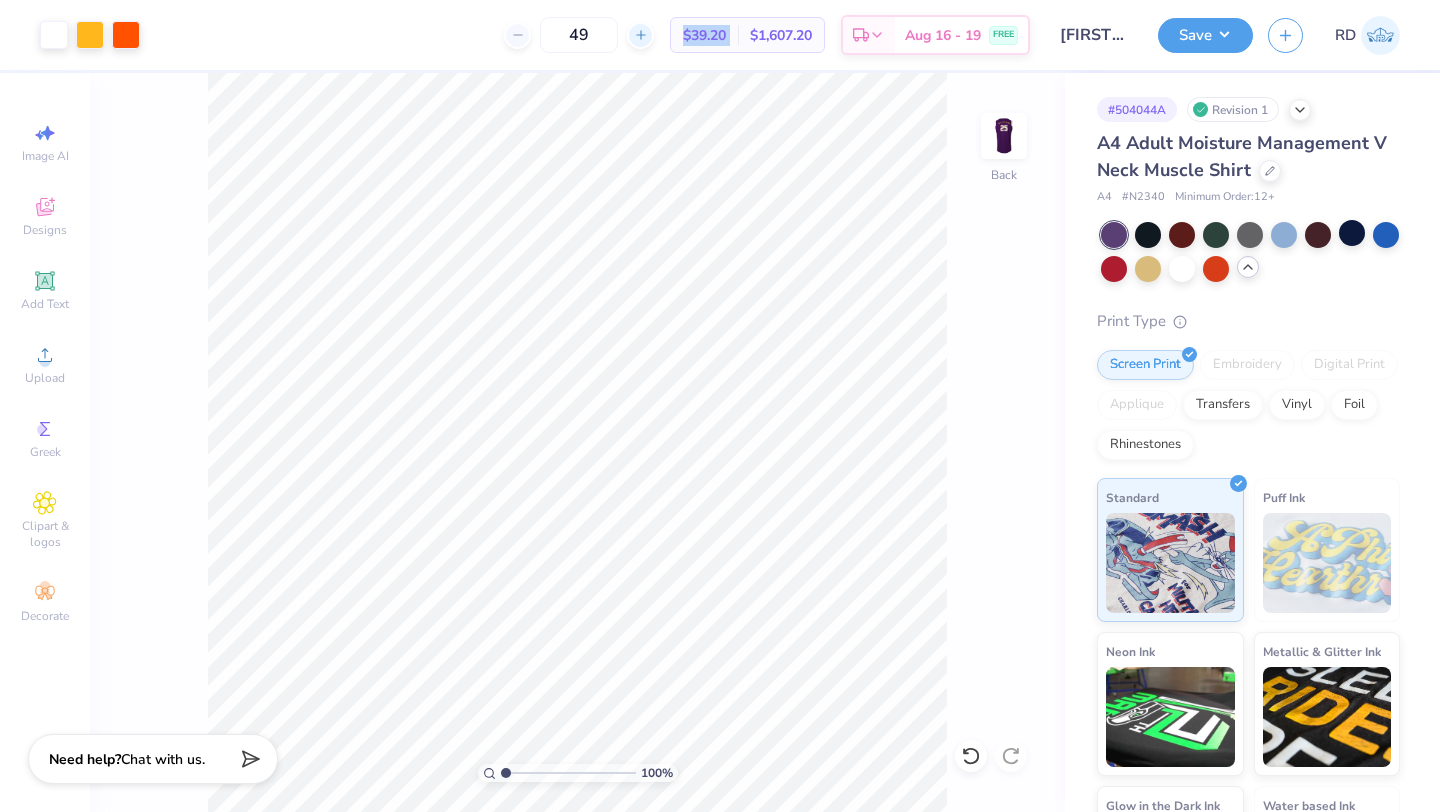 click 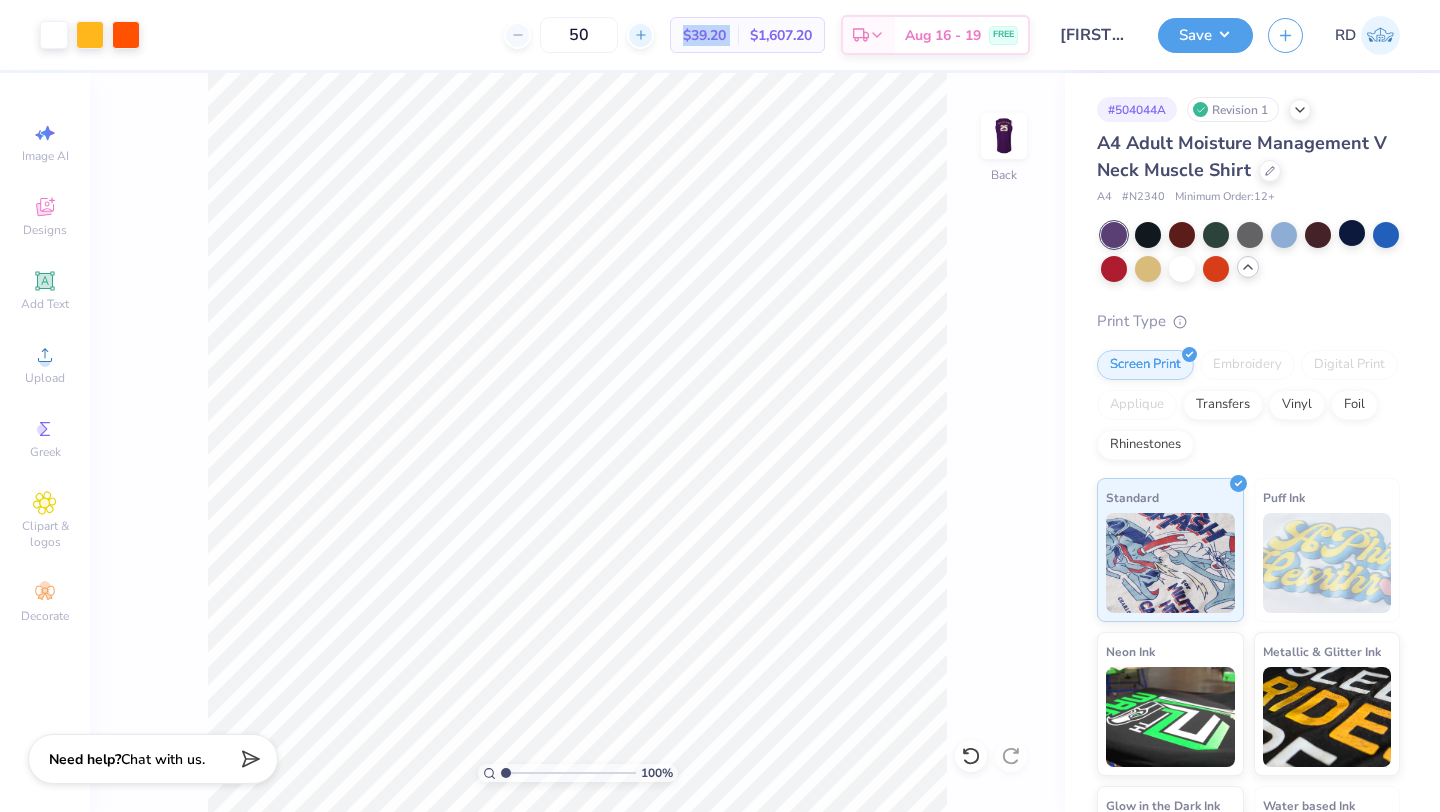 click 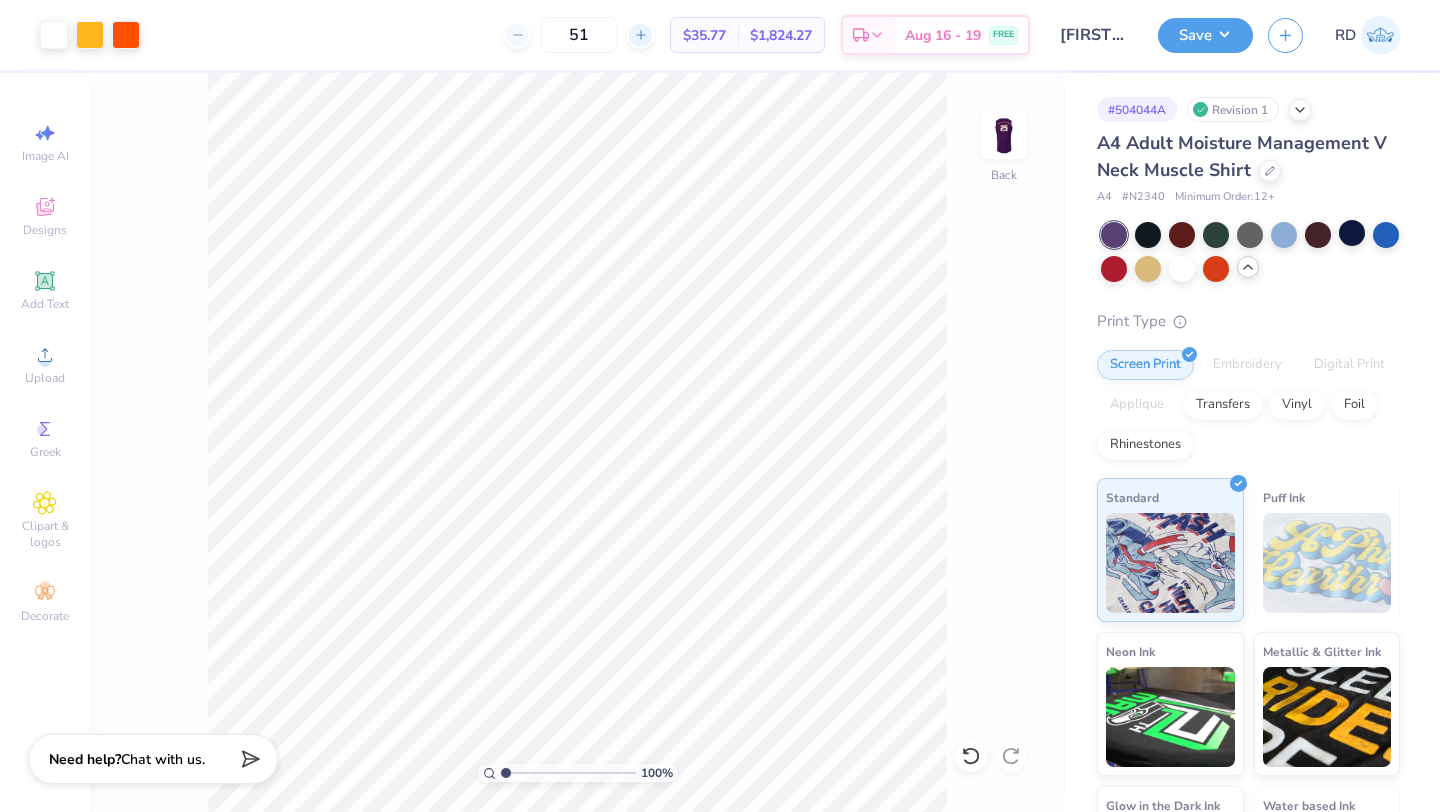 click 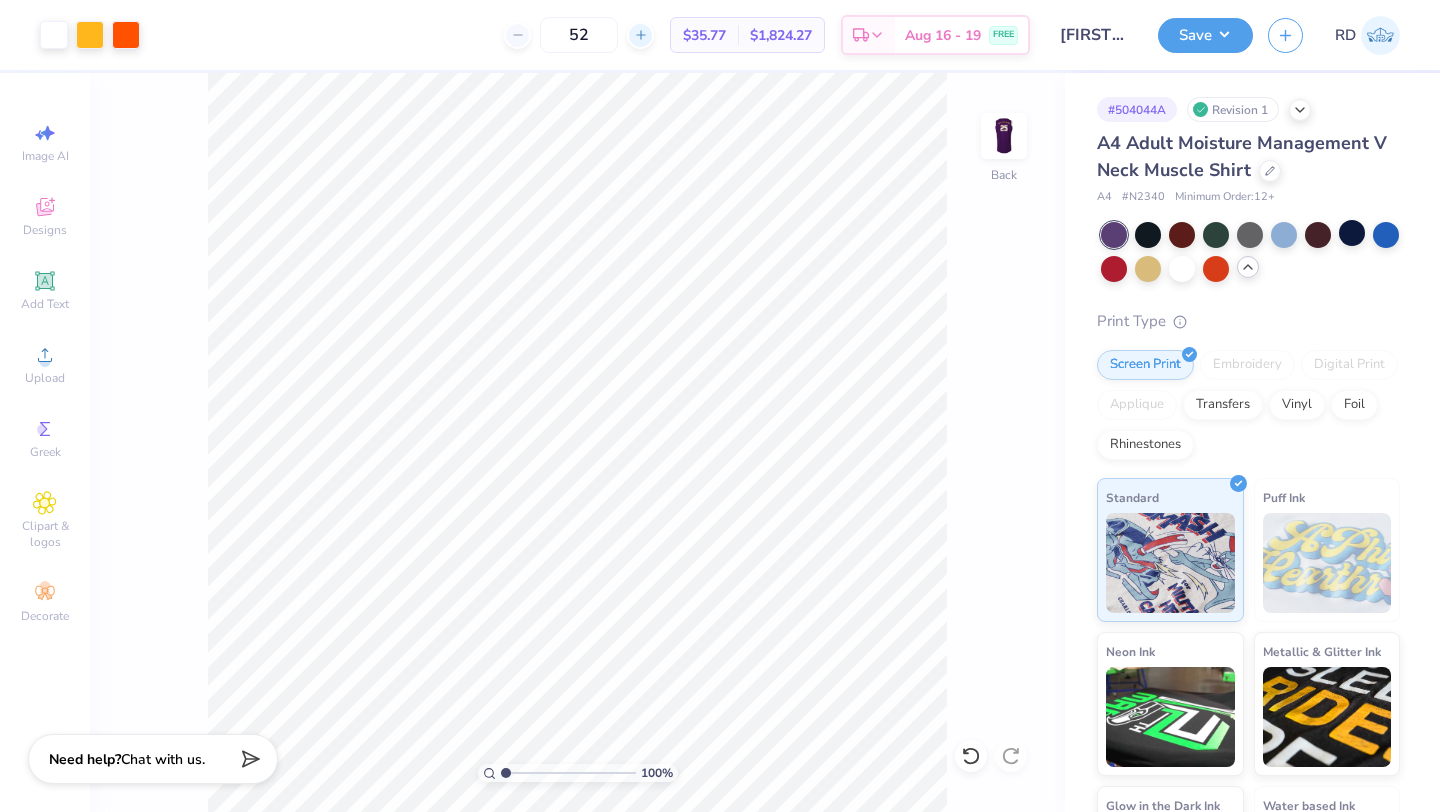 click 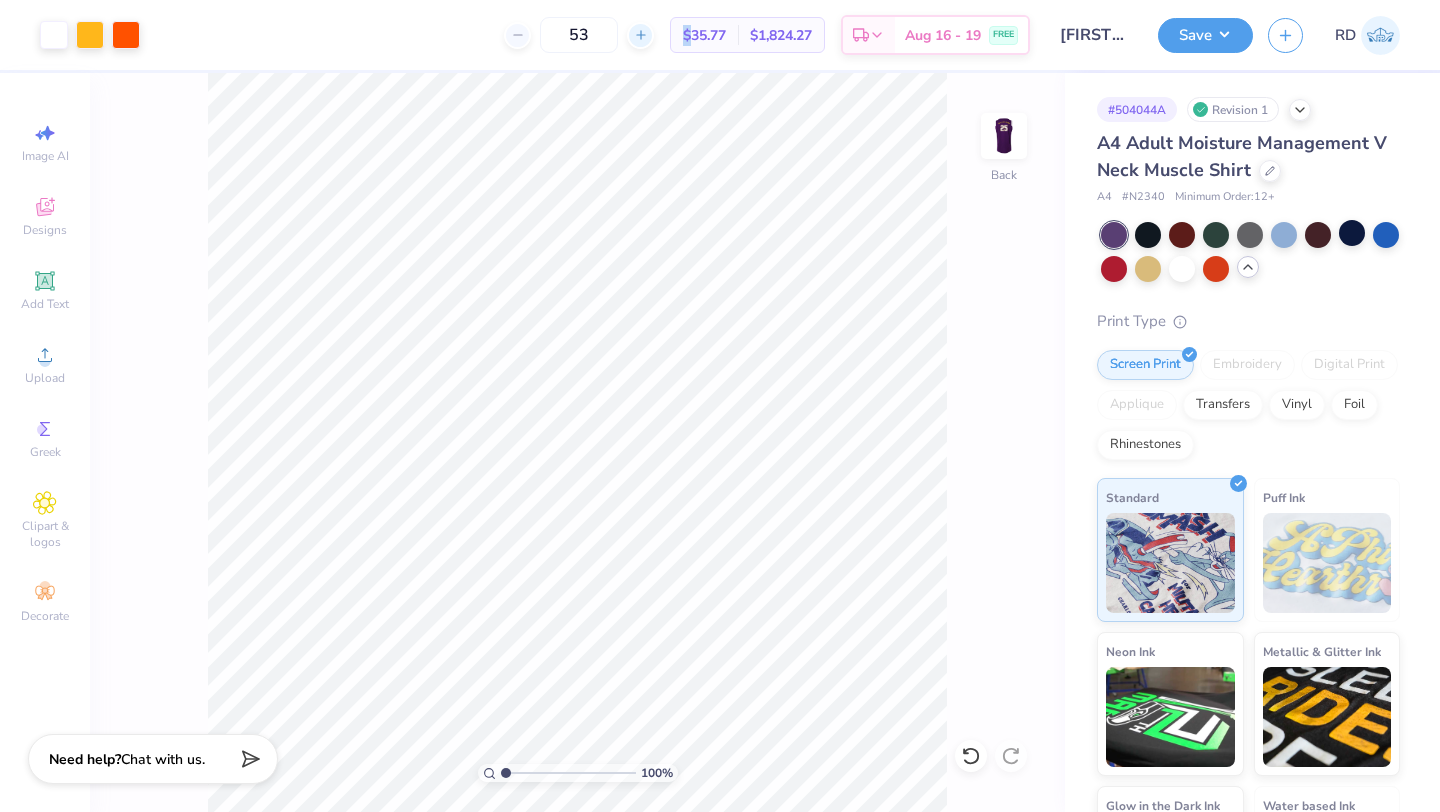 click 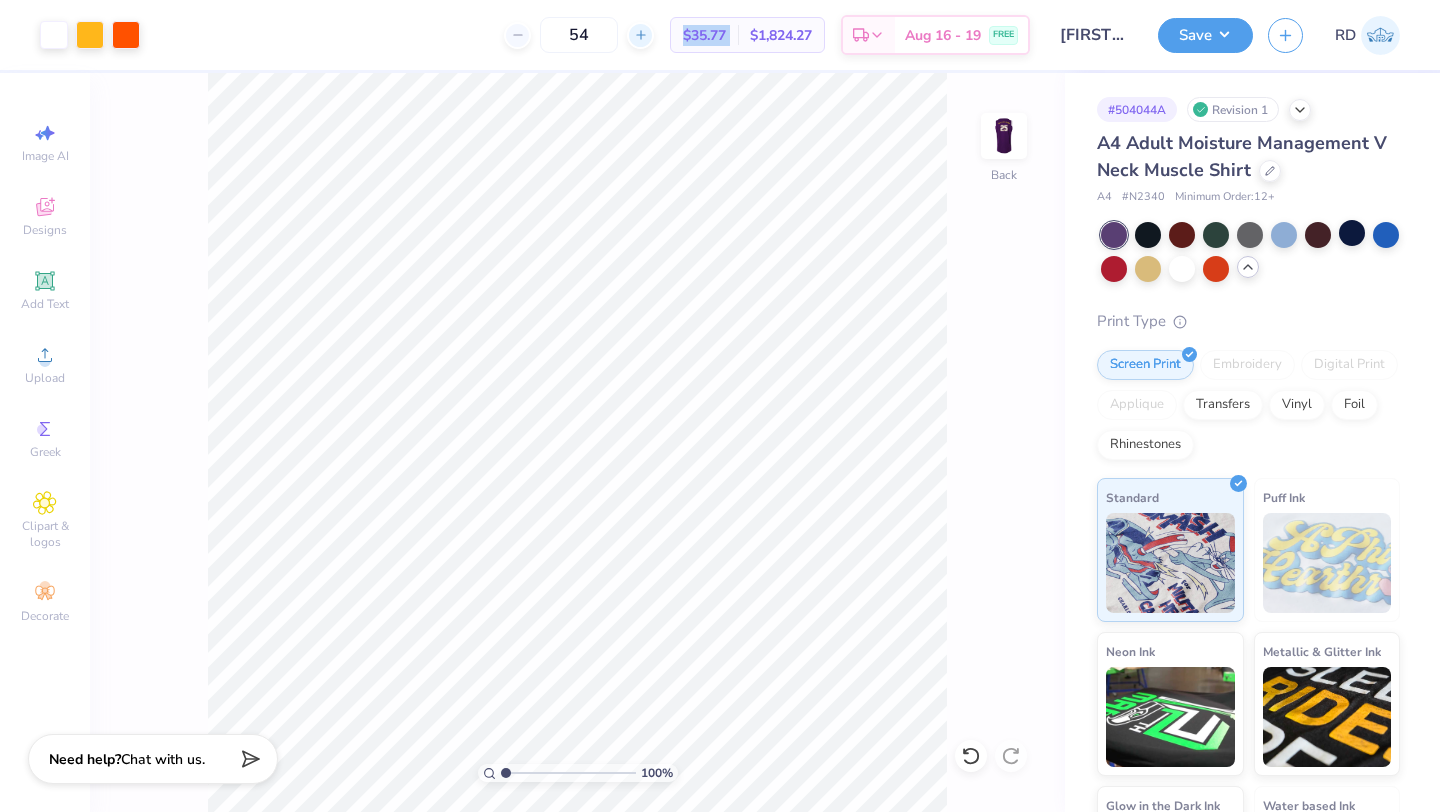 click 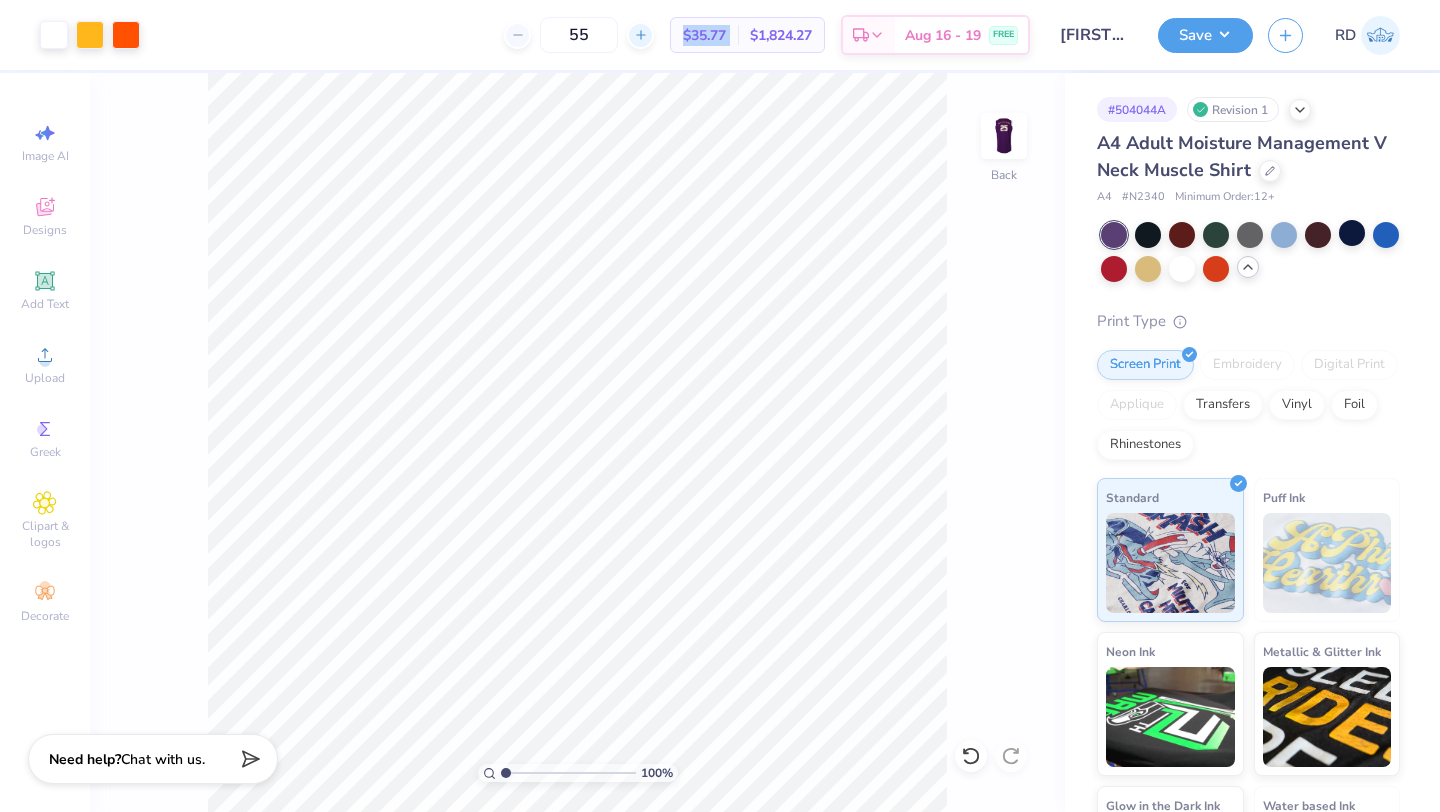 click 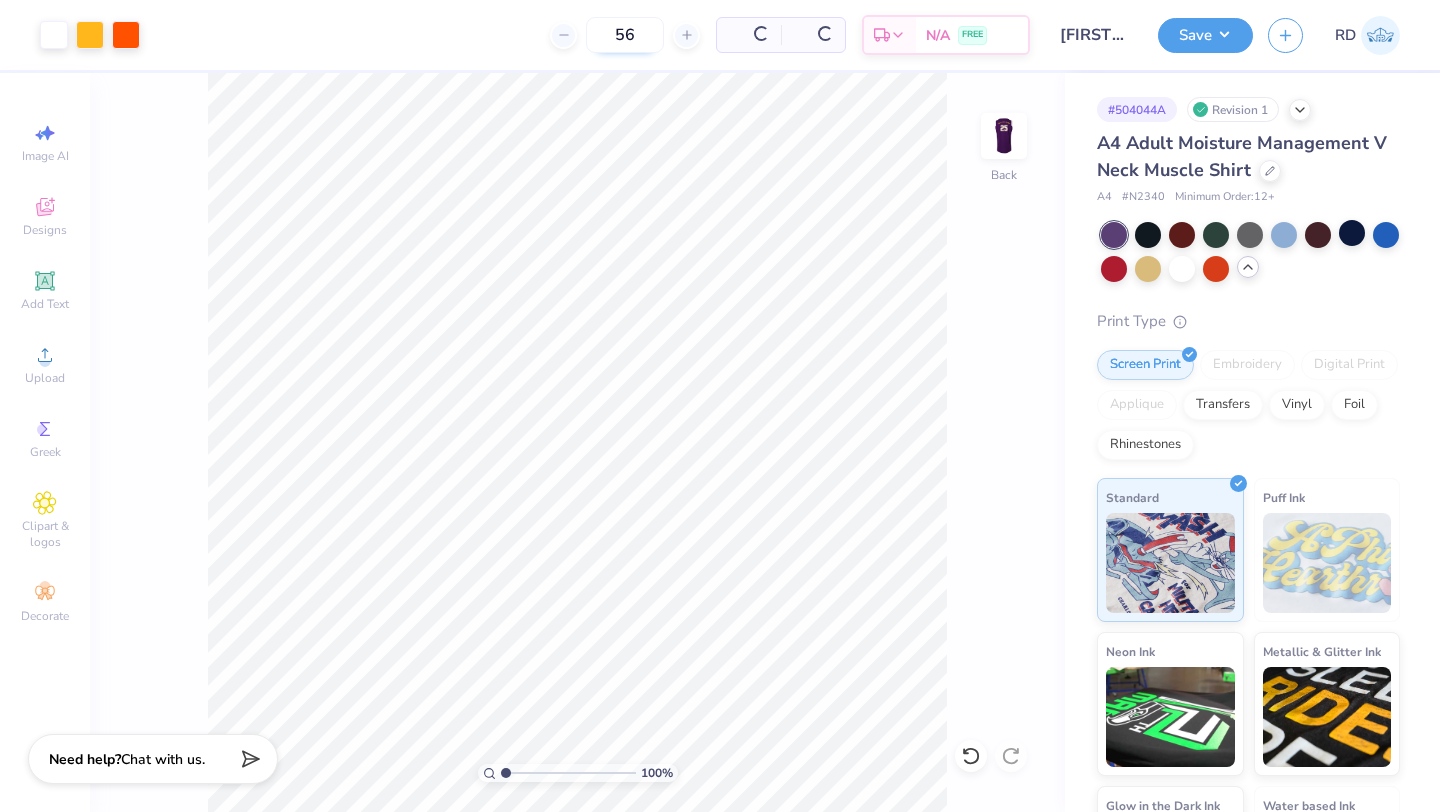 click on "56" at bounding box center [625, 35] 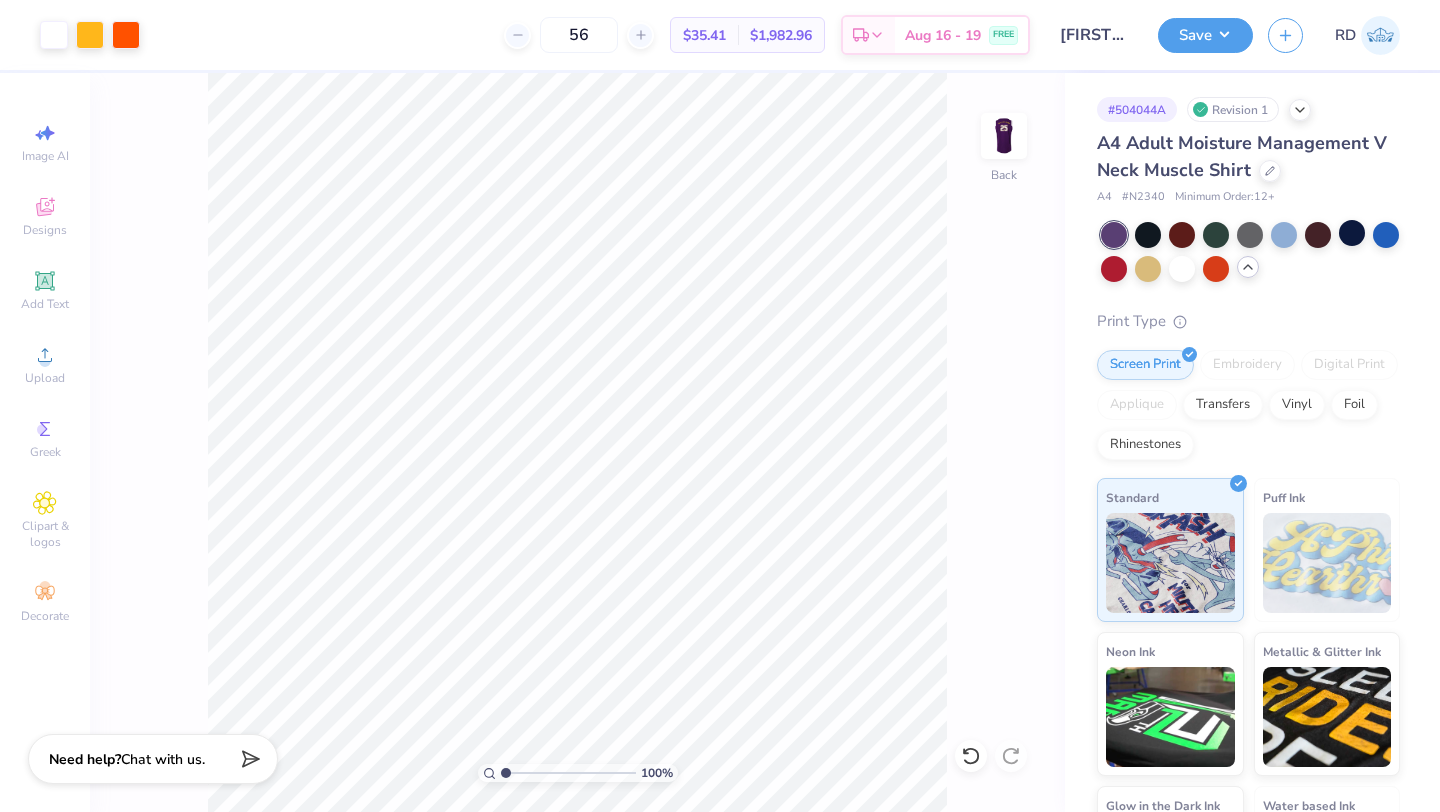 drag, startPoint x: 594, startPoint y: 31, endPoint x: 524, endPoint y: 36, distance: 70.178345 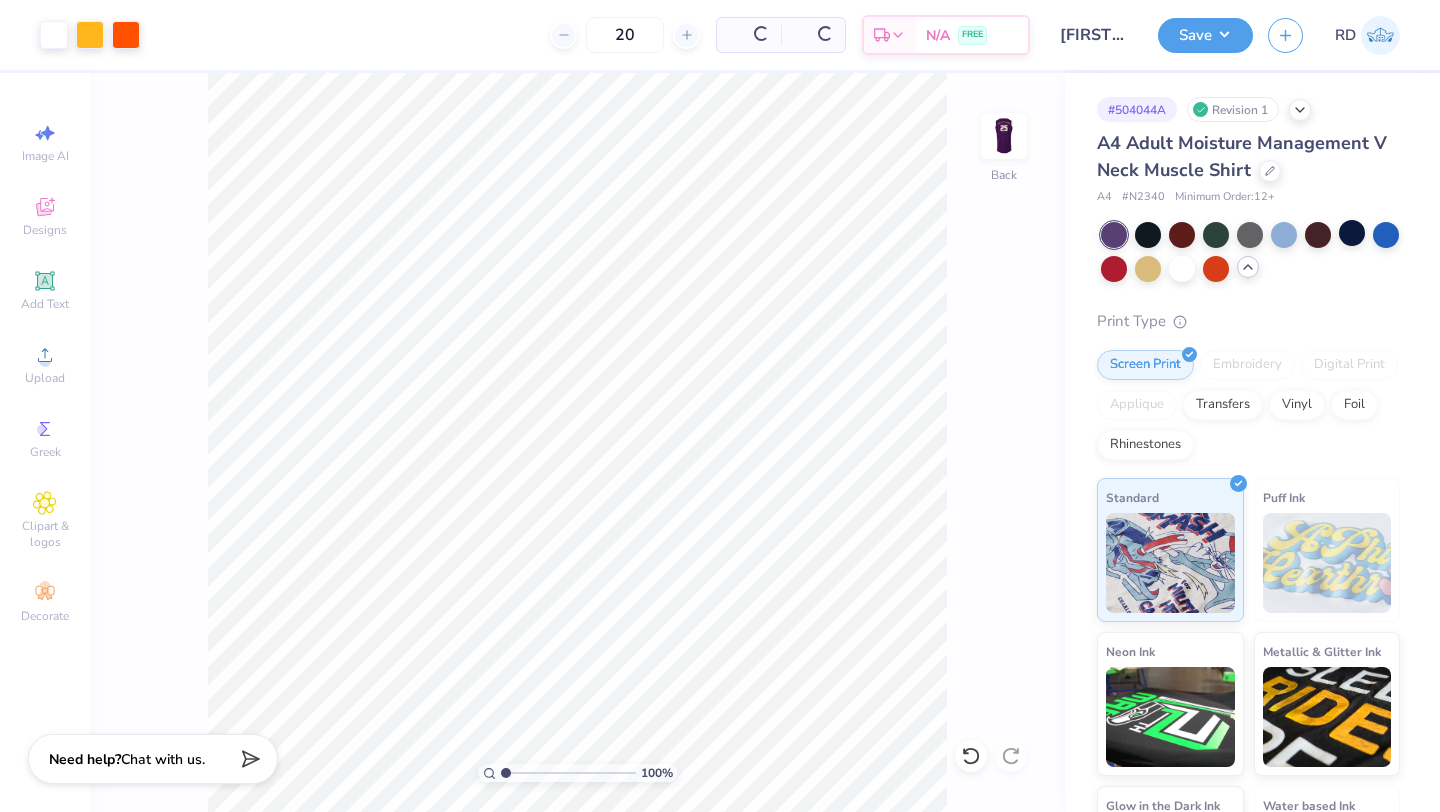 type on "2" 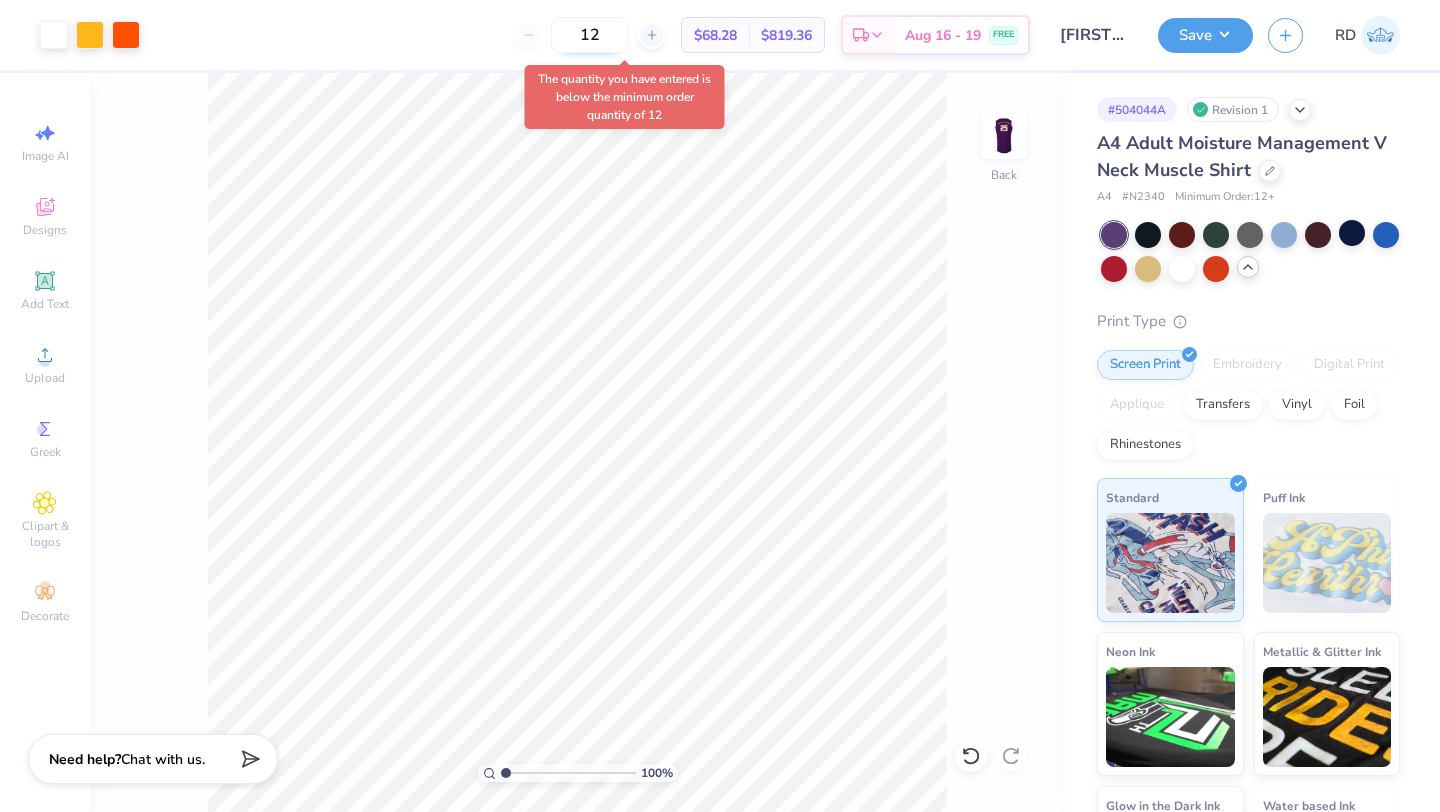 click on "12" at bounding box center (590, 35) 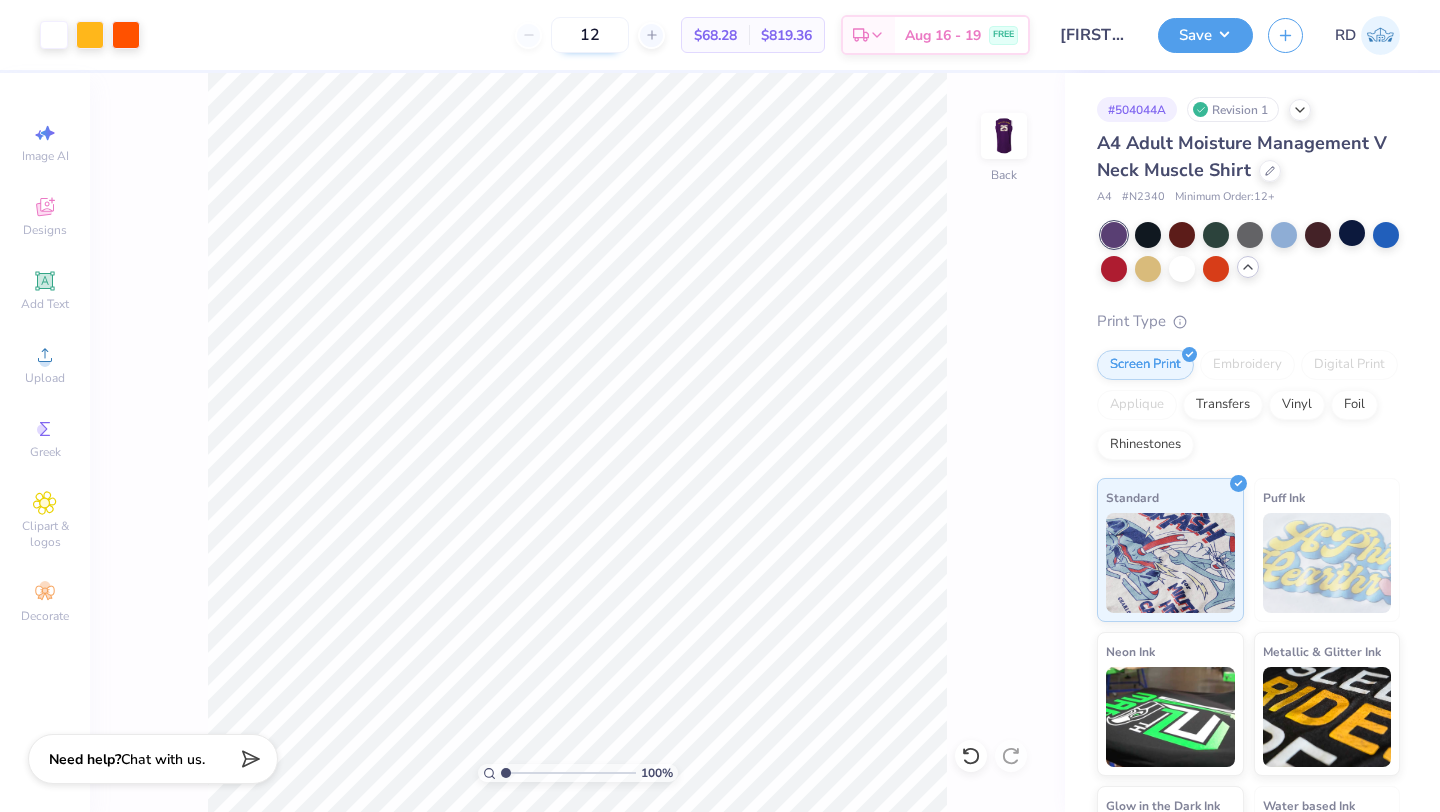 drag, startPoint x: 602, startPoint y: 33, endPoint x: 575, endPoint y: 32, distance: 27.018513 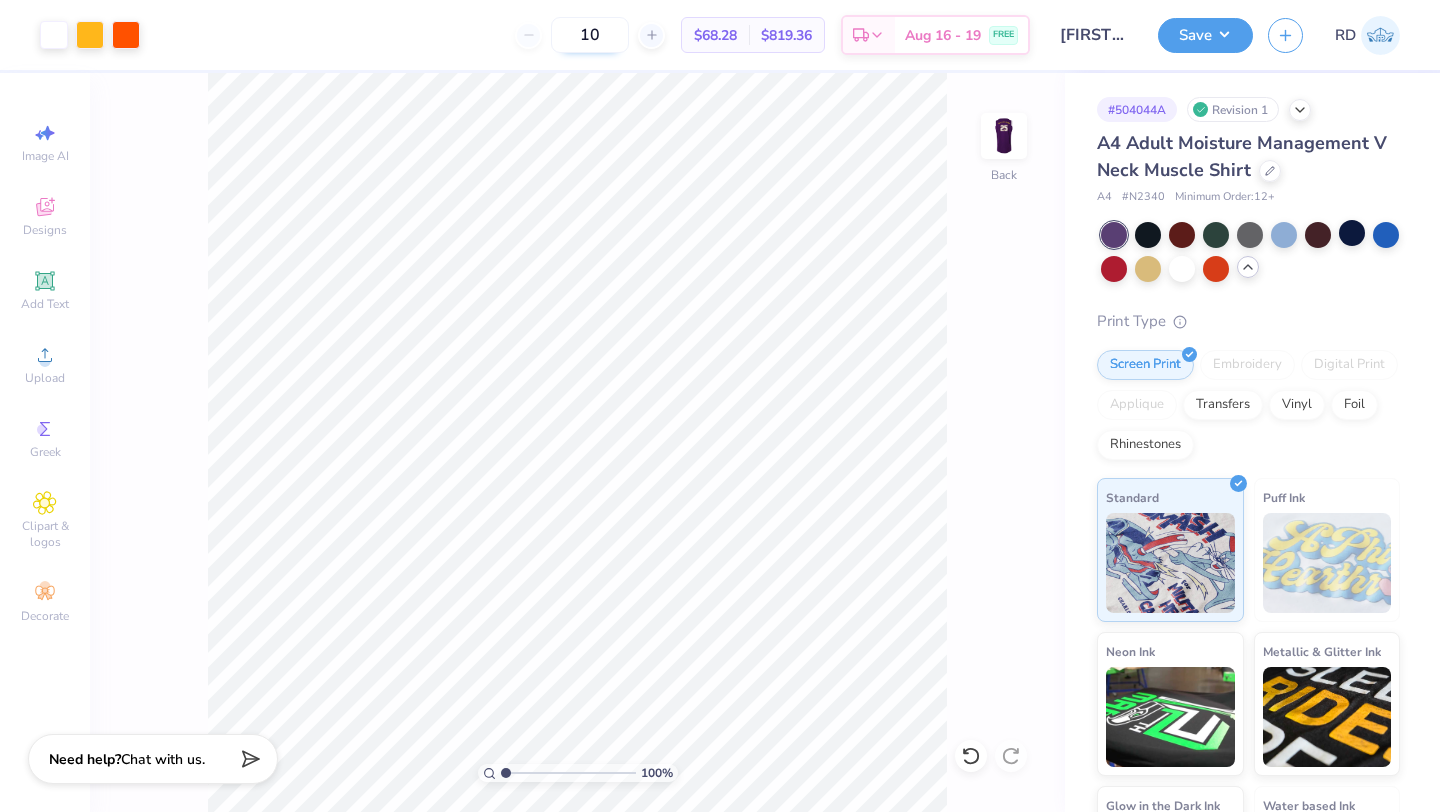 type on "100" 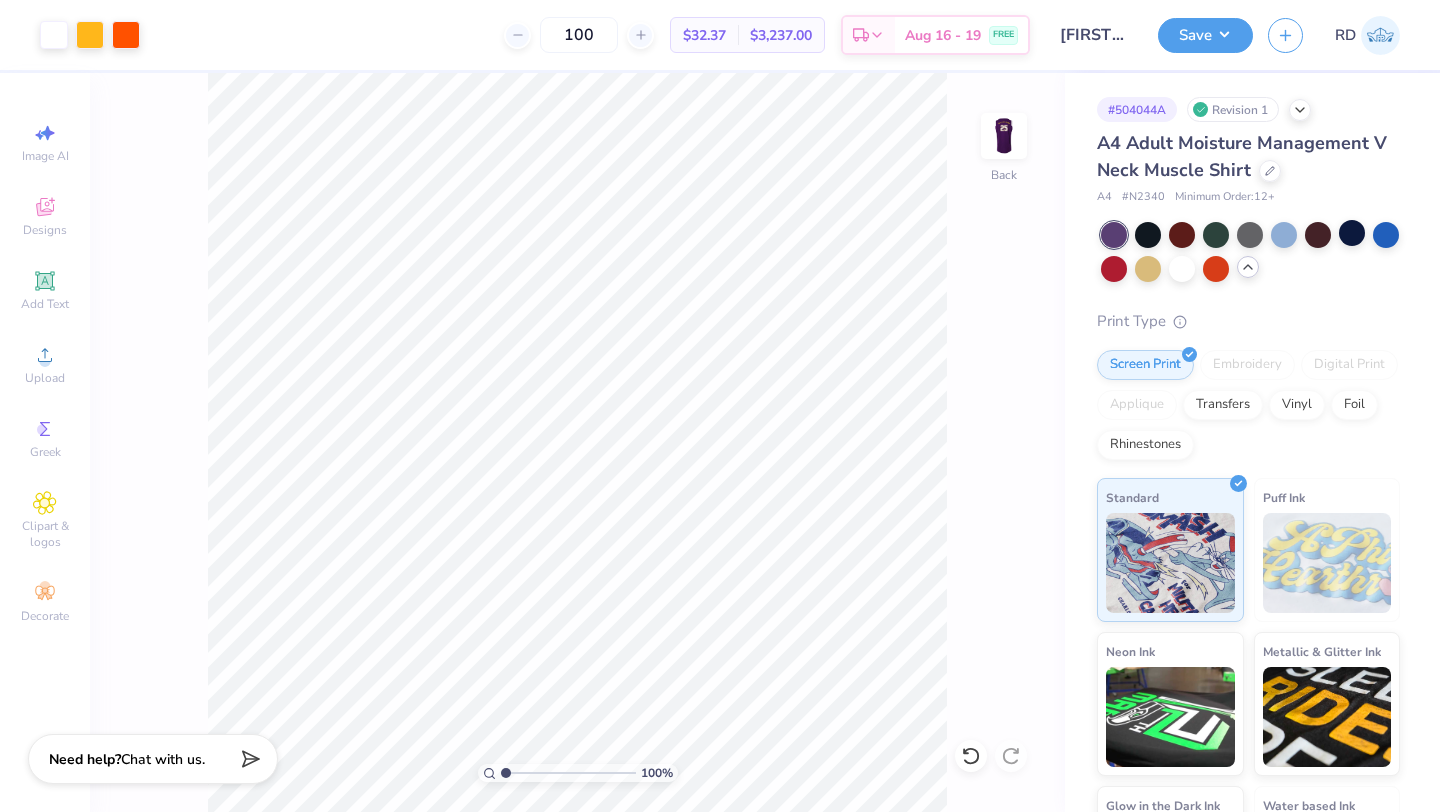 drag, startPoint x: 604, startPoint y: 31, endPoint x: 528, endPoint y: 29, distance: 76.02631 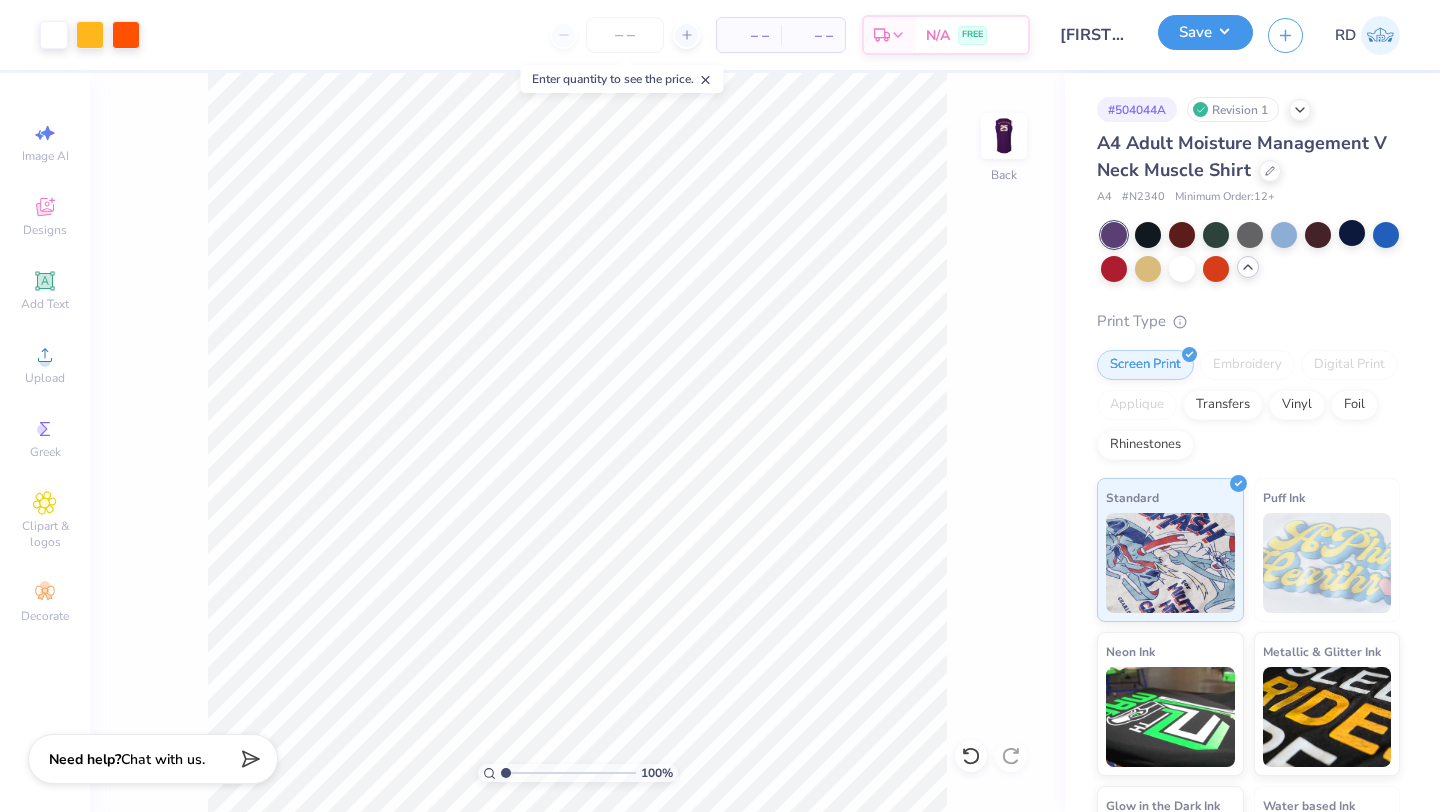 click on "Save" at bounding box center (1205, 32) 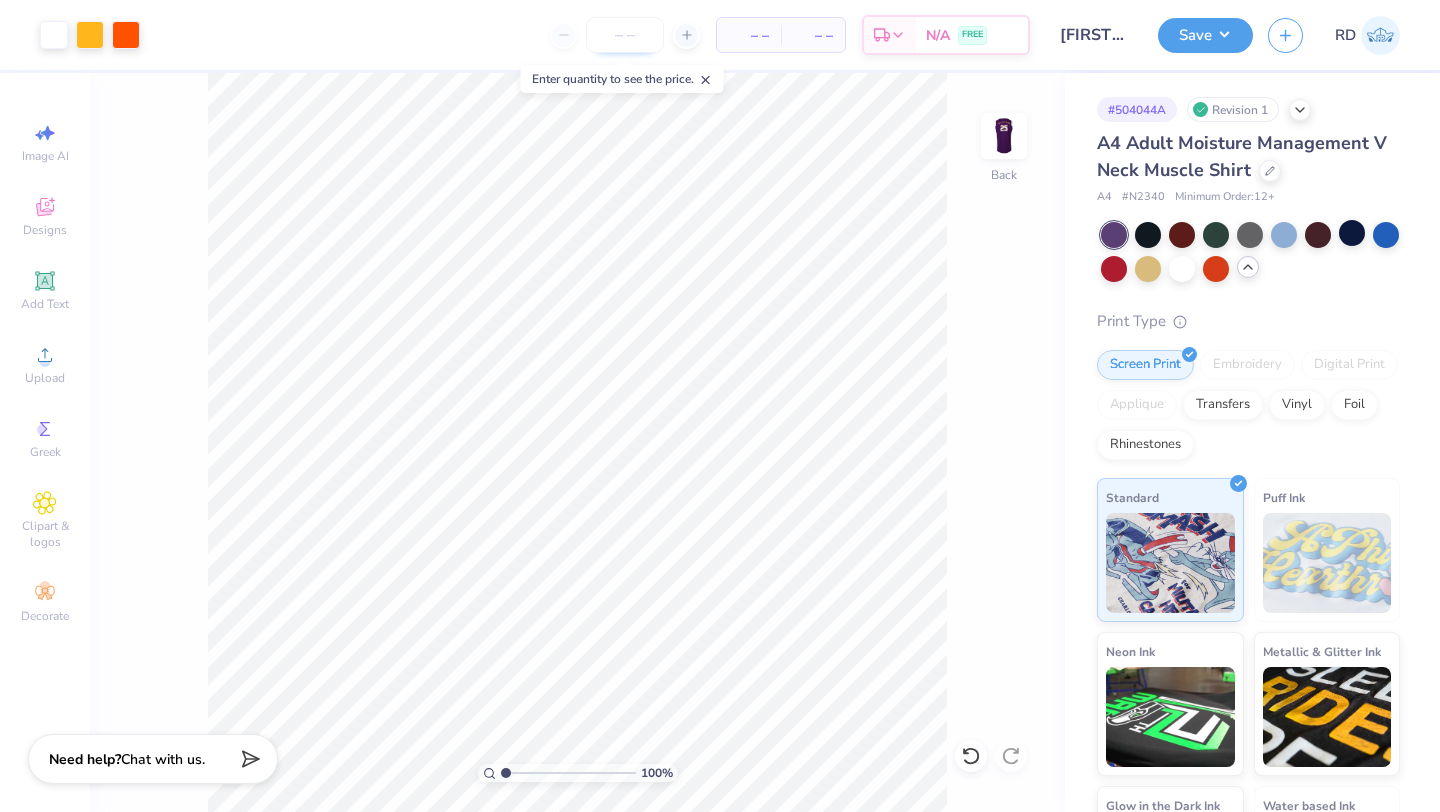 click at bounding box center (625, 35) 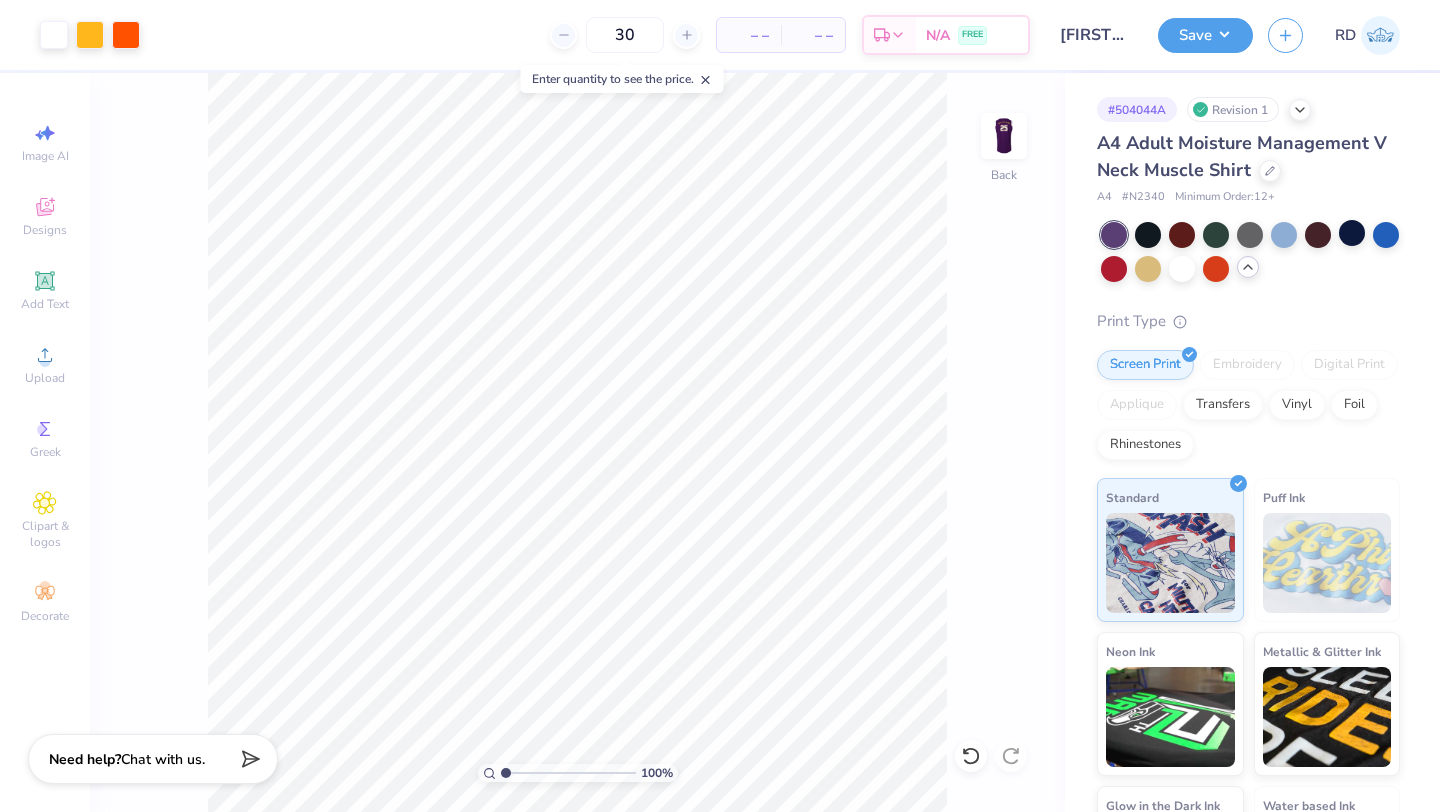 type on "30" 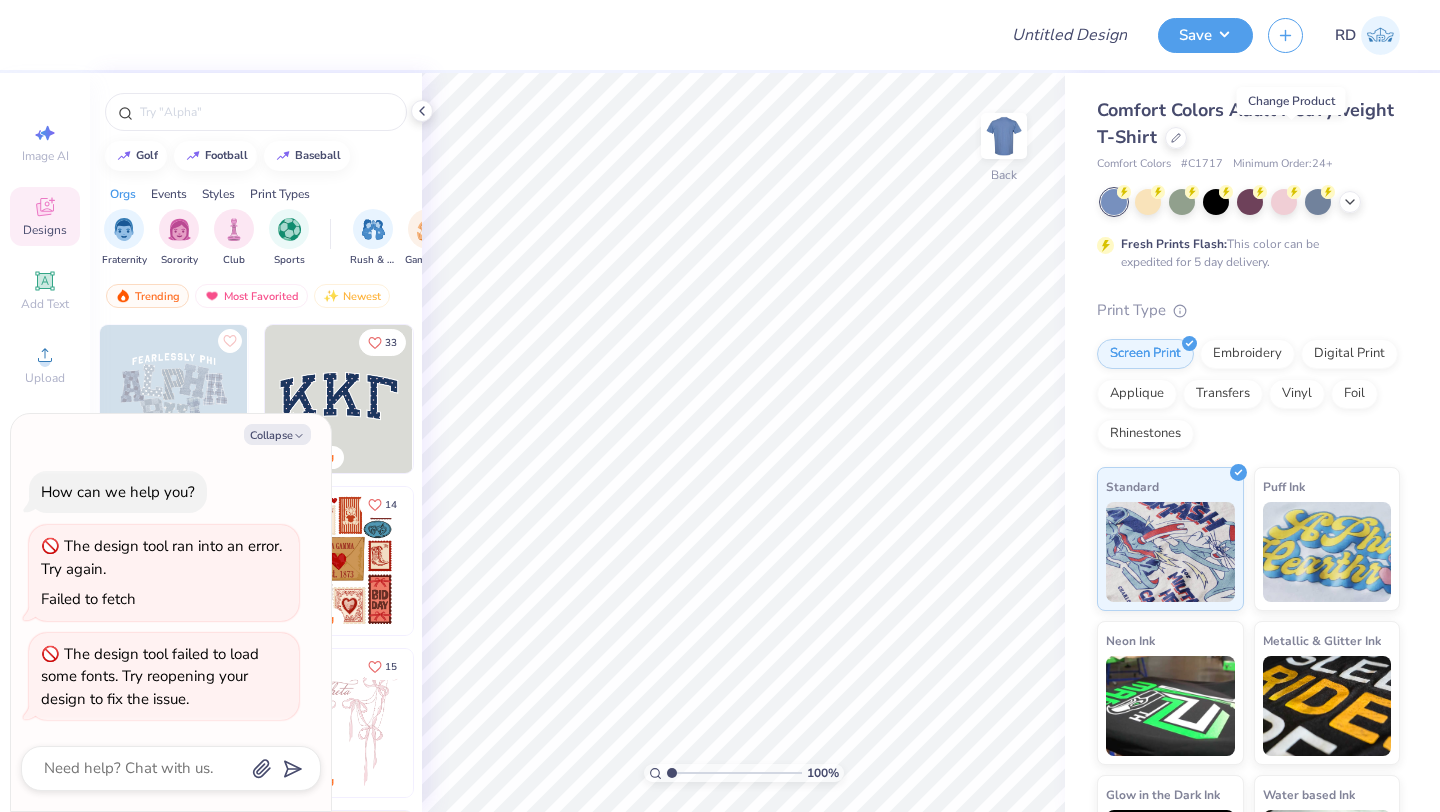 scroll, scrollTop: 0, scrollLeft: 0, axis: both 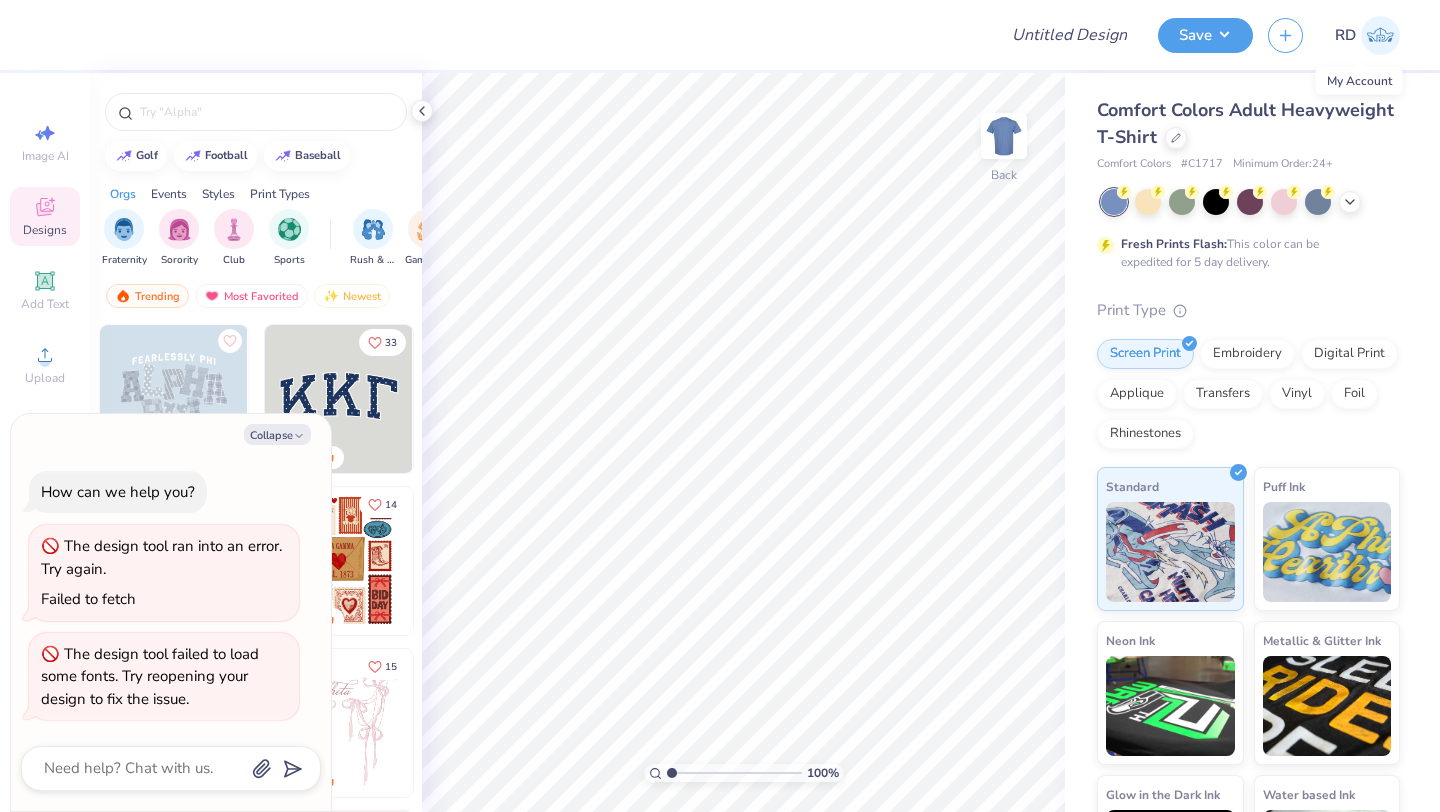 click at bounding box center (1380, 35) 